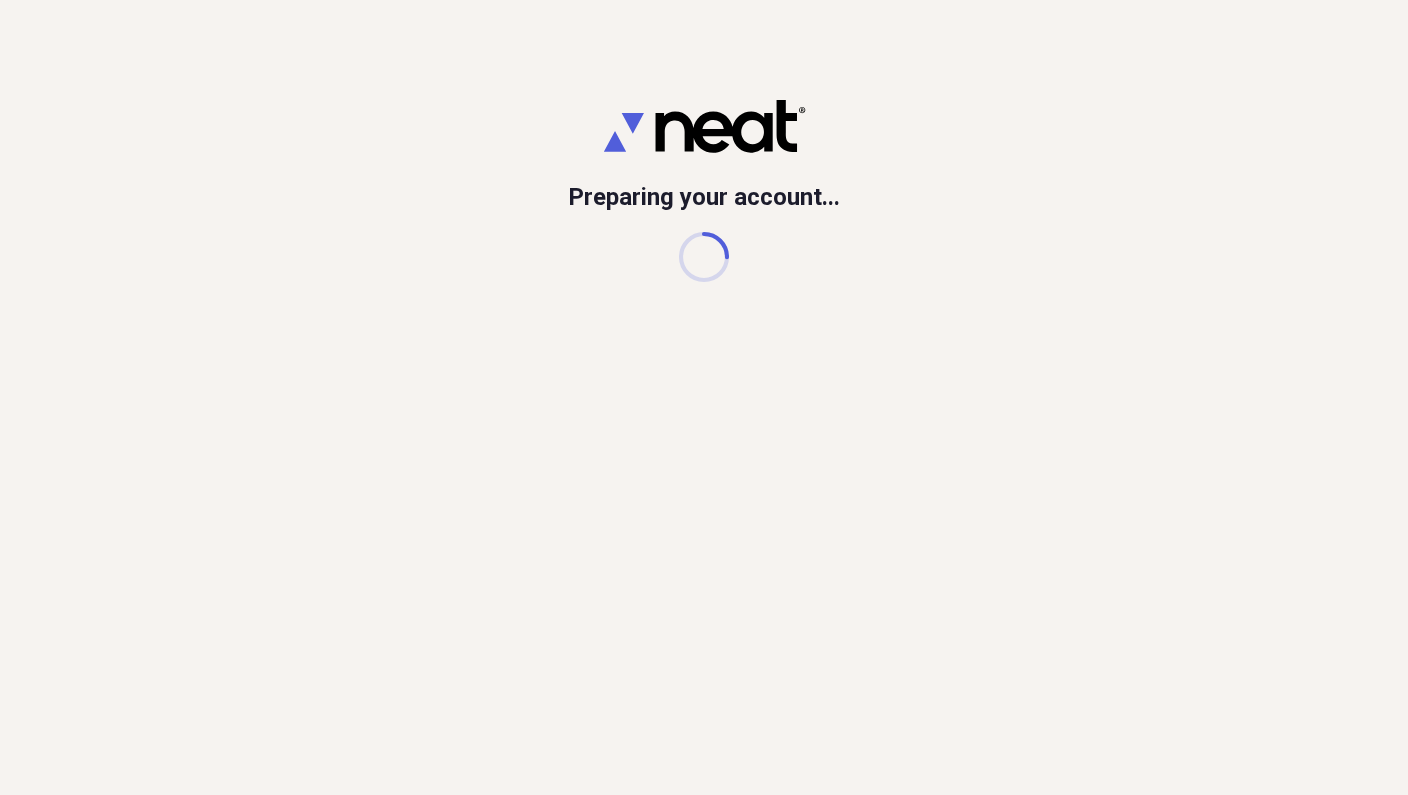 scroll, scrollTop: 0, scrollLeft: 0, axis: both 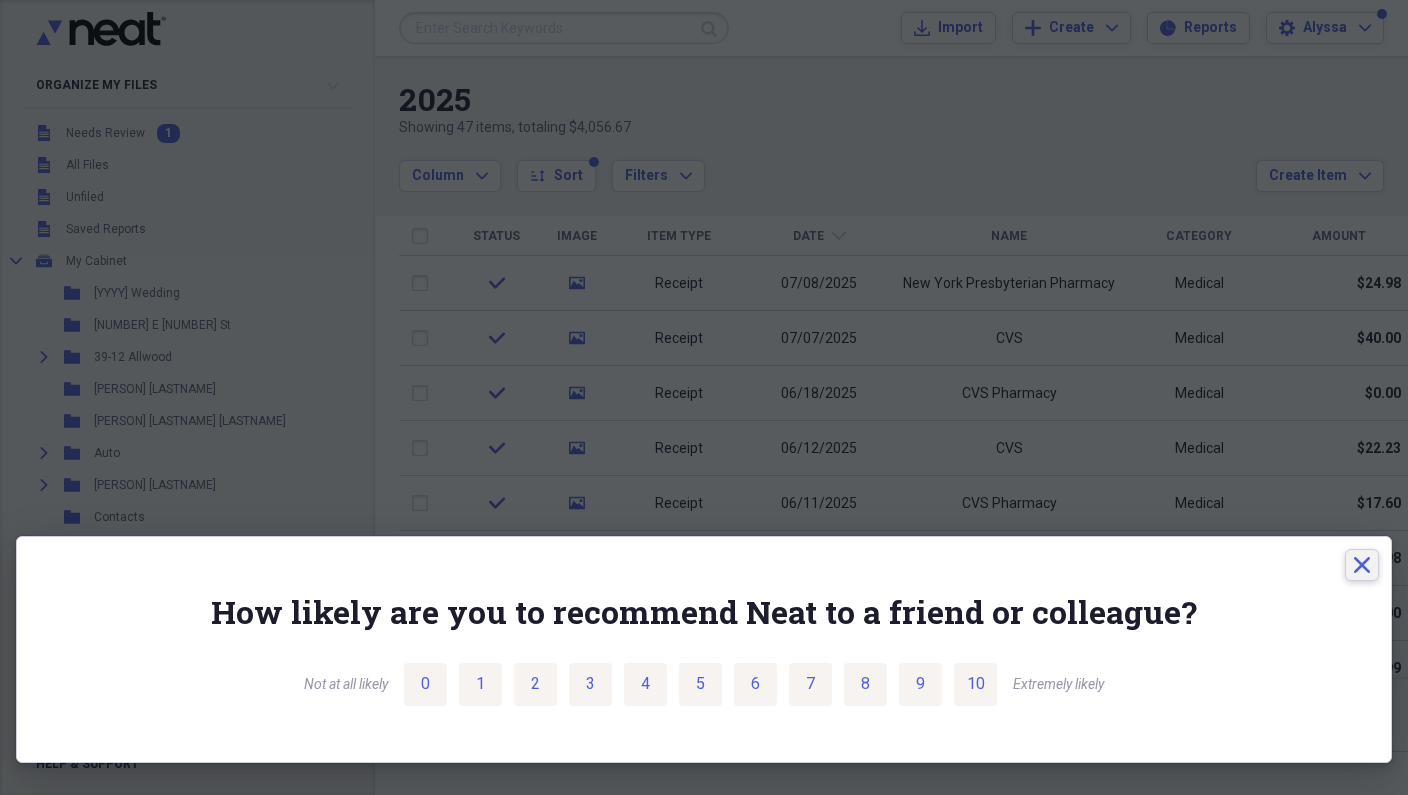 click on "Close" at bounding box center [1362, 565] 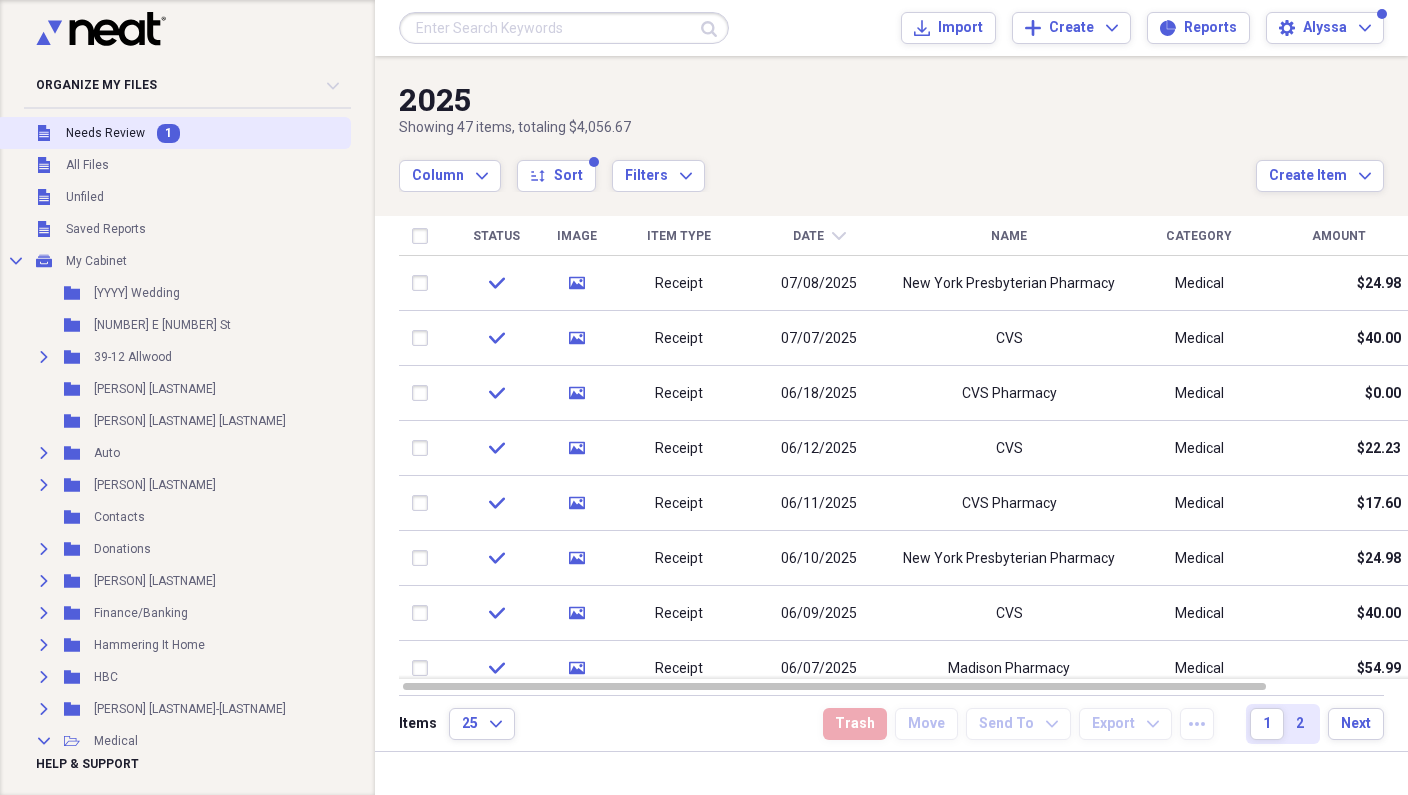 click on "Unfiled Needs Review 1" at bounding box center (173, 133) 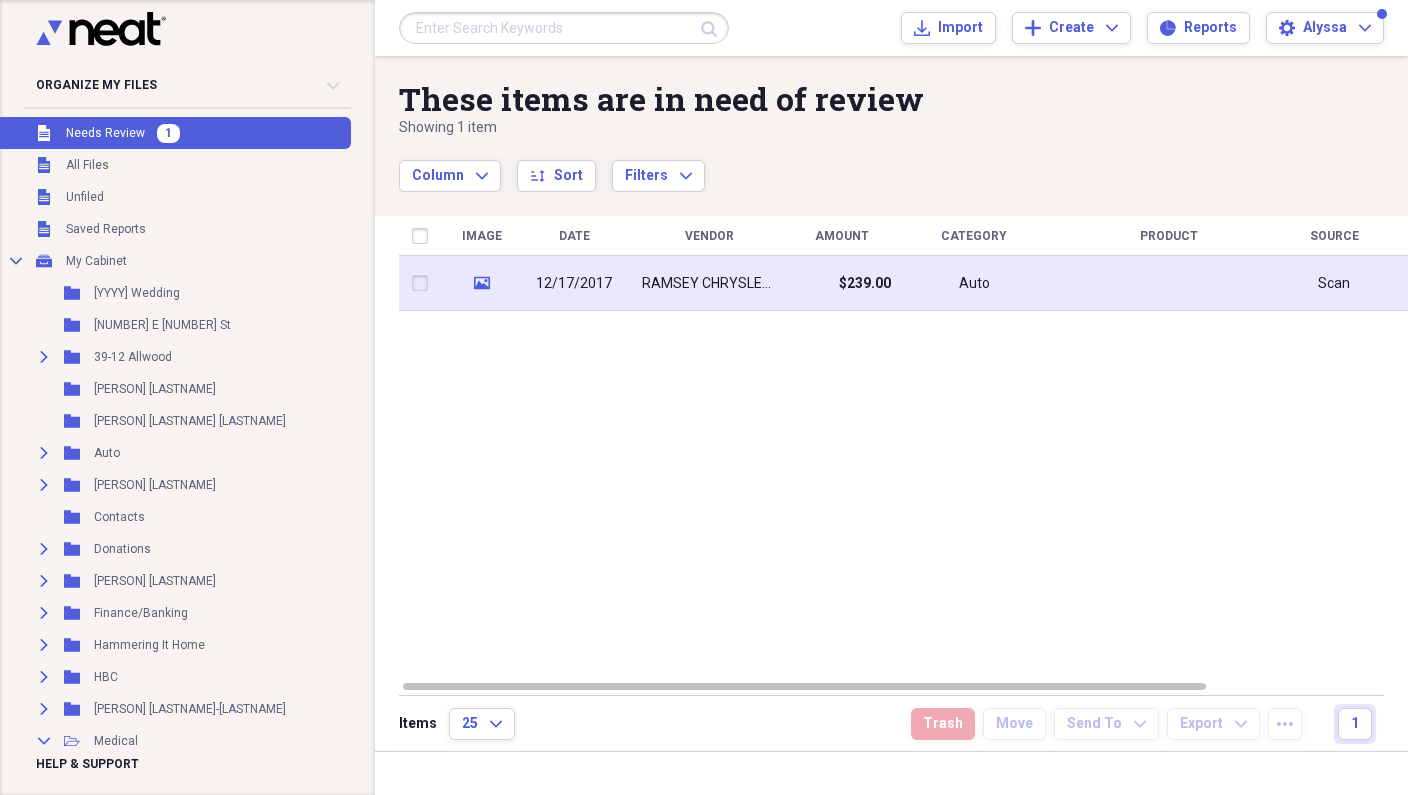 click on "$239.00" at bounding box center (841, 283) 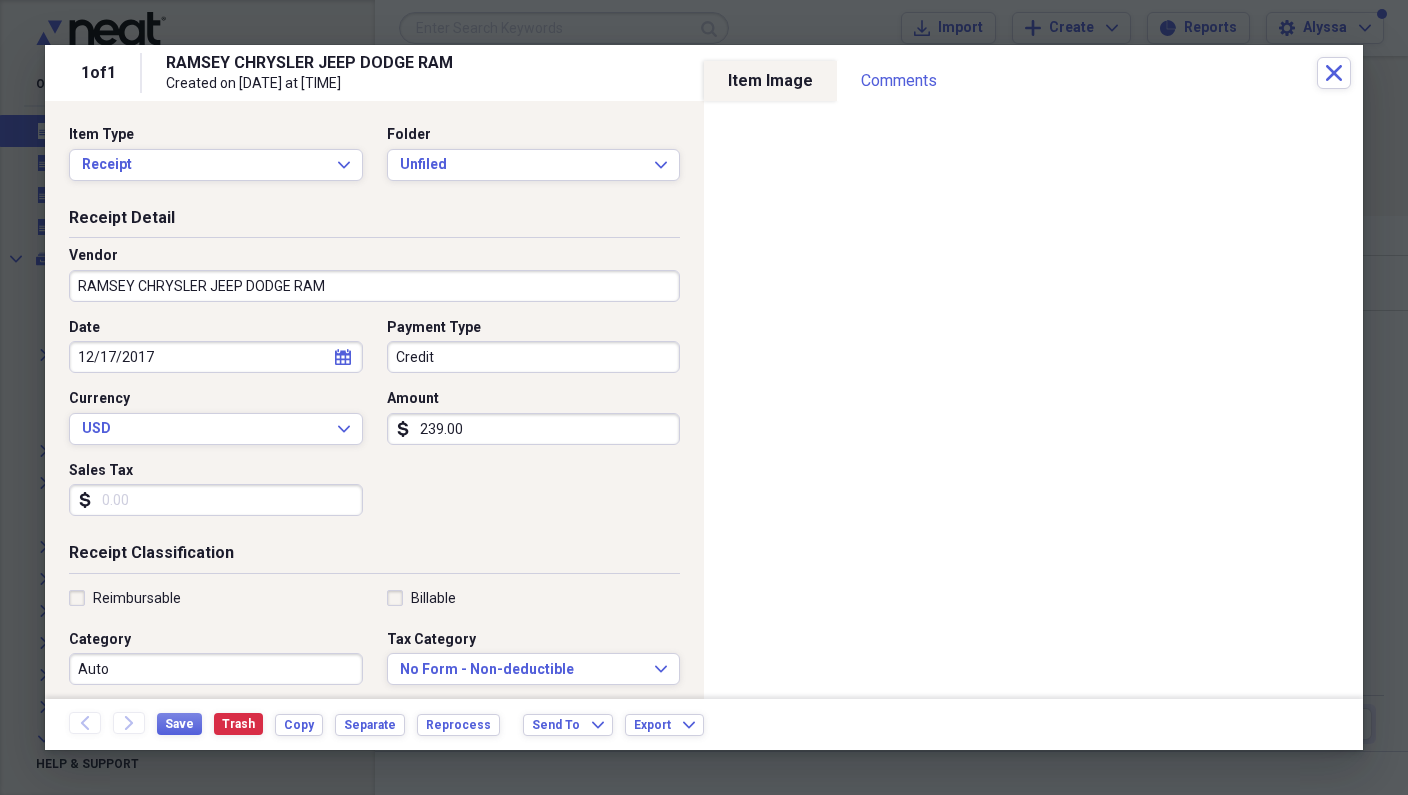 drag, startPoint x: 436, startPoint y: 423, endPoint x: 408, endPoint y: 421, distance: 28.071337 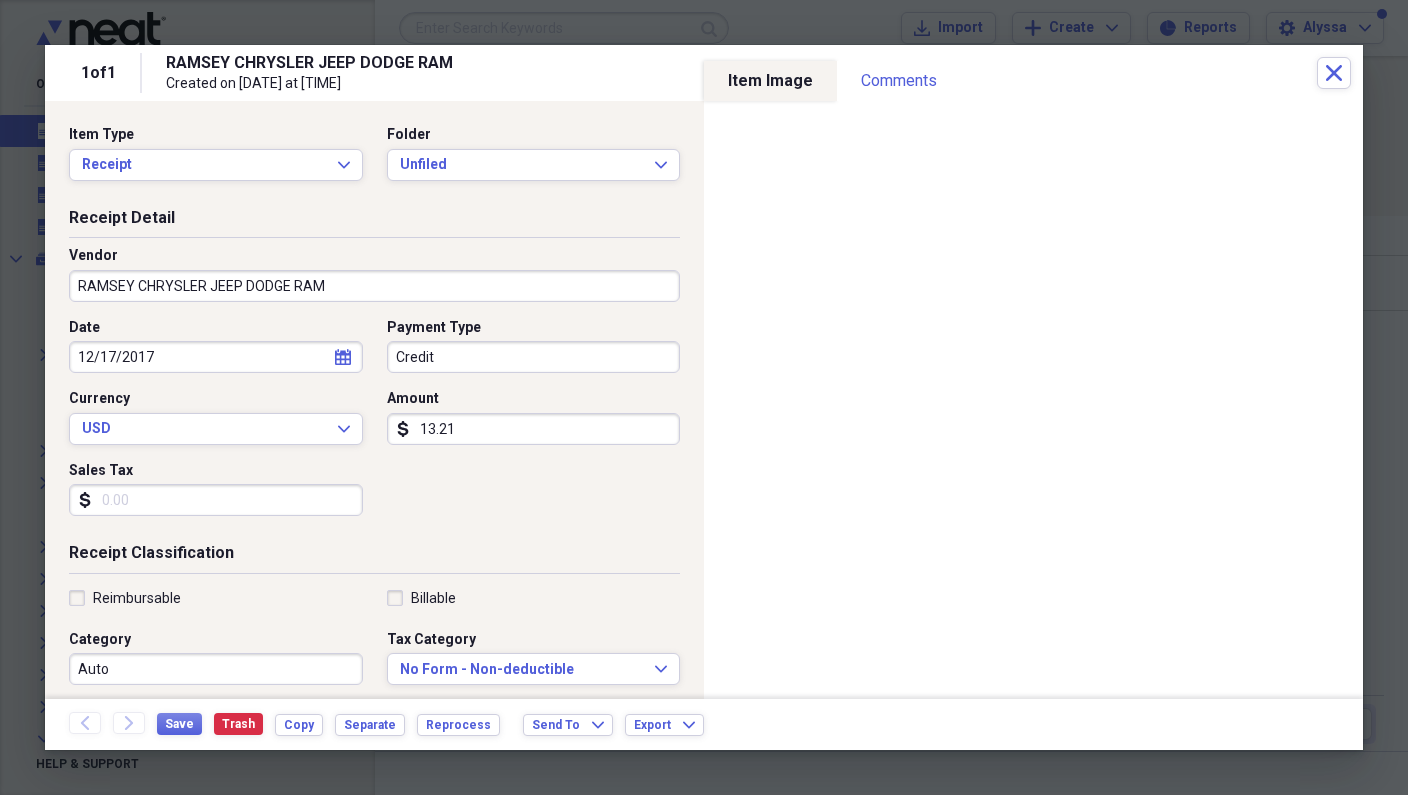 type on "132.13" 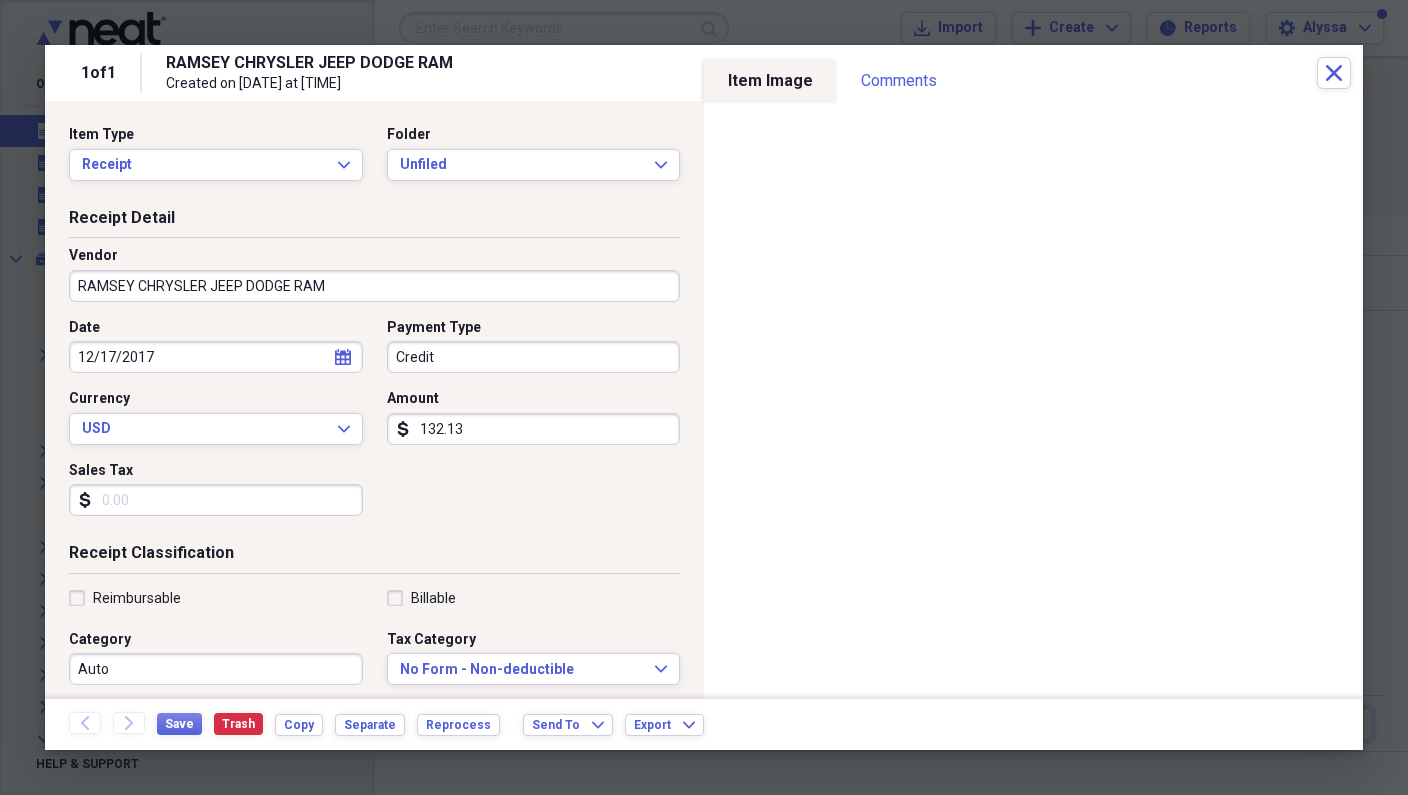 click 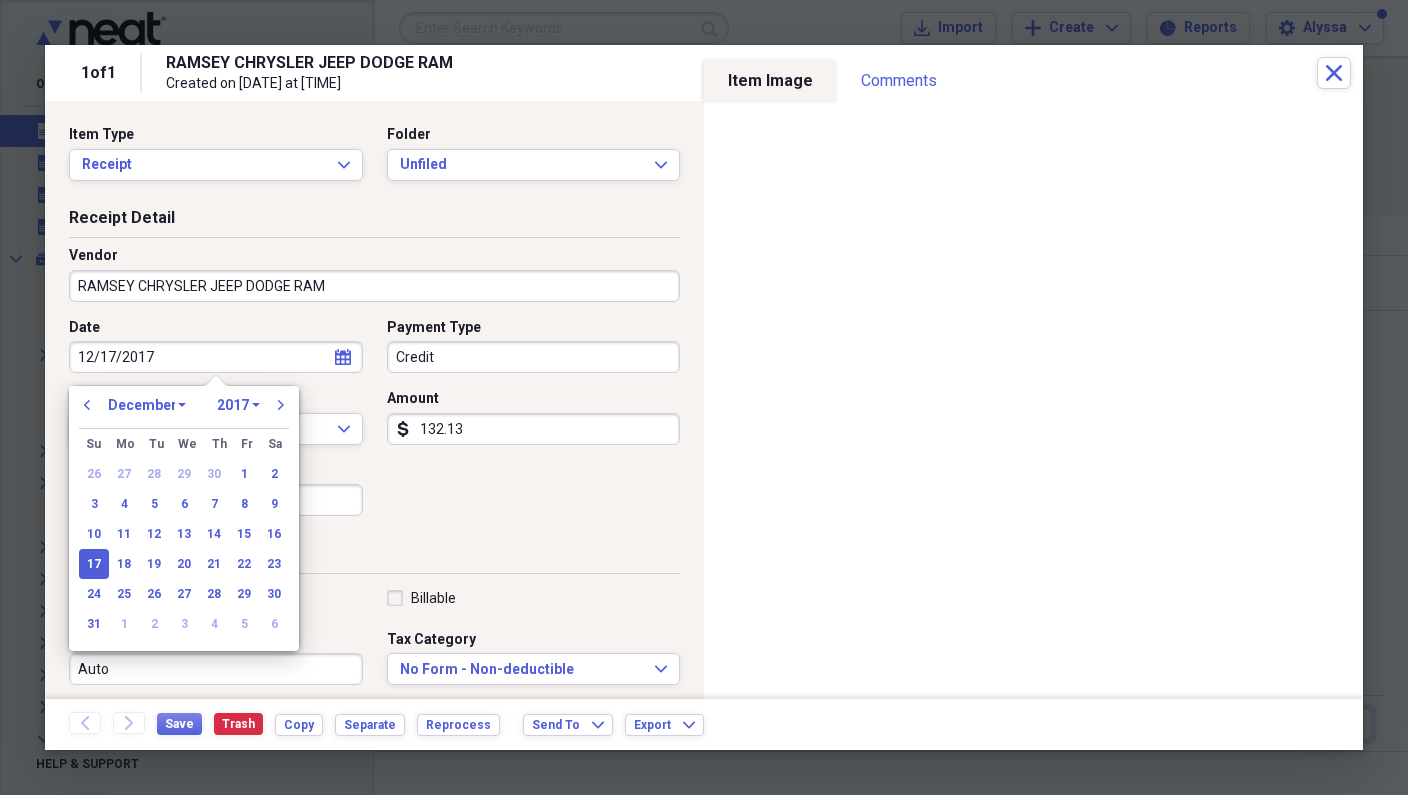drag, startPoint x: 190, startPoint y: 353, endPoint x: 34, endPoint y: 345, distance: 156.20499 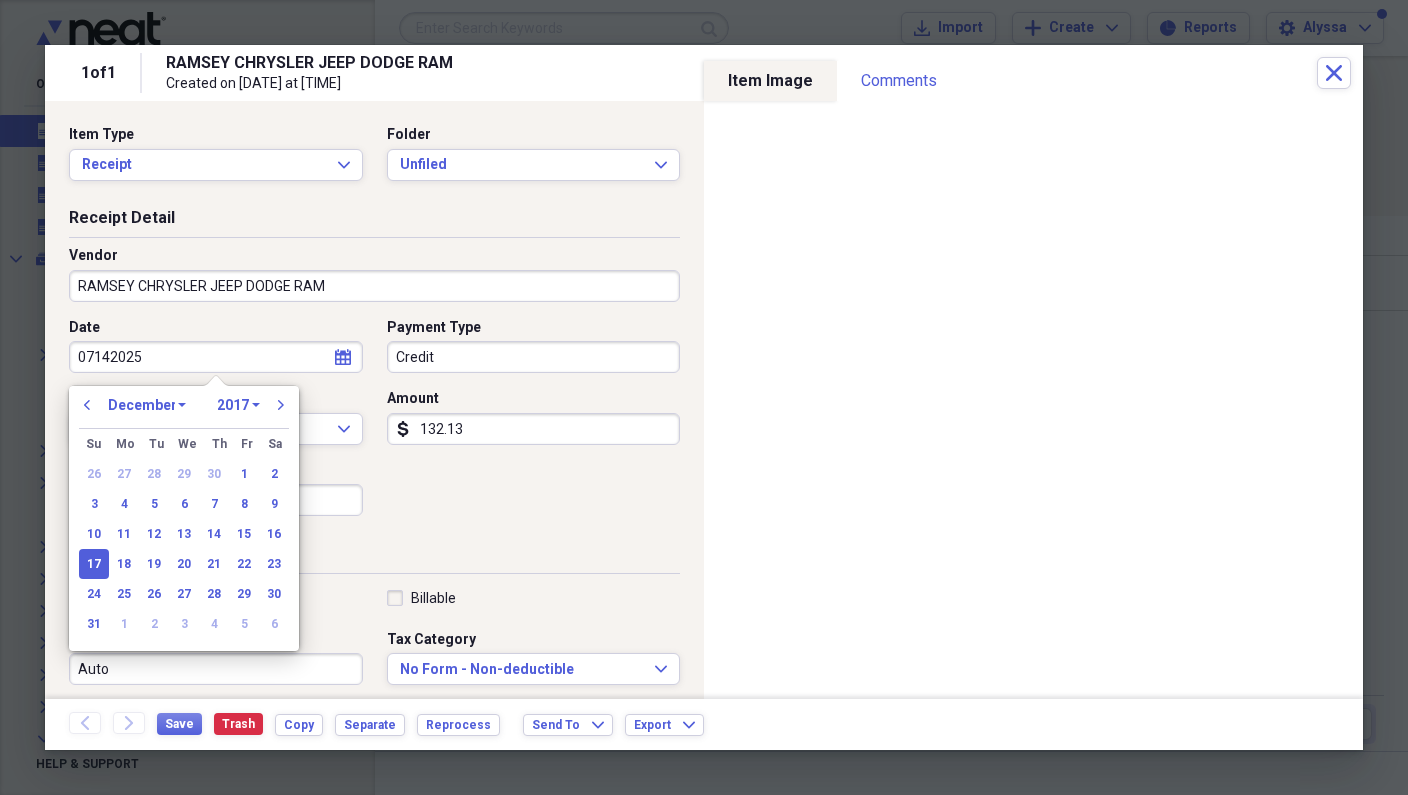 type on "12/17/2017" 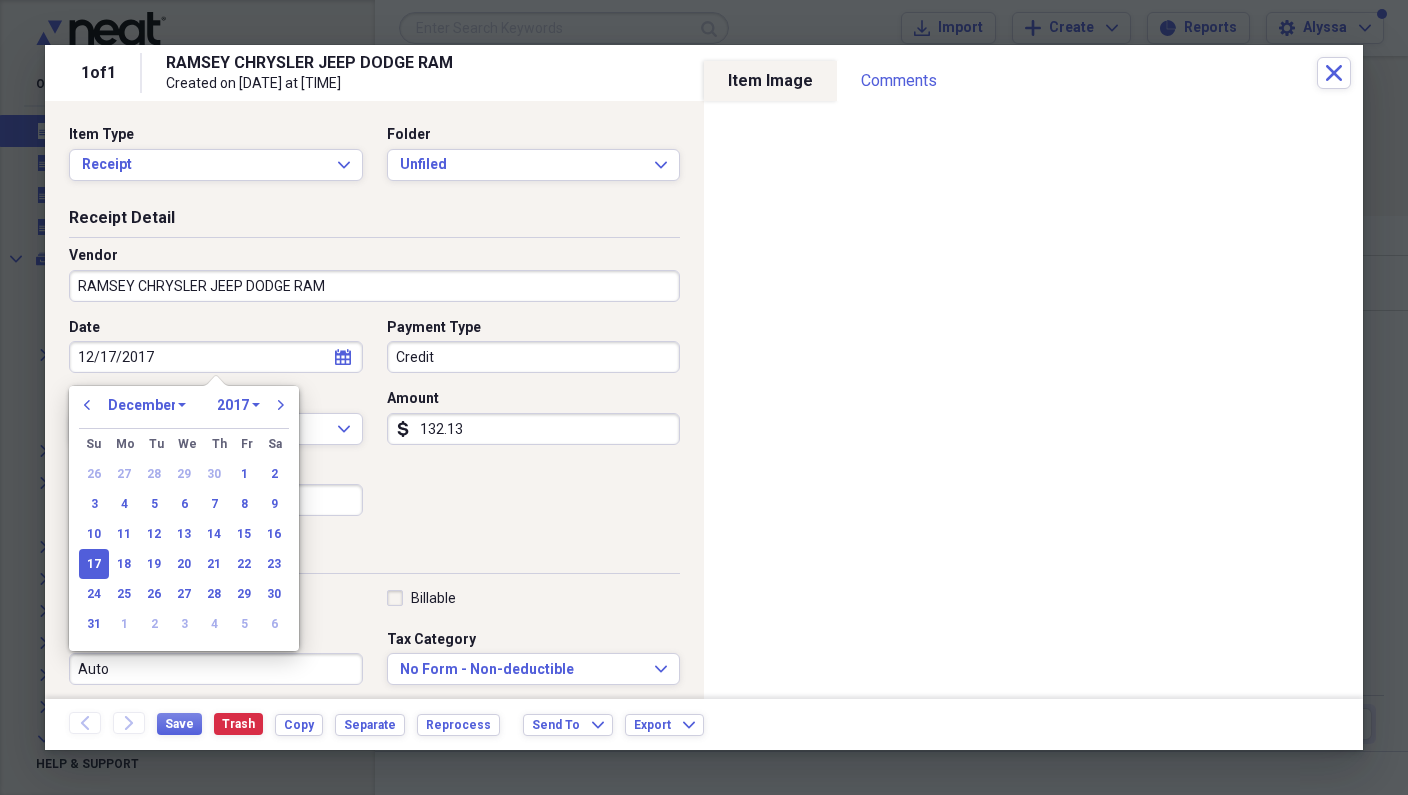 type 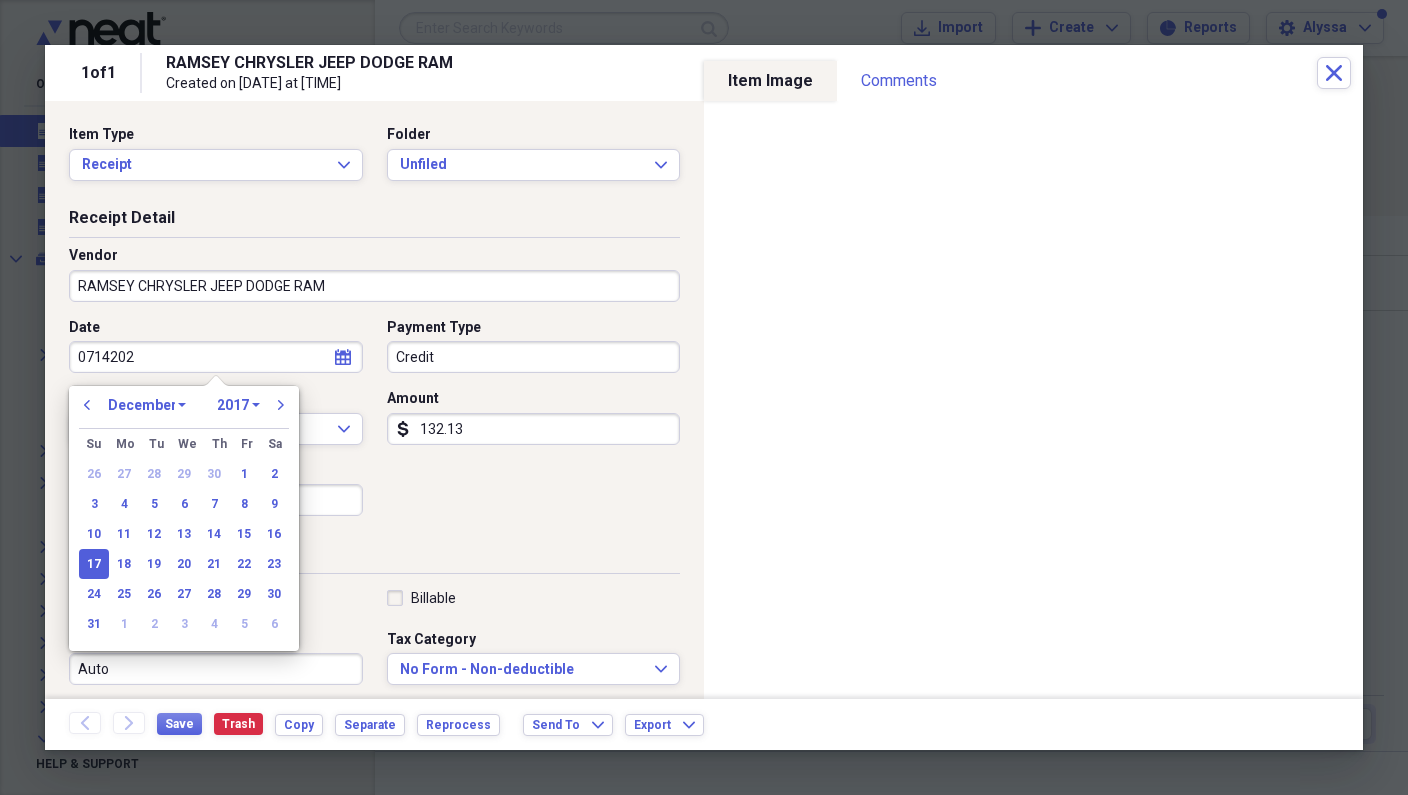type on "07142025" 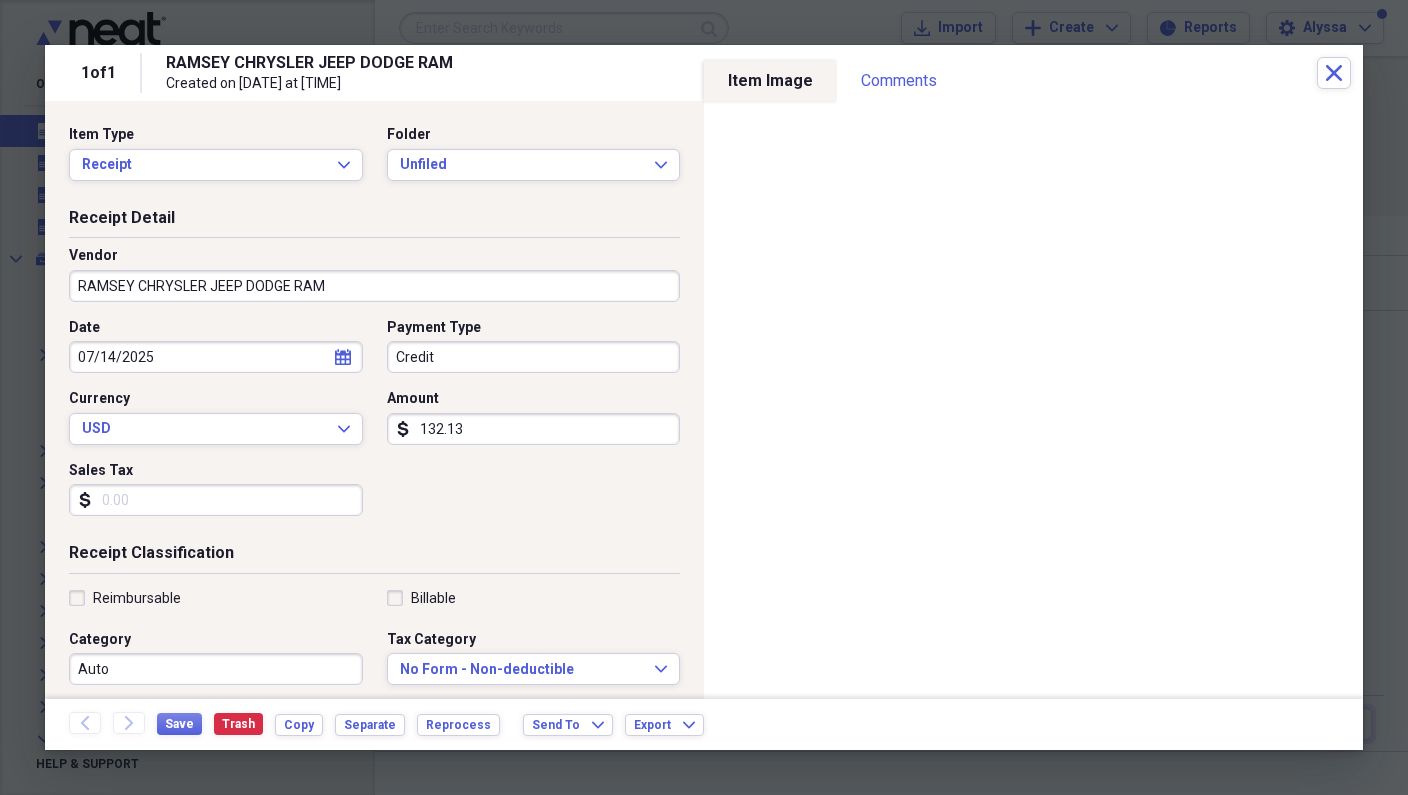 type on "07/14/2025" 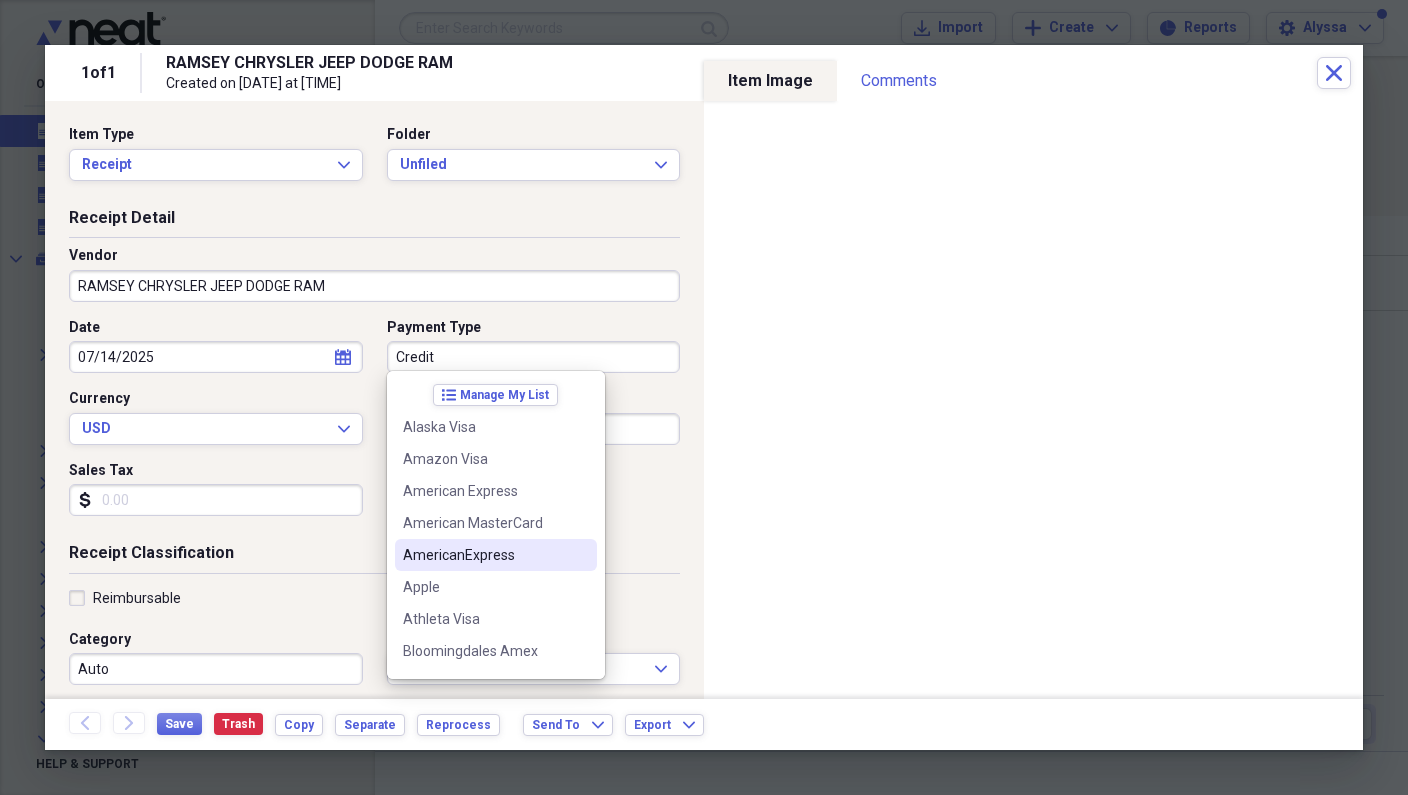 click on "AmericanExpress" at bounding box center (484, 555) 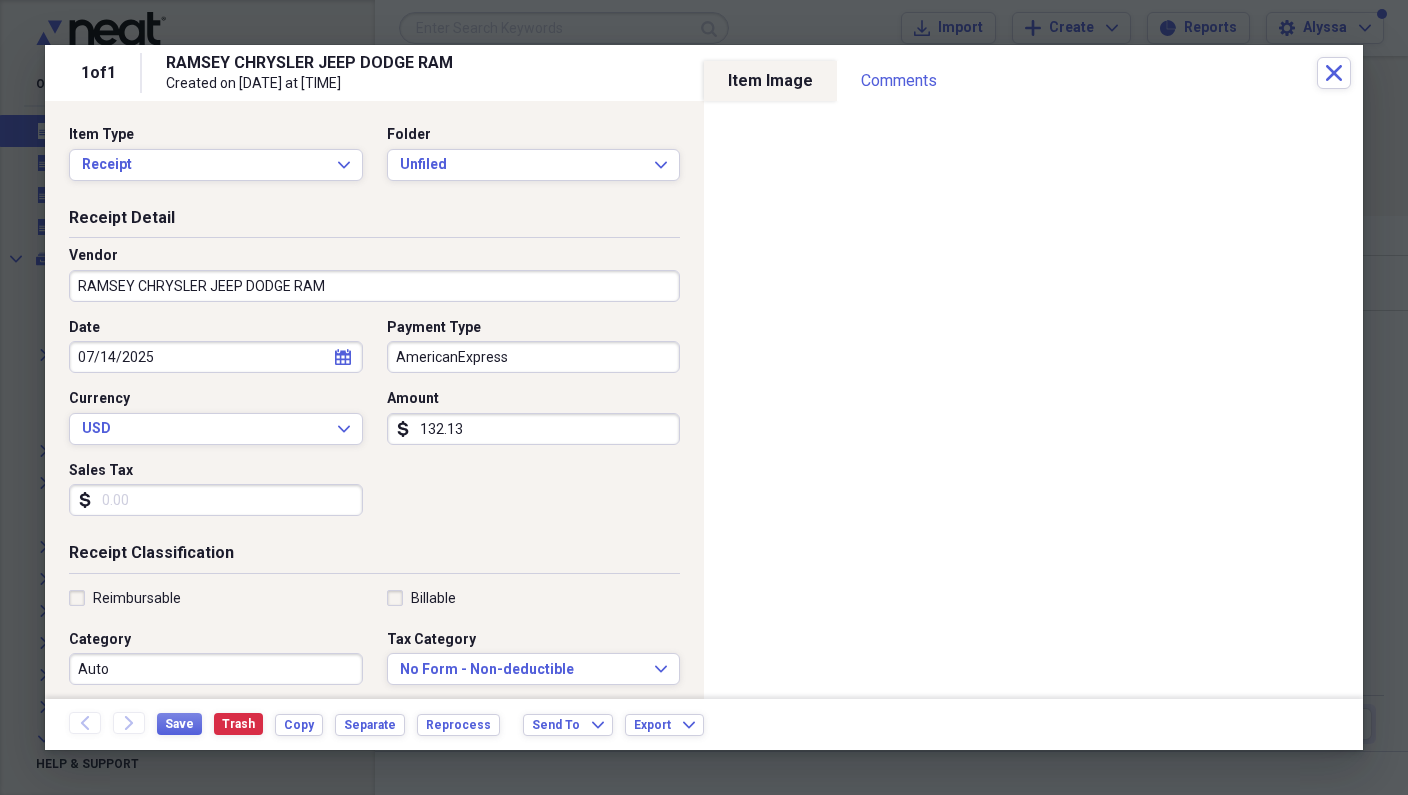 scroll, scrollTop: 0, scrollLeft: 0, axis: both 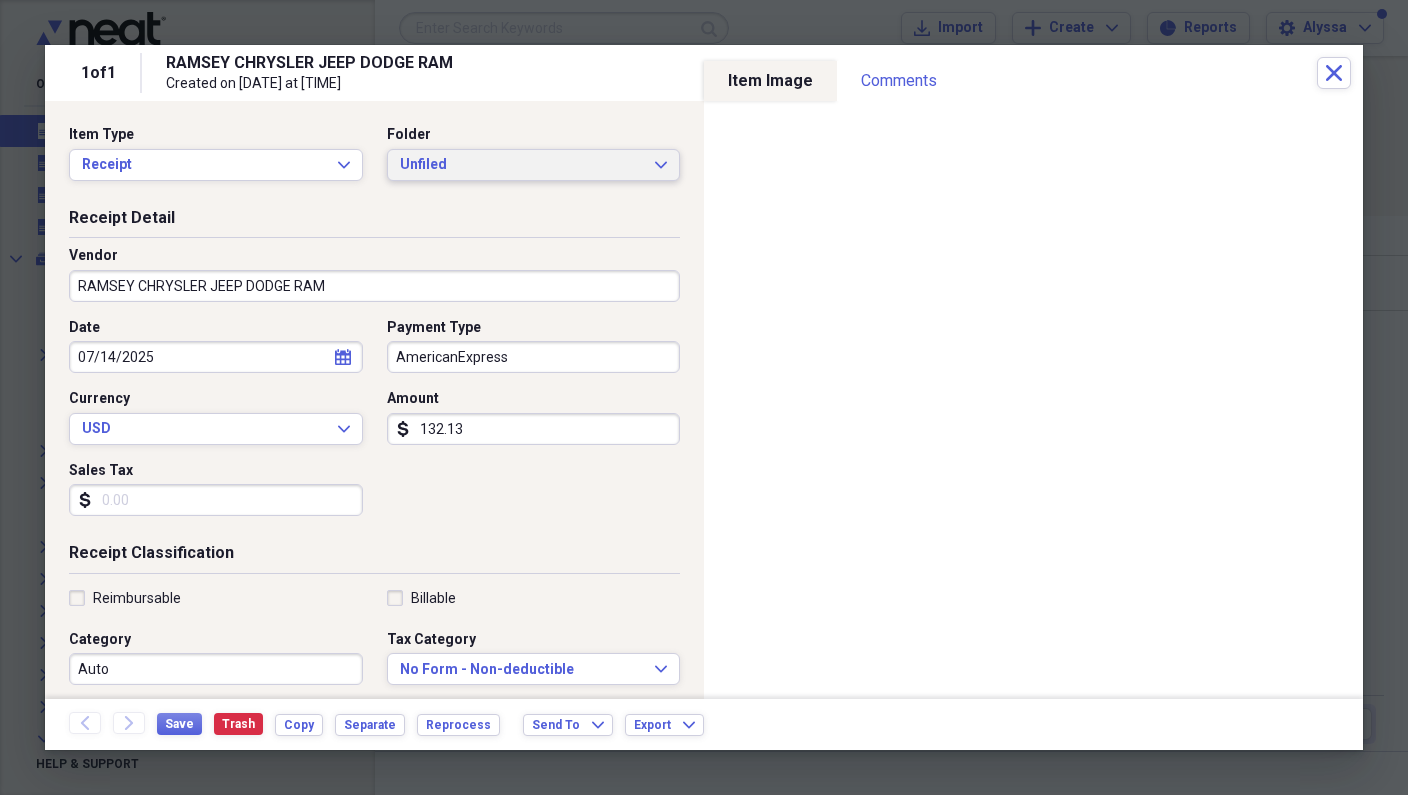 click on "Unfiled Expand" at bounding box center [534, 165] 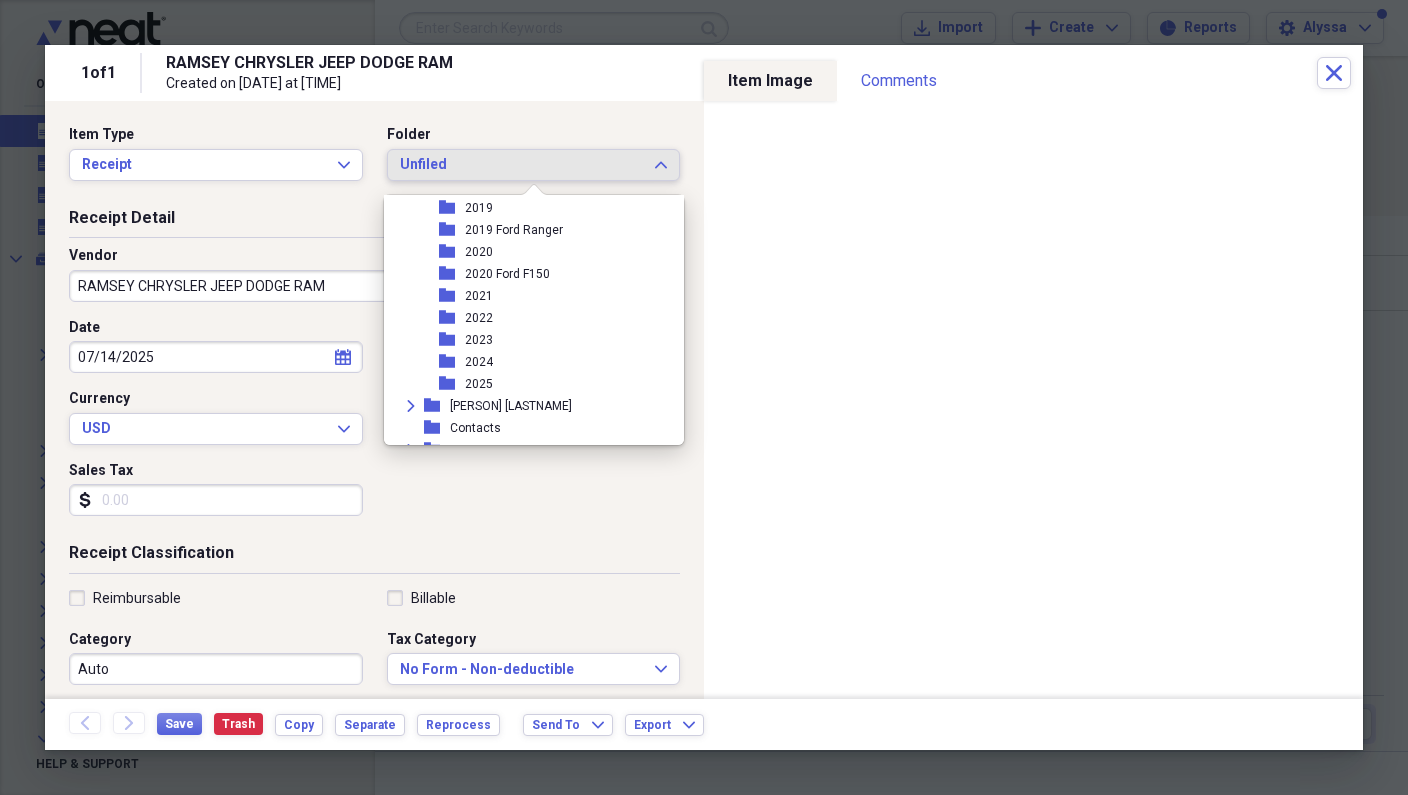 scroll, scrollTop: 212, scrollLeft: 0, axis: vertical 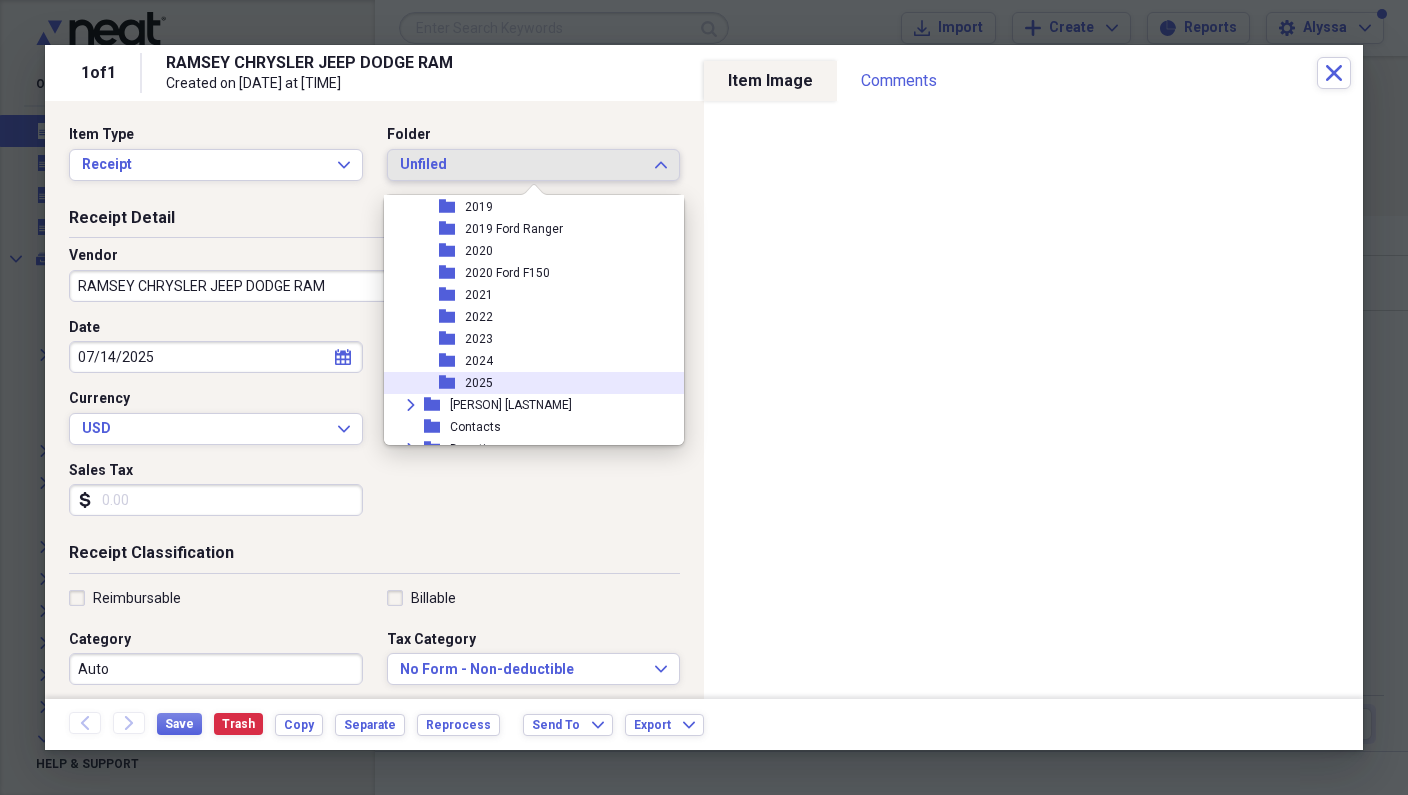 click on "2025" at bounding box center (479, 383) 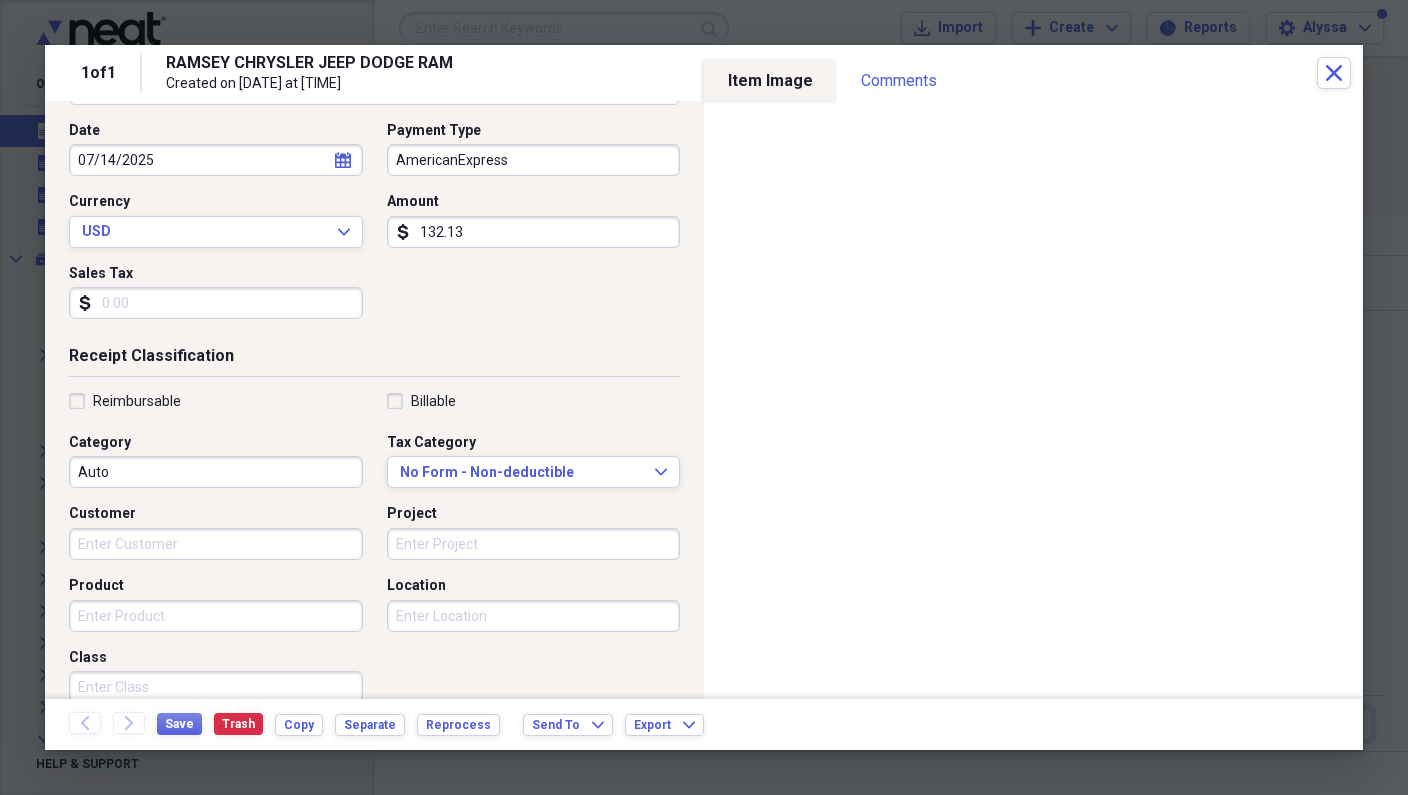 scroll, scrollTop: 200, scrollLeft: 0, axis: vertical 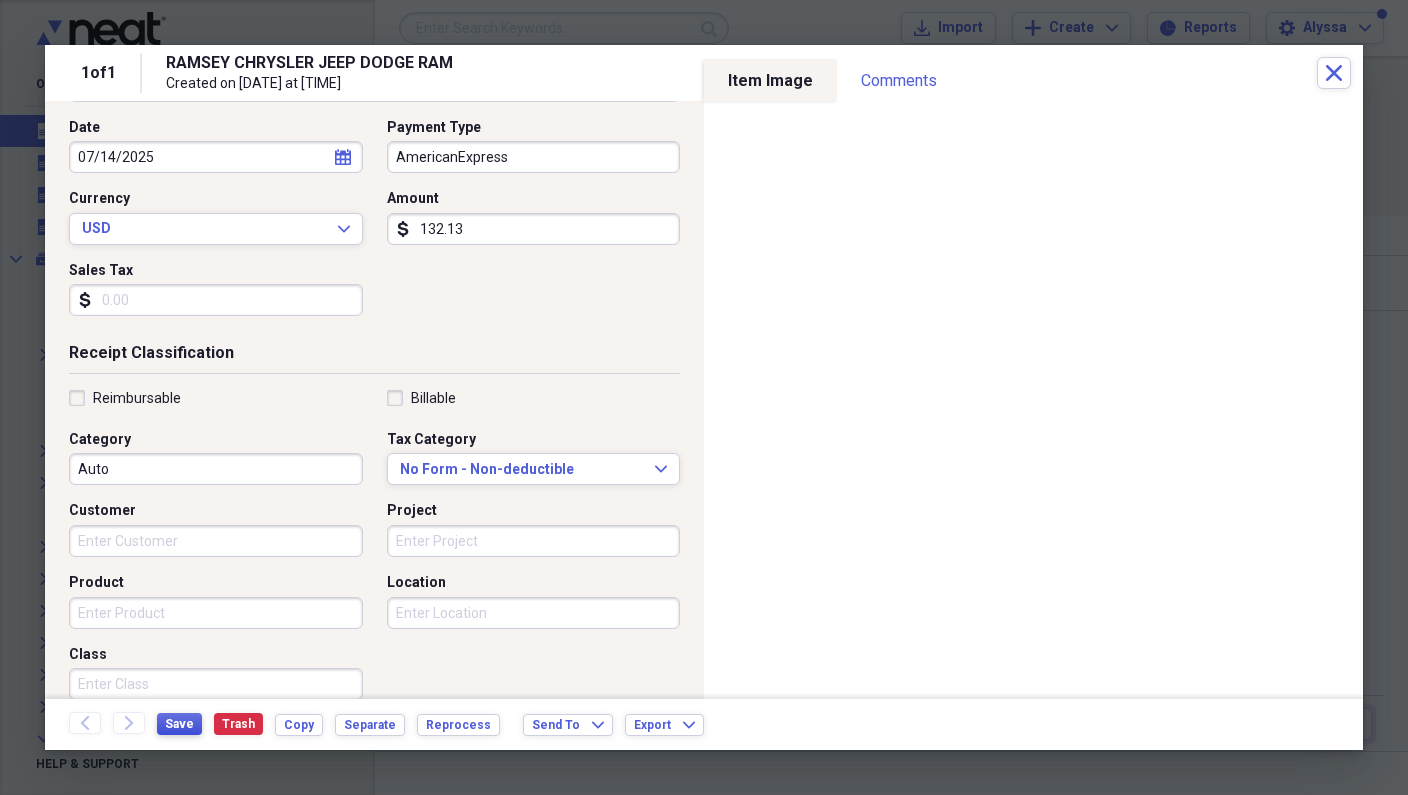 click on "Save" at bounding box center (179, 724) 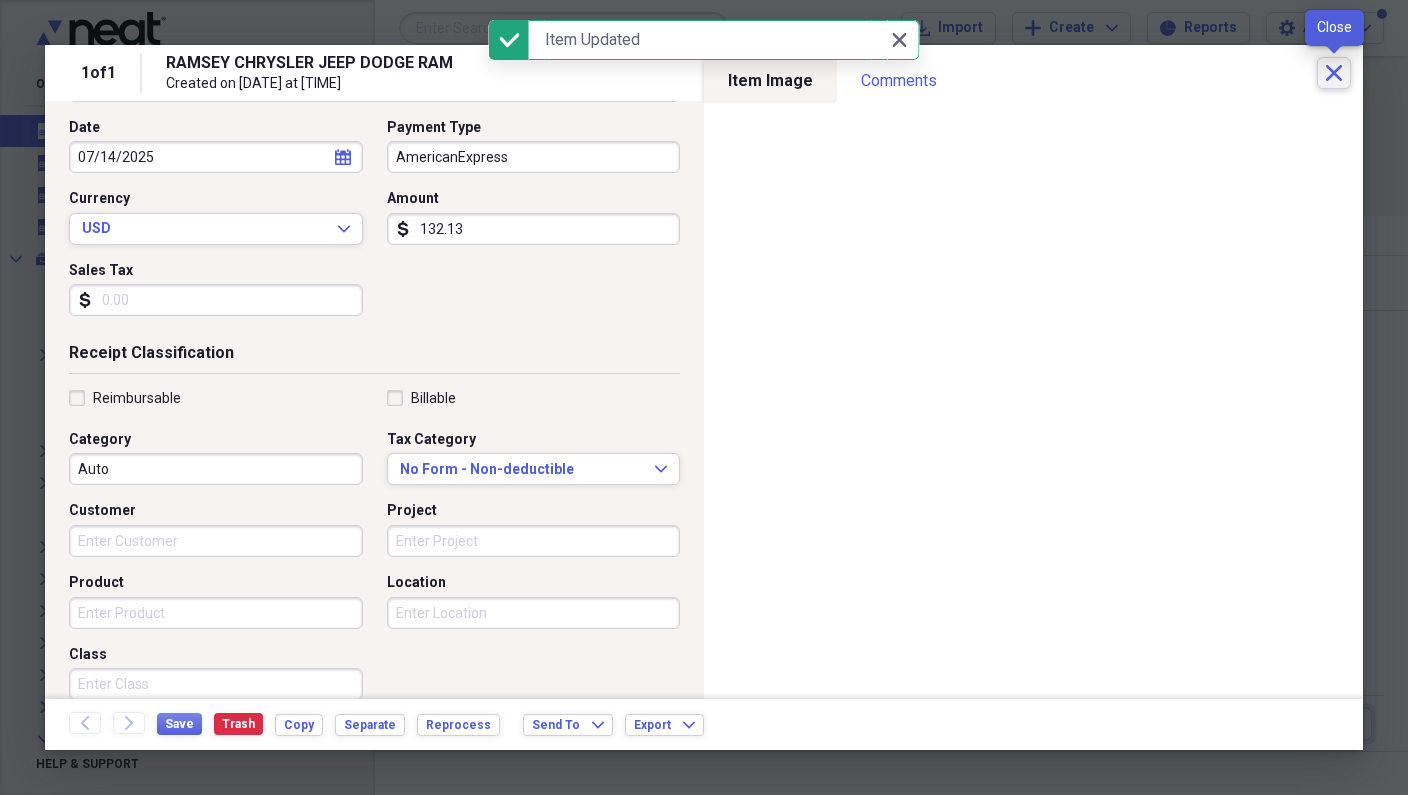 click on "Close" at bounding box center [1334, 73] 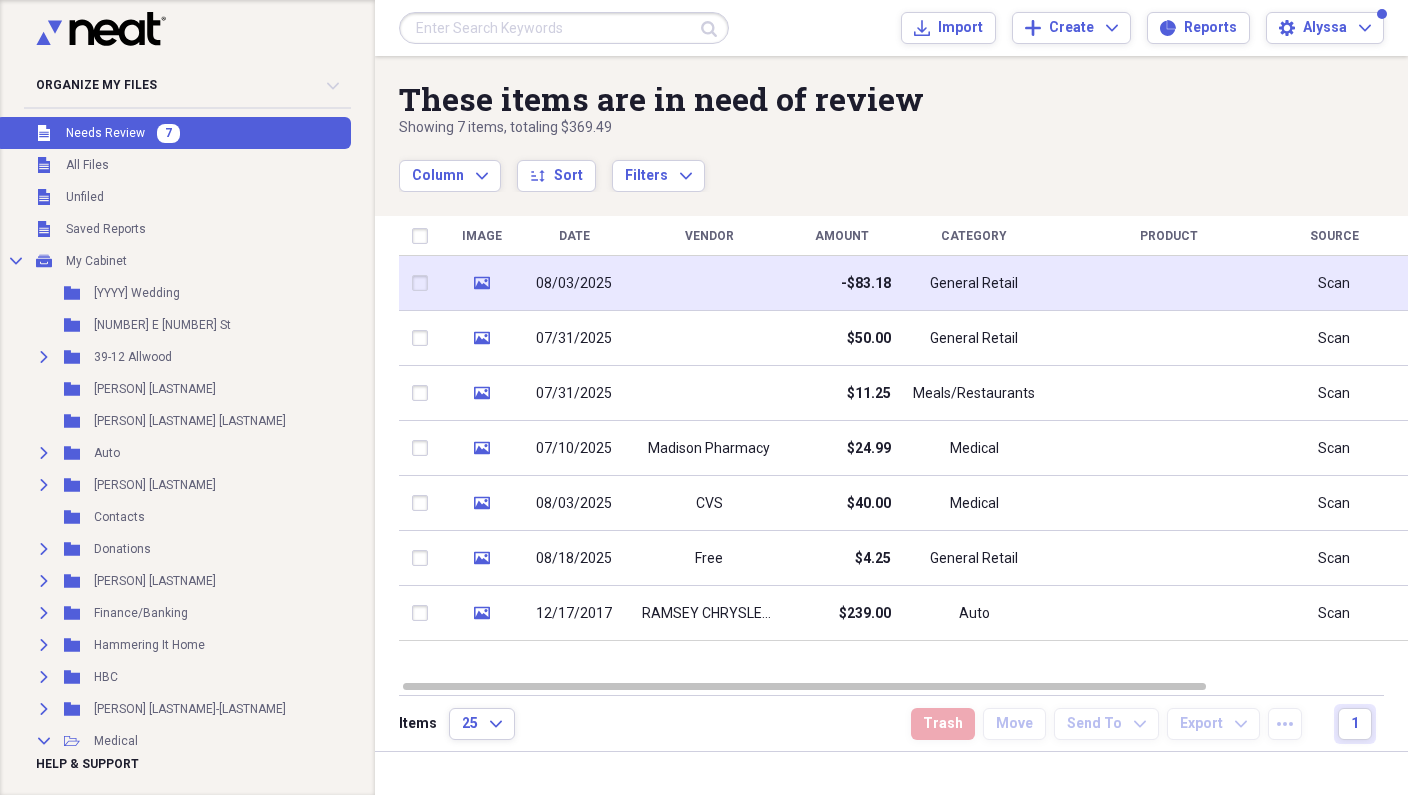 click on "General Retail" at bounding box center [974, 284] 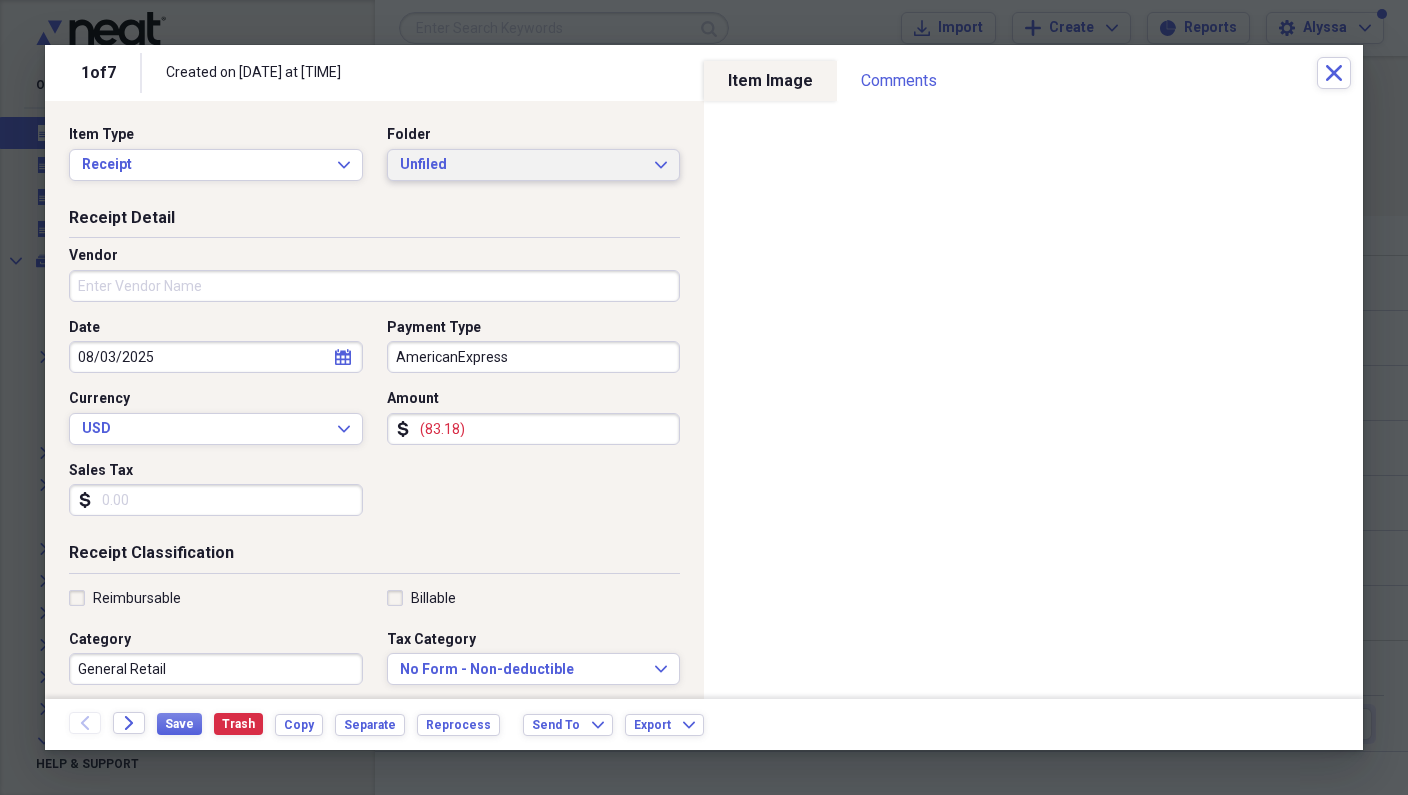 click on "Unfiled" at bounding box center (522, 165) 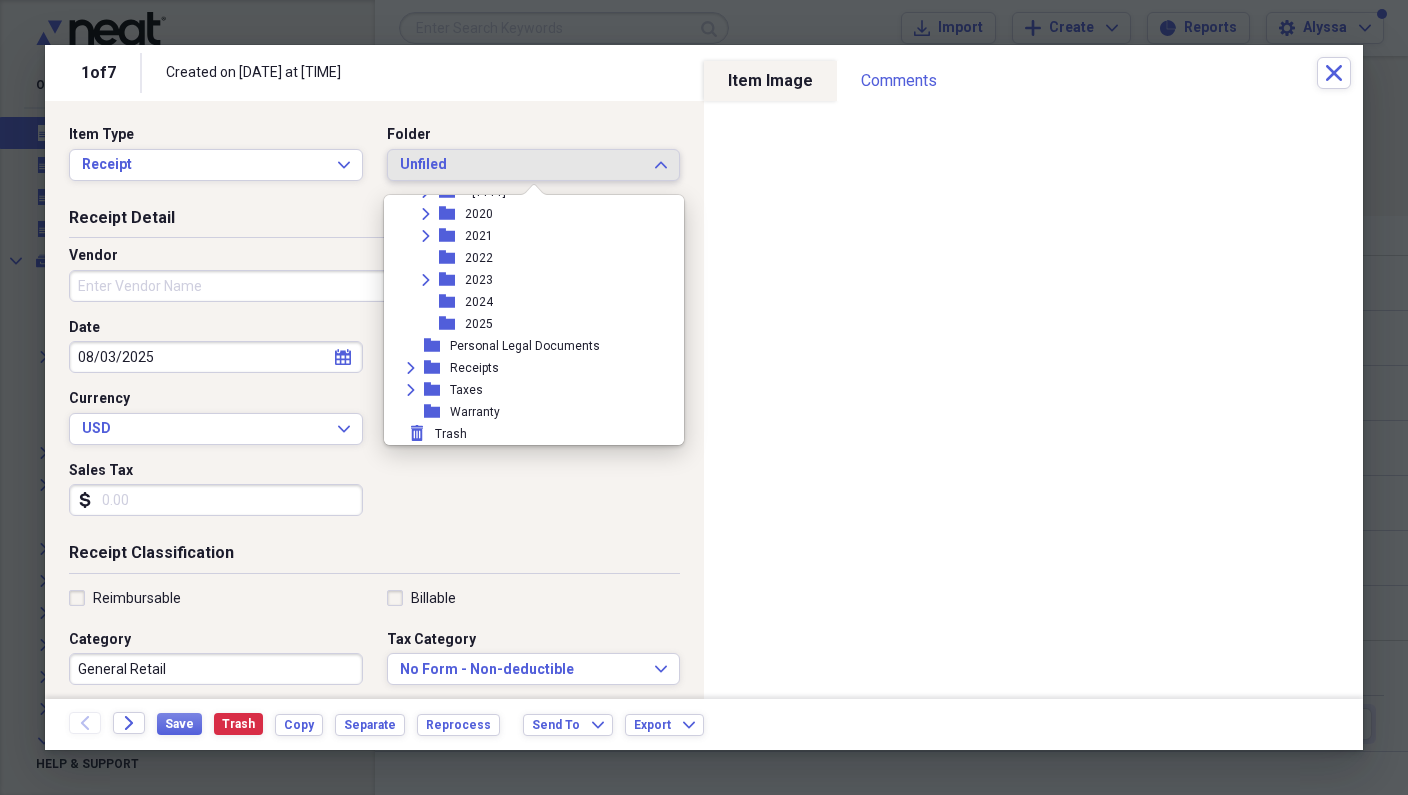 scroll, scrollTop: 623, scrollLeft: 0, axis: vertical 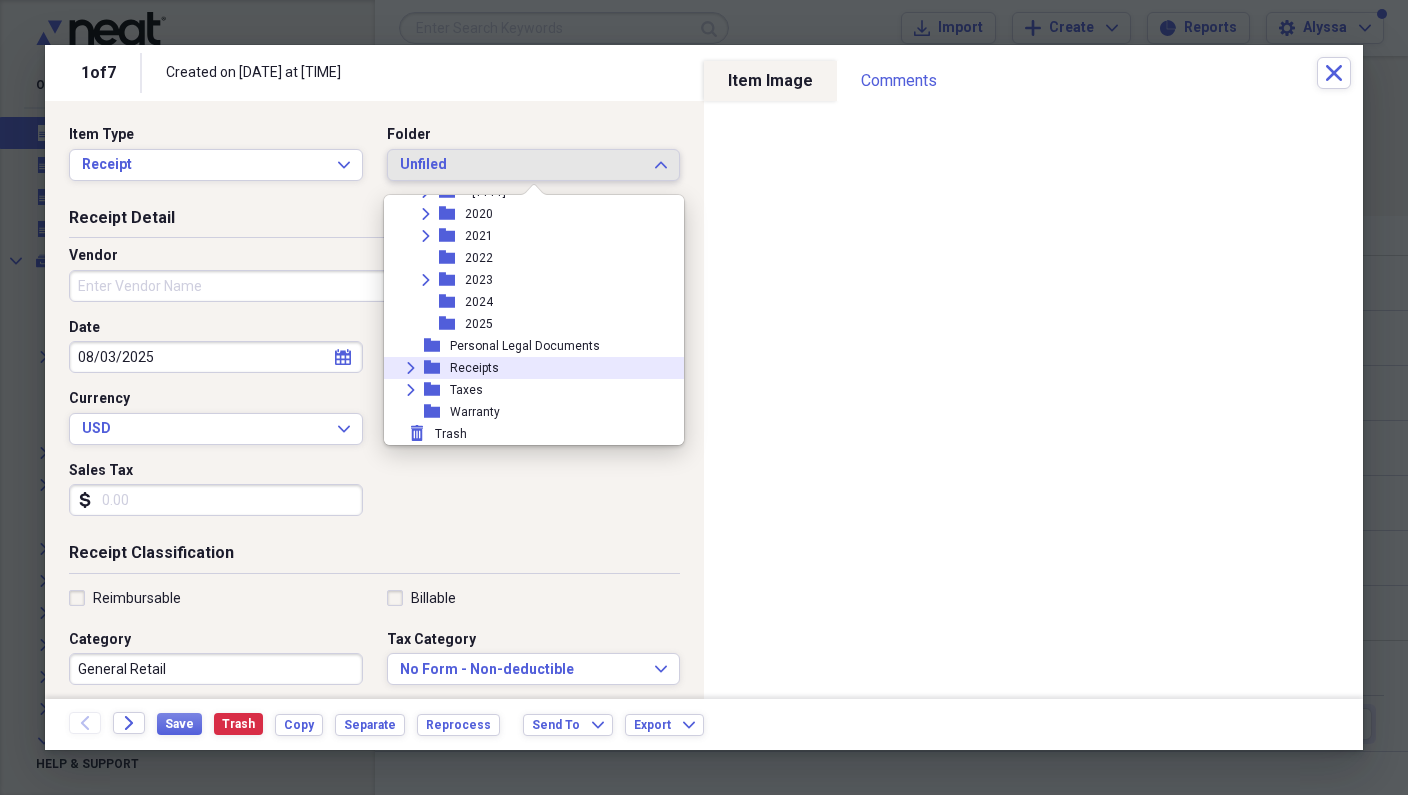 click on "Expand" 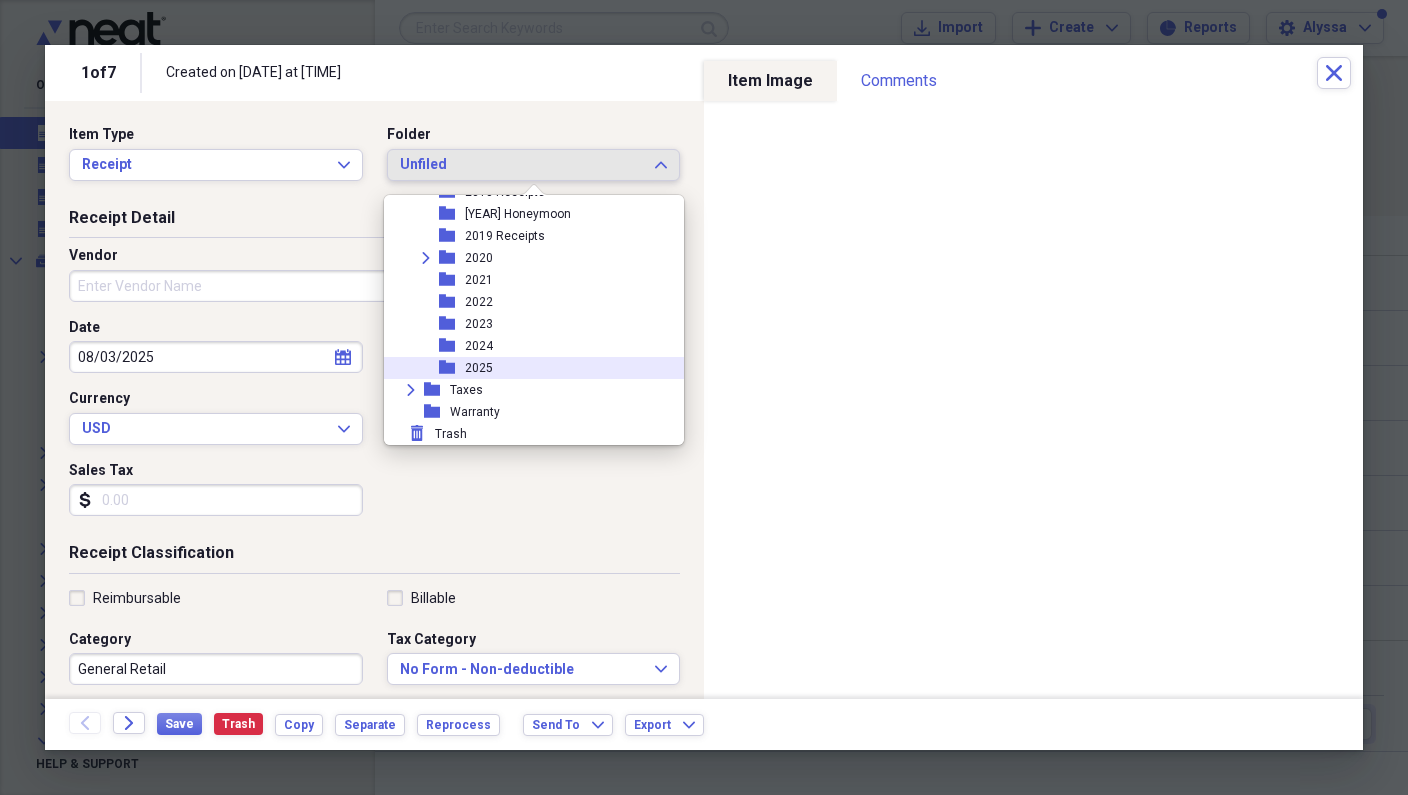 scroll, scrollTop: 953, scrollLeft: 0, axis: vertical 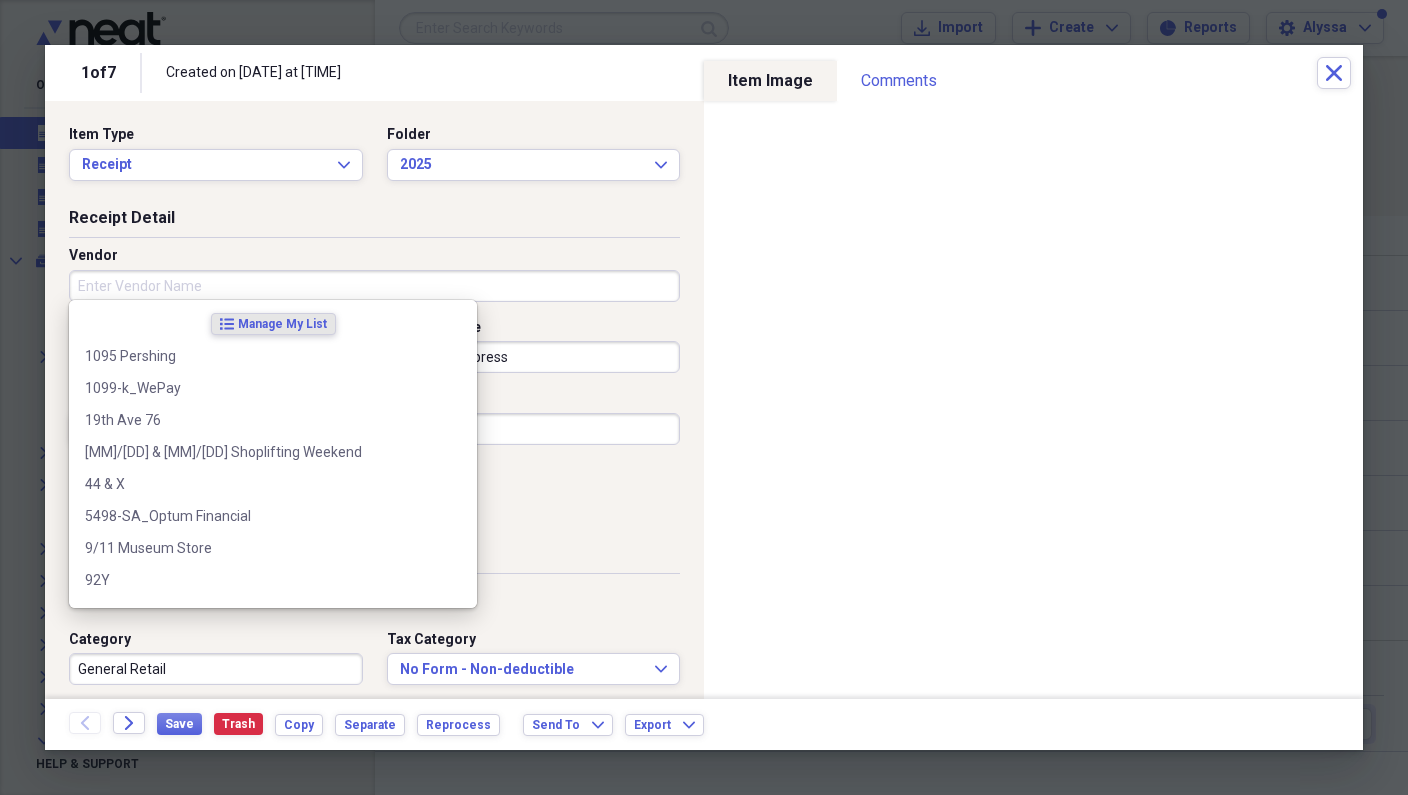 drag, startPoint x: 220, startPoint y: 280, endPoint x: 279, endPoint y: 285, distance: 59.211487 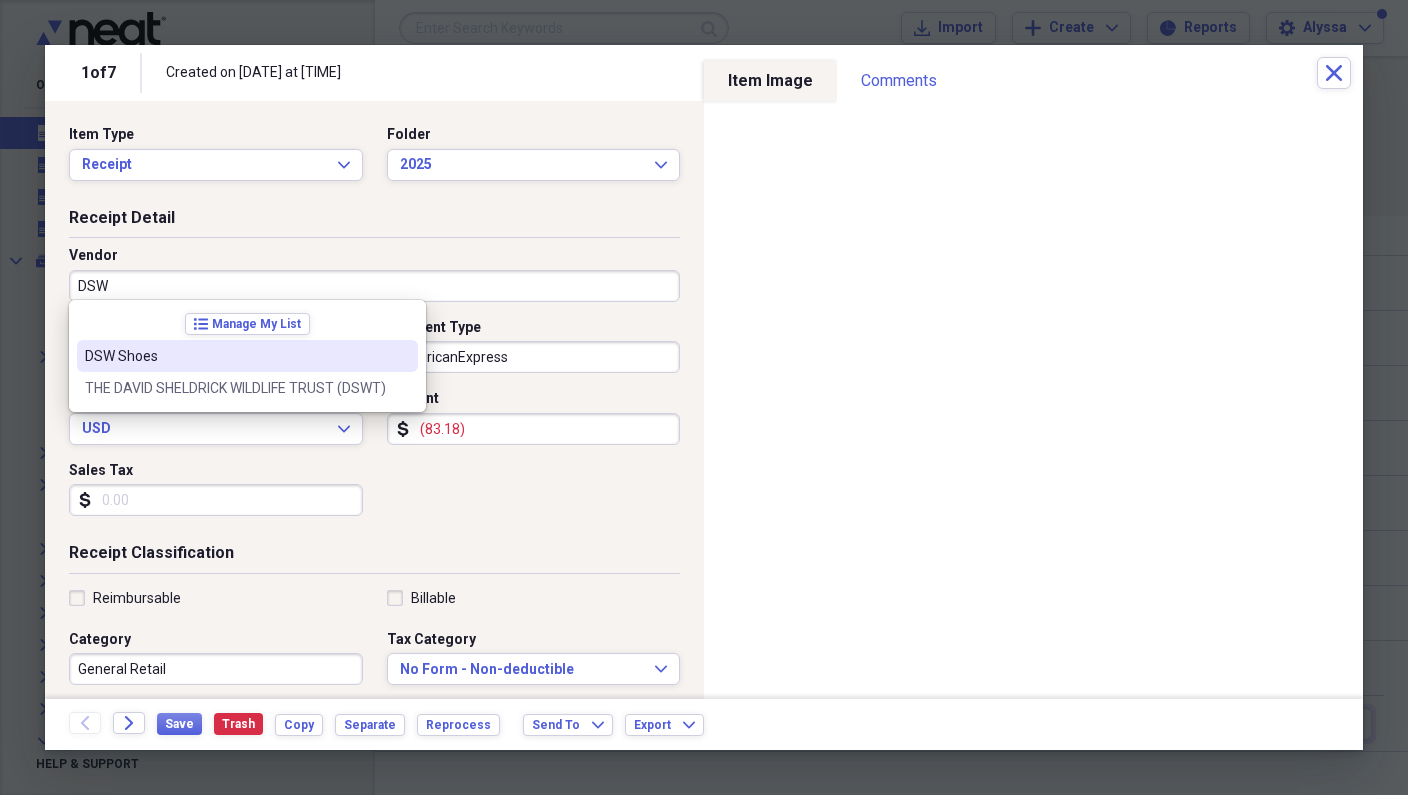 click on "DSW Shoes" at bounding box center (235, 356) 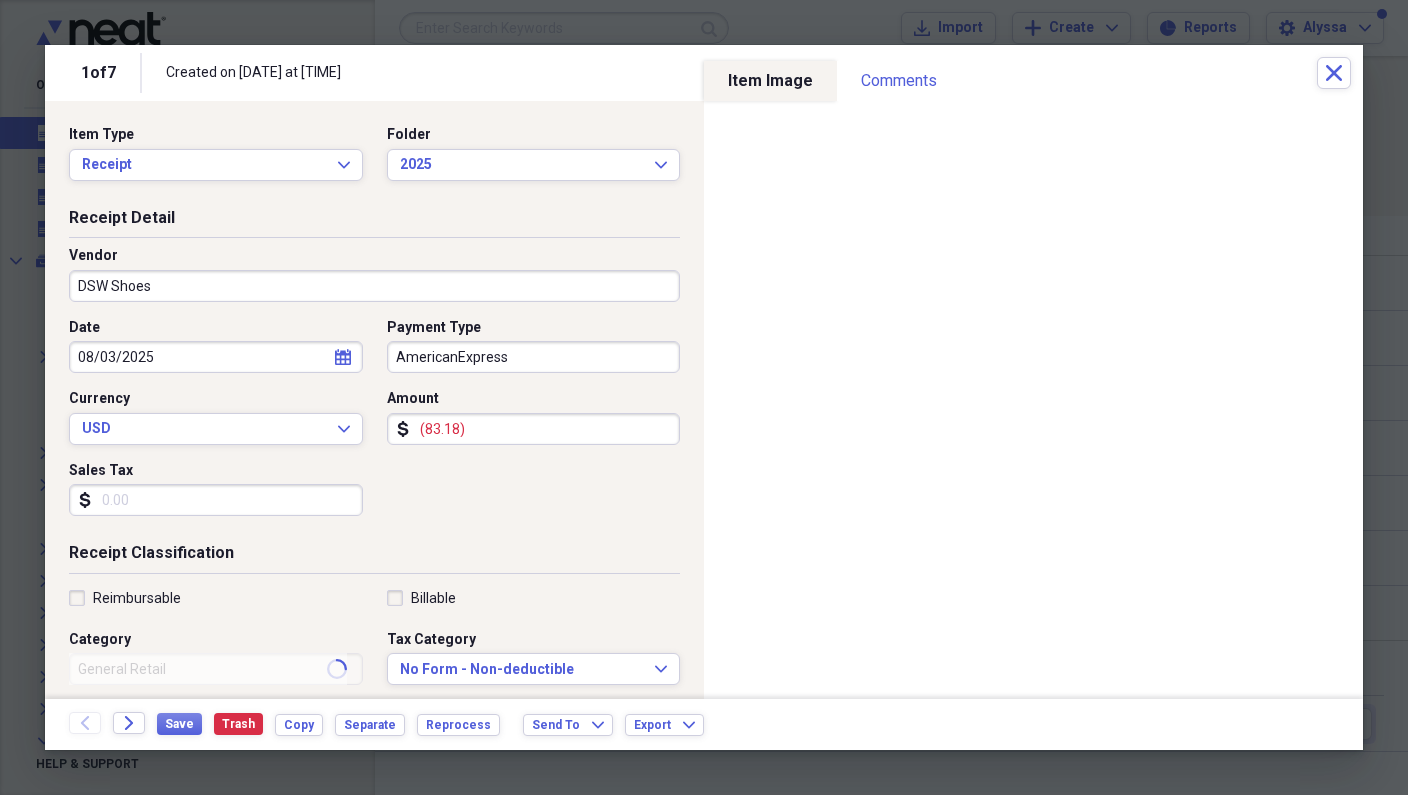 type on "Clothing" 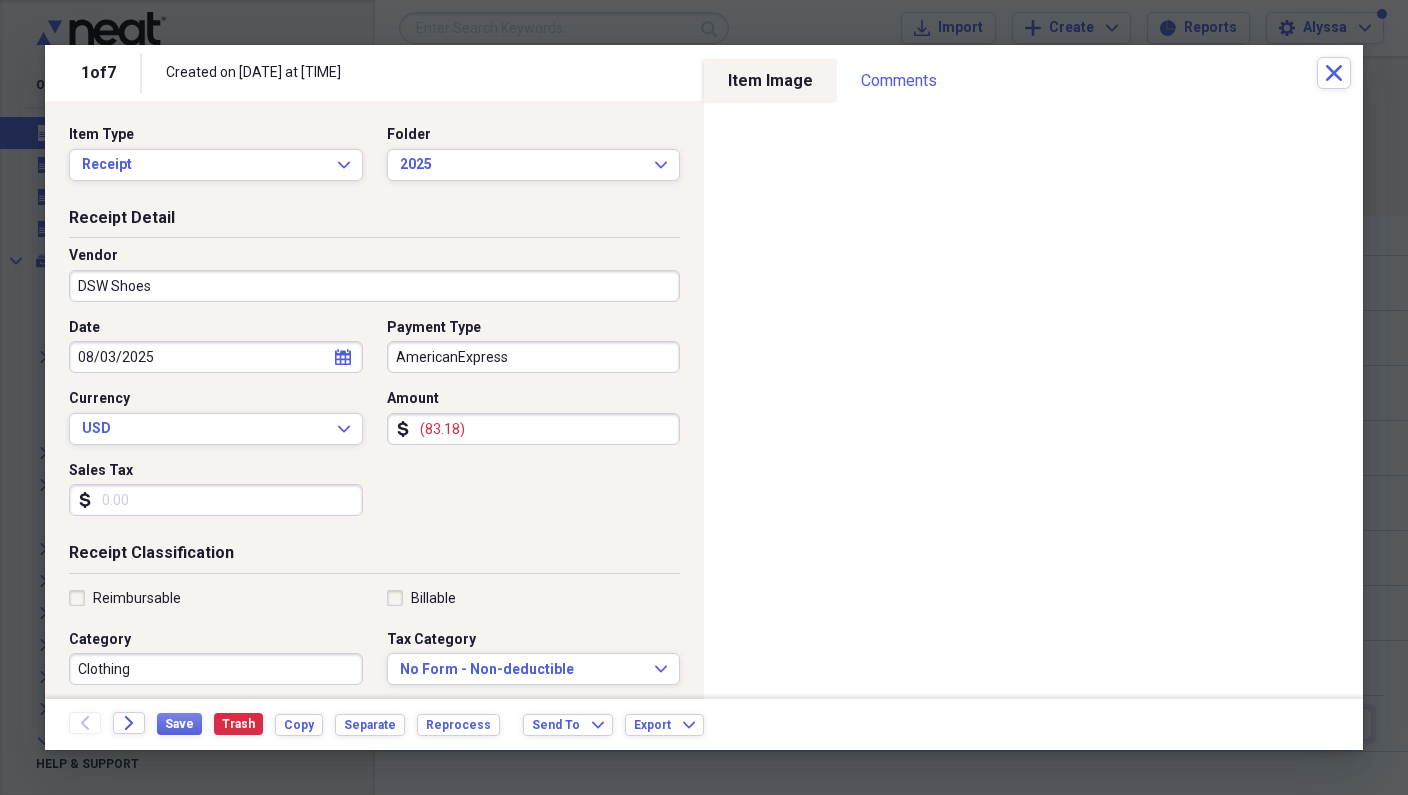 click on "08/03/2025" at bounding box center [216, 357] 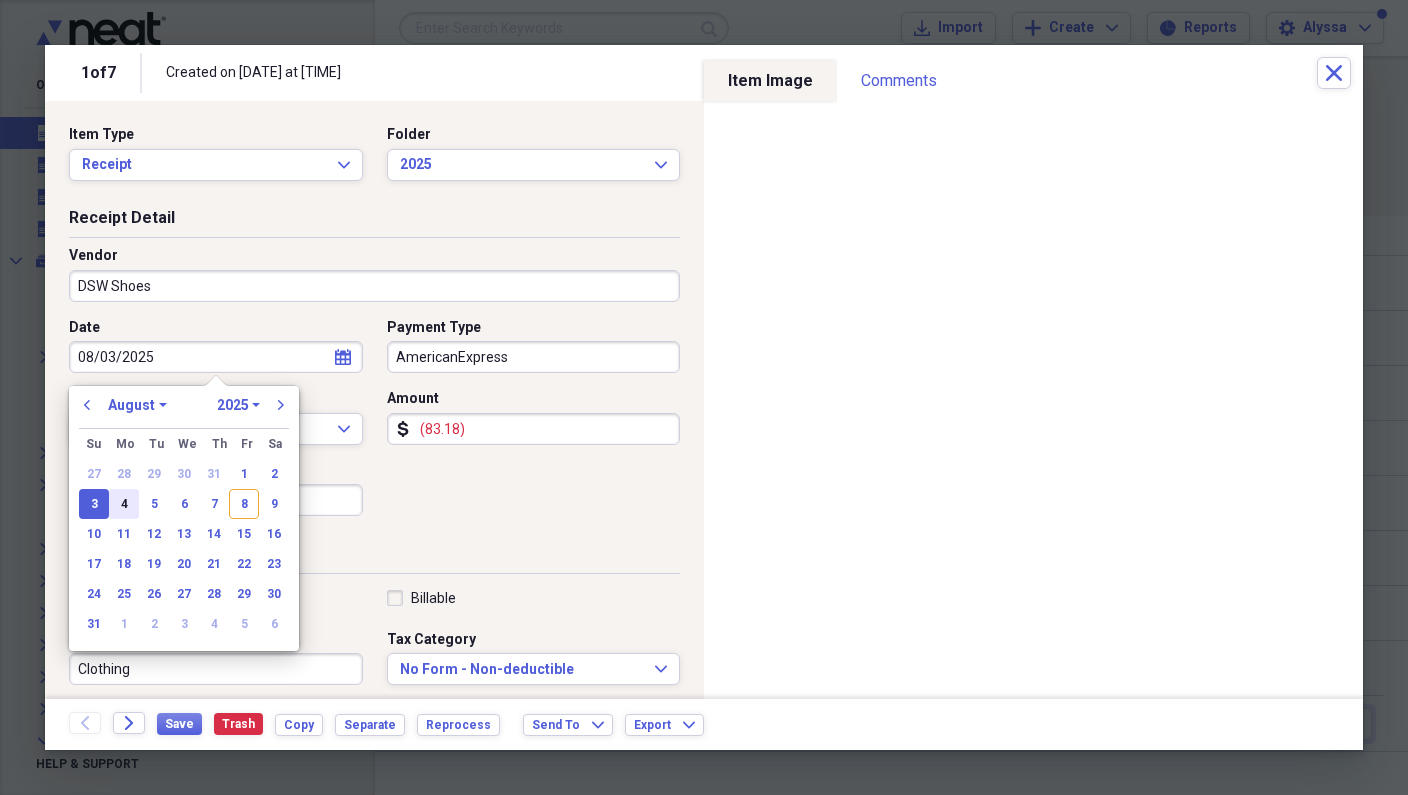 click on "4" at bounding box center [124, 504] 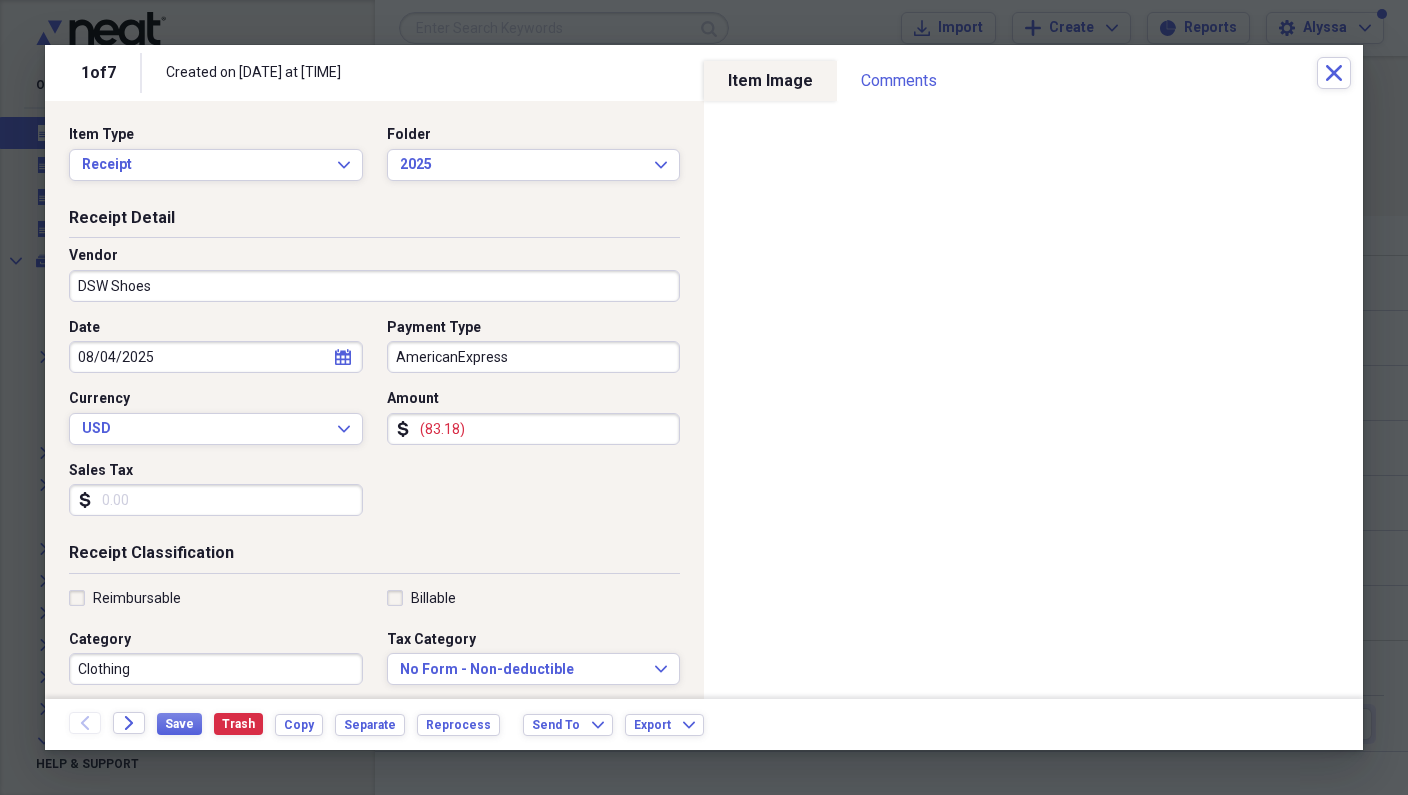drag, startPoint x: 491, startPoint y: 428, endPoint x: 390, endPoint y: 424, distance: 101.07918 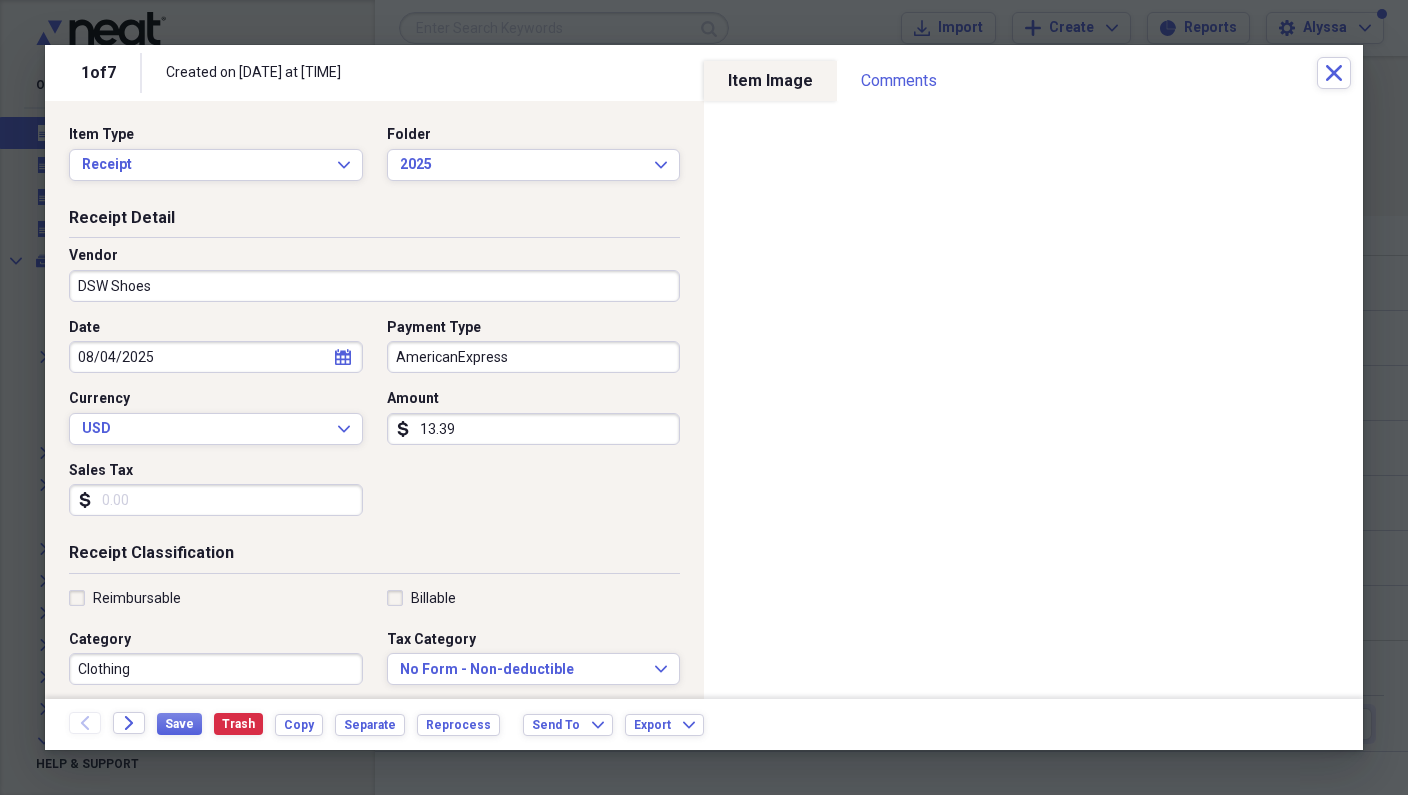 type on "133.91" 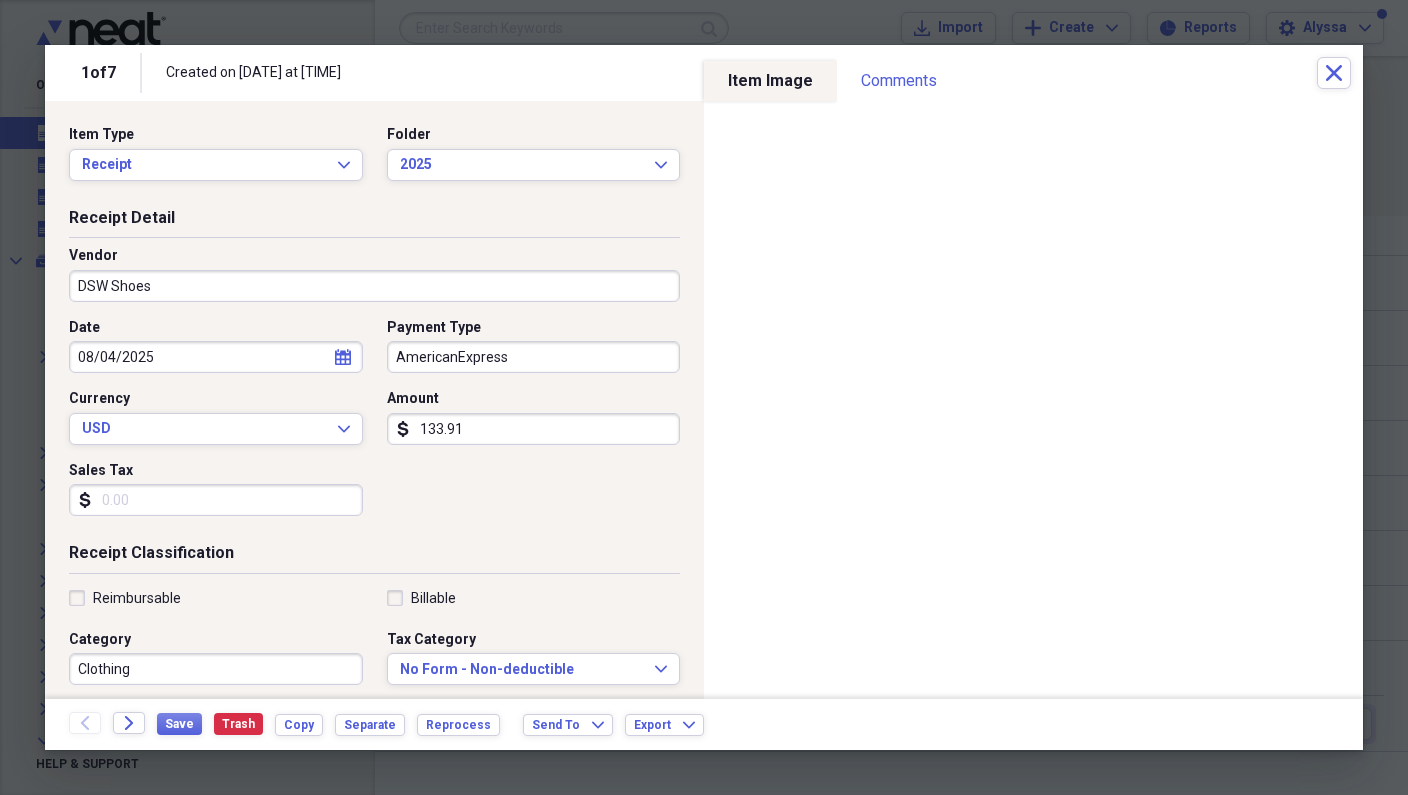 scroll, scrollTop: 0, scrollLeft: 0, axis: both 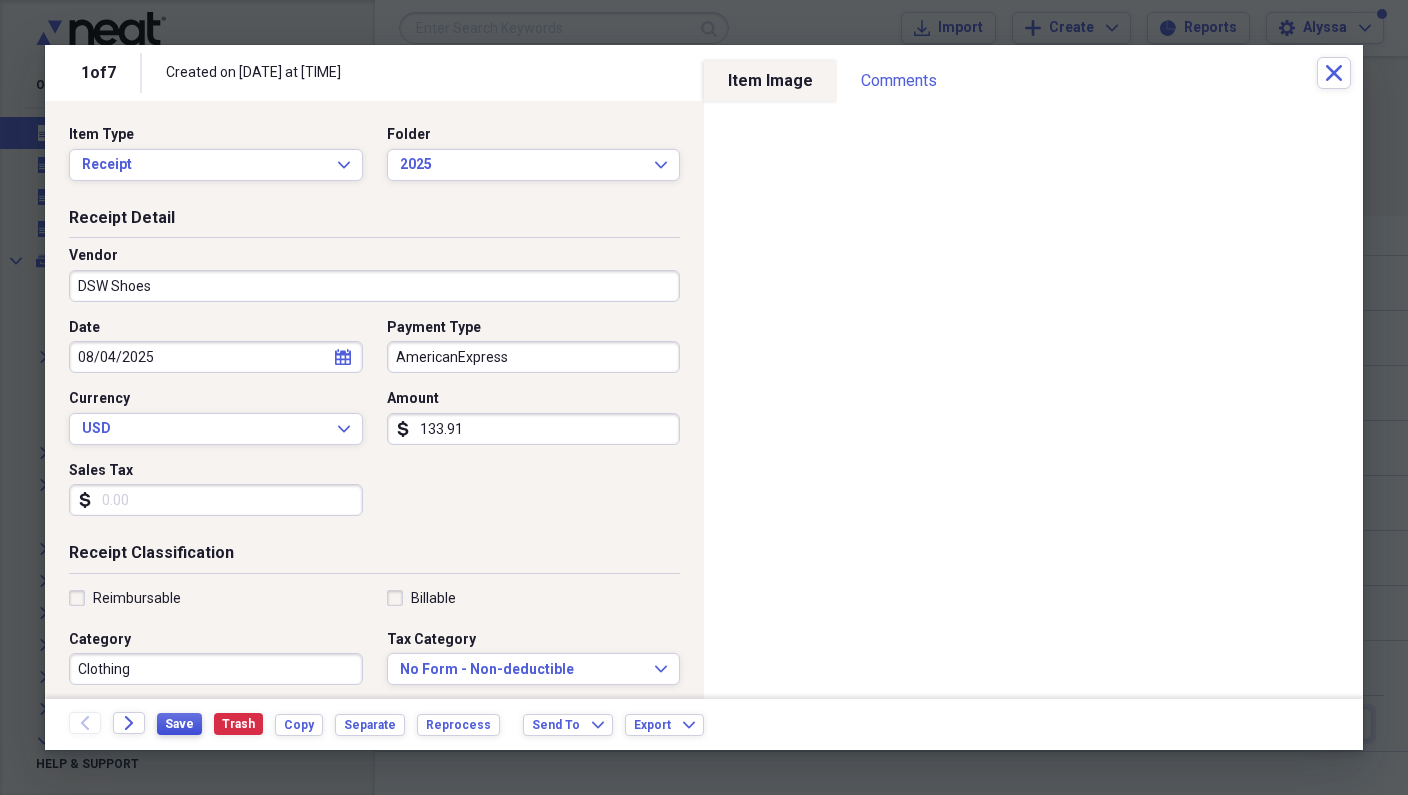 click on "Save" at bounding box center [179, 724] 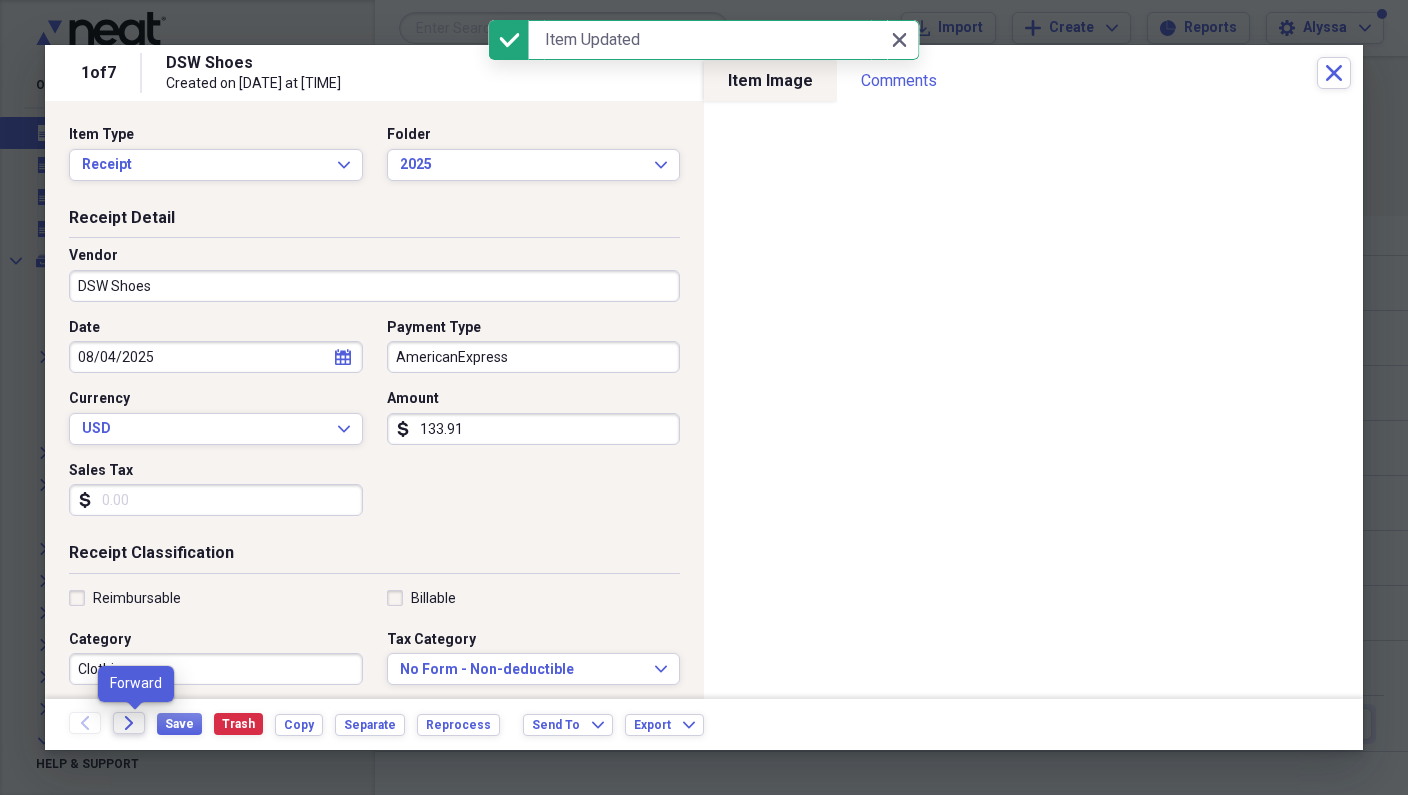 click 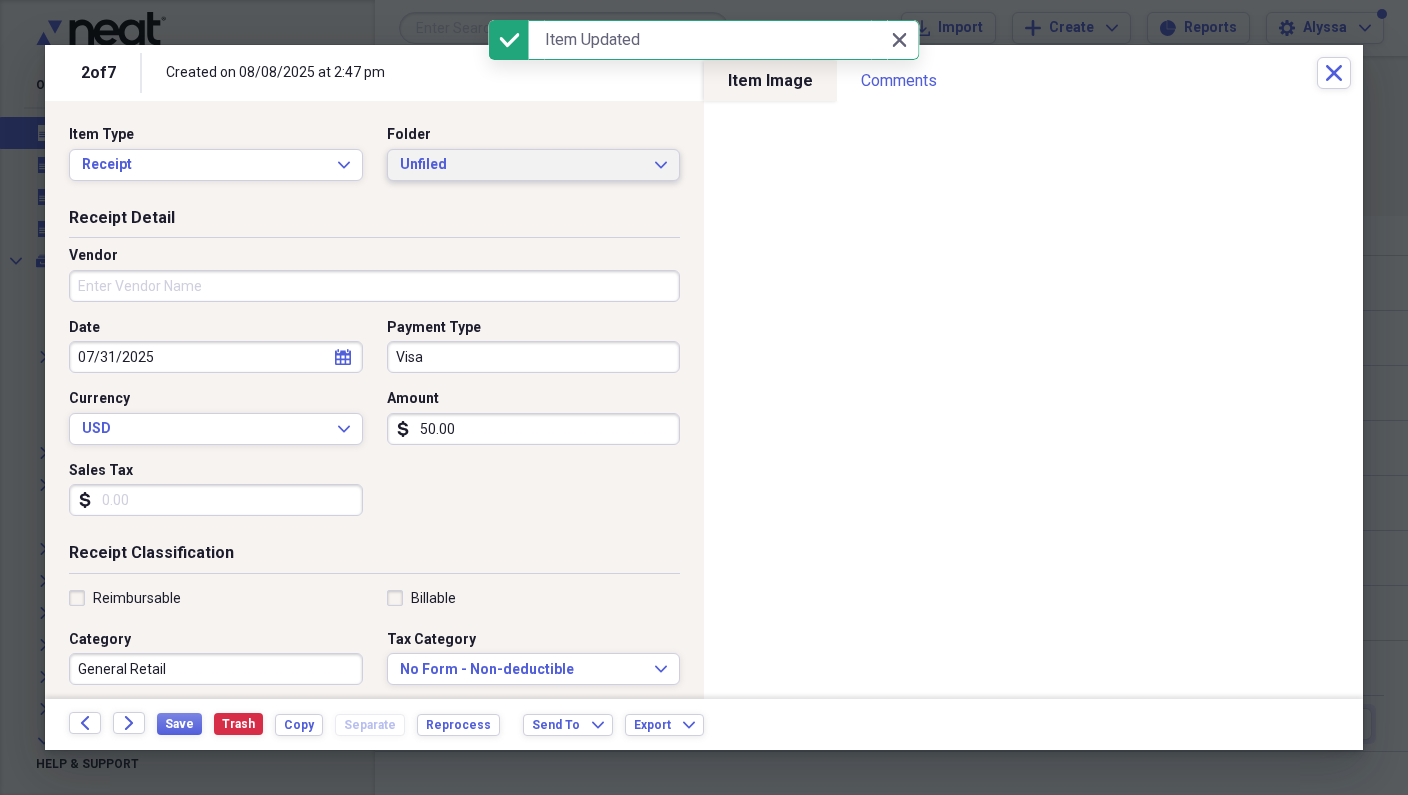 click on "Unfiled" at bounding box center (522, 165) 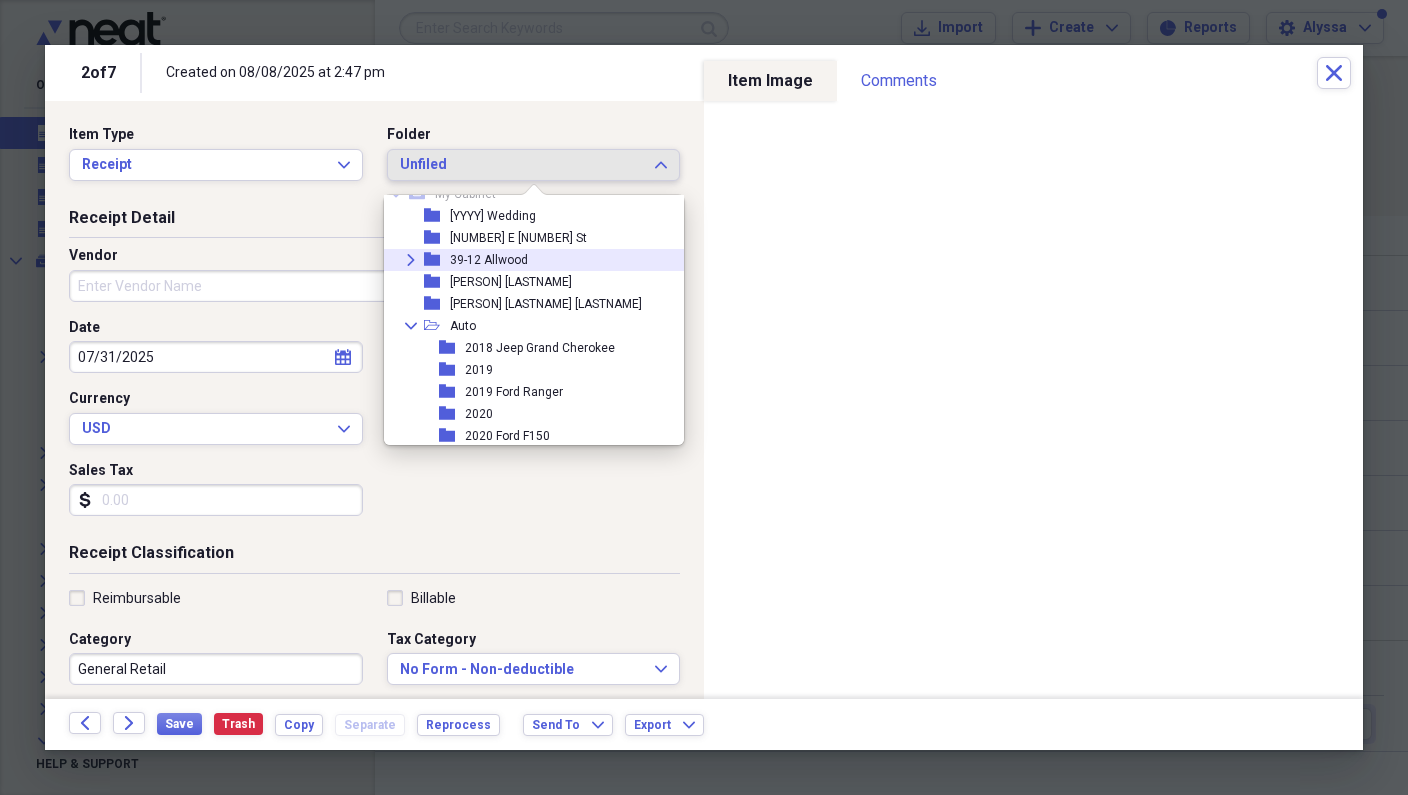 scroll, scrollTop: 61, scrollLeft: 0, axis: vertical 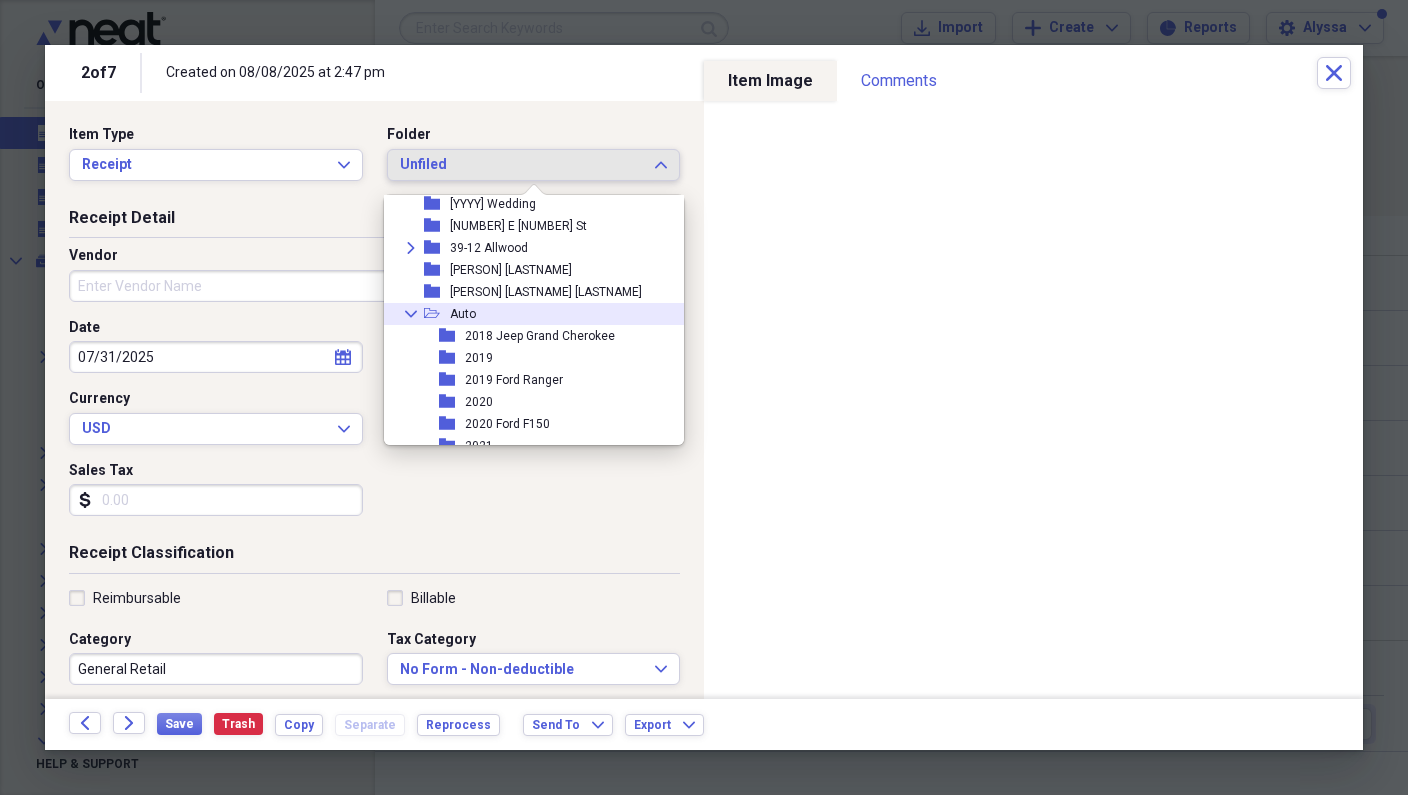 click on "Collapse" 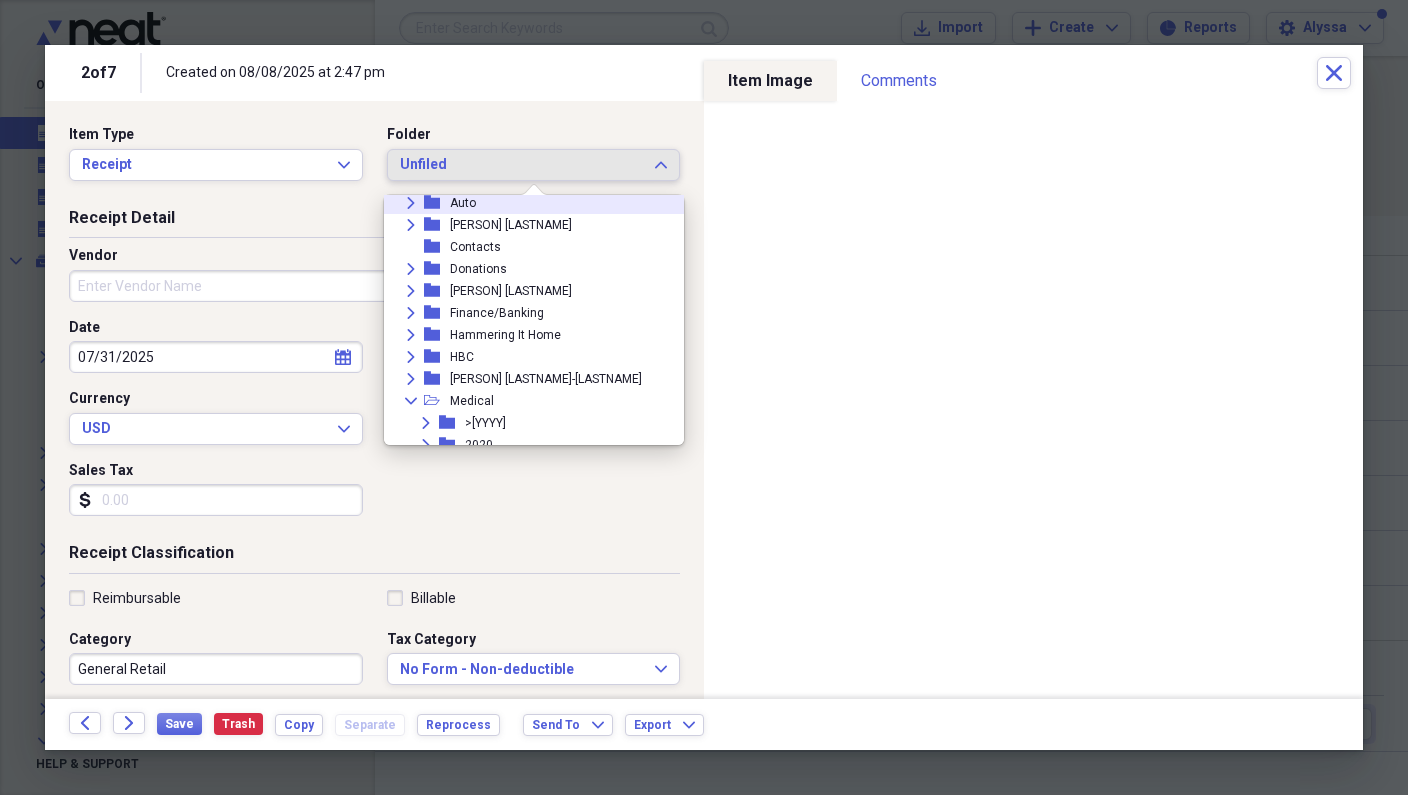 scroll, scrollTop: 178, scrollLeft: 0, axis: vertical 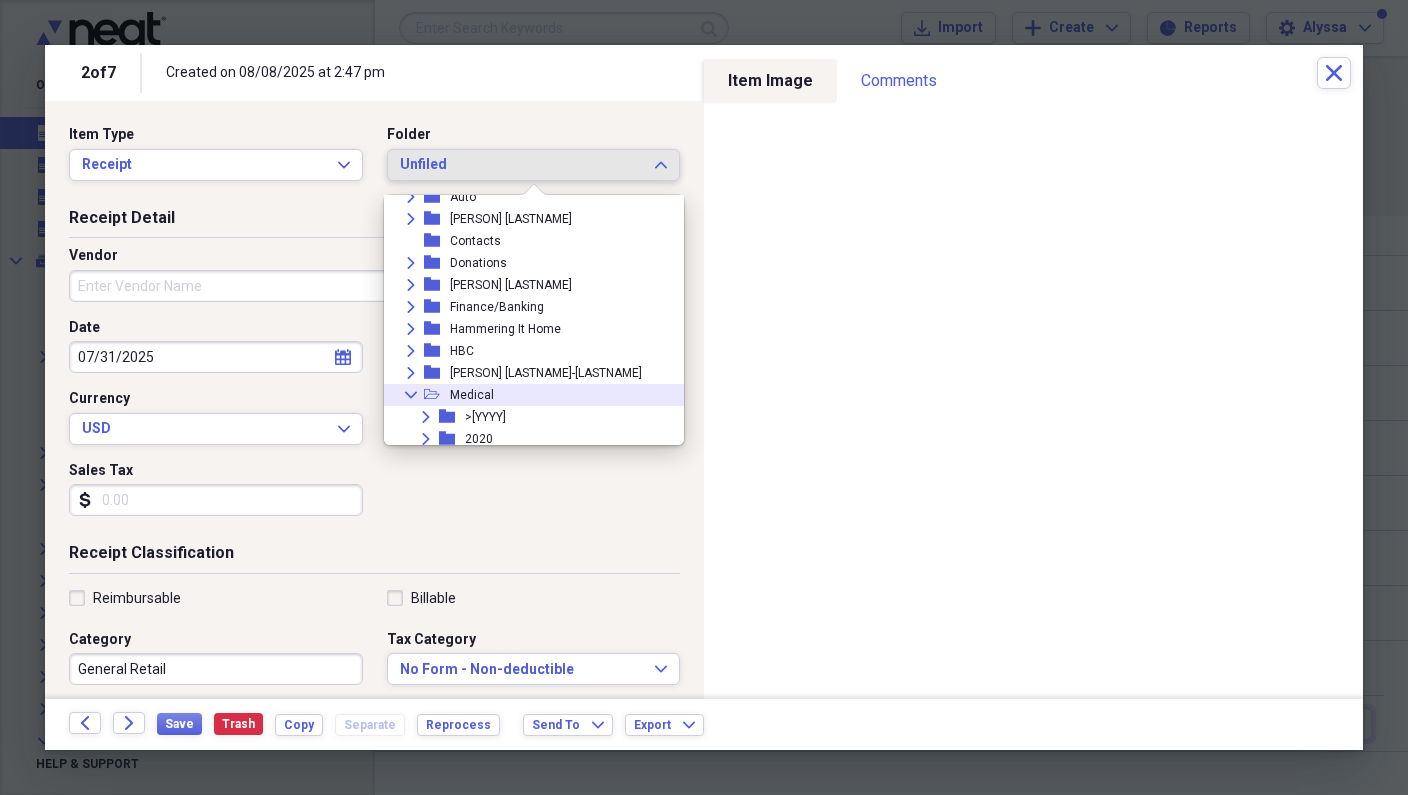 click on "Collapse" 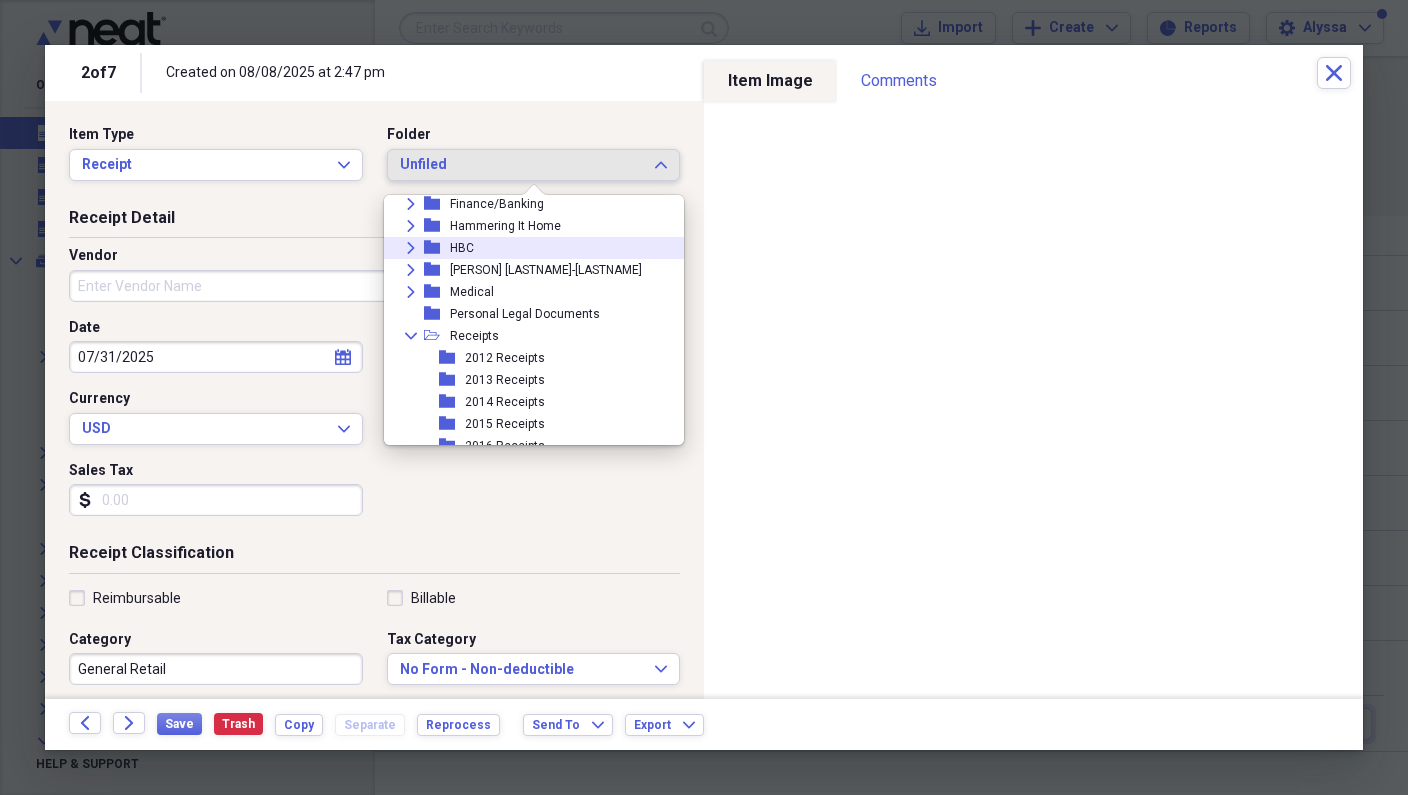 scroll, scrollTop: 286, scrollLeft: 0, axis: vertical 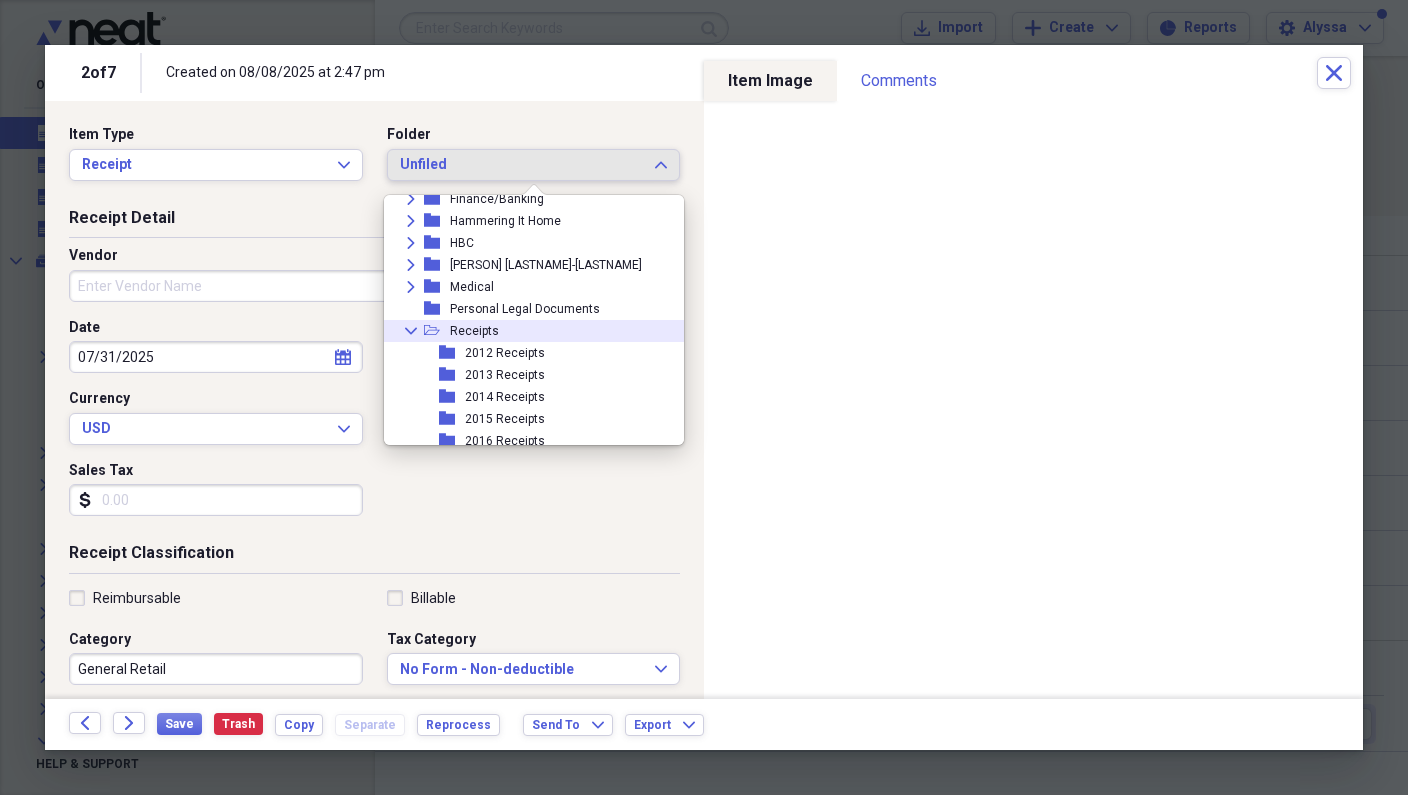 click on "Collapse" 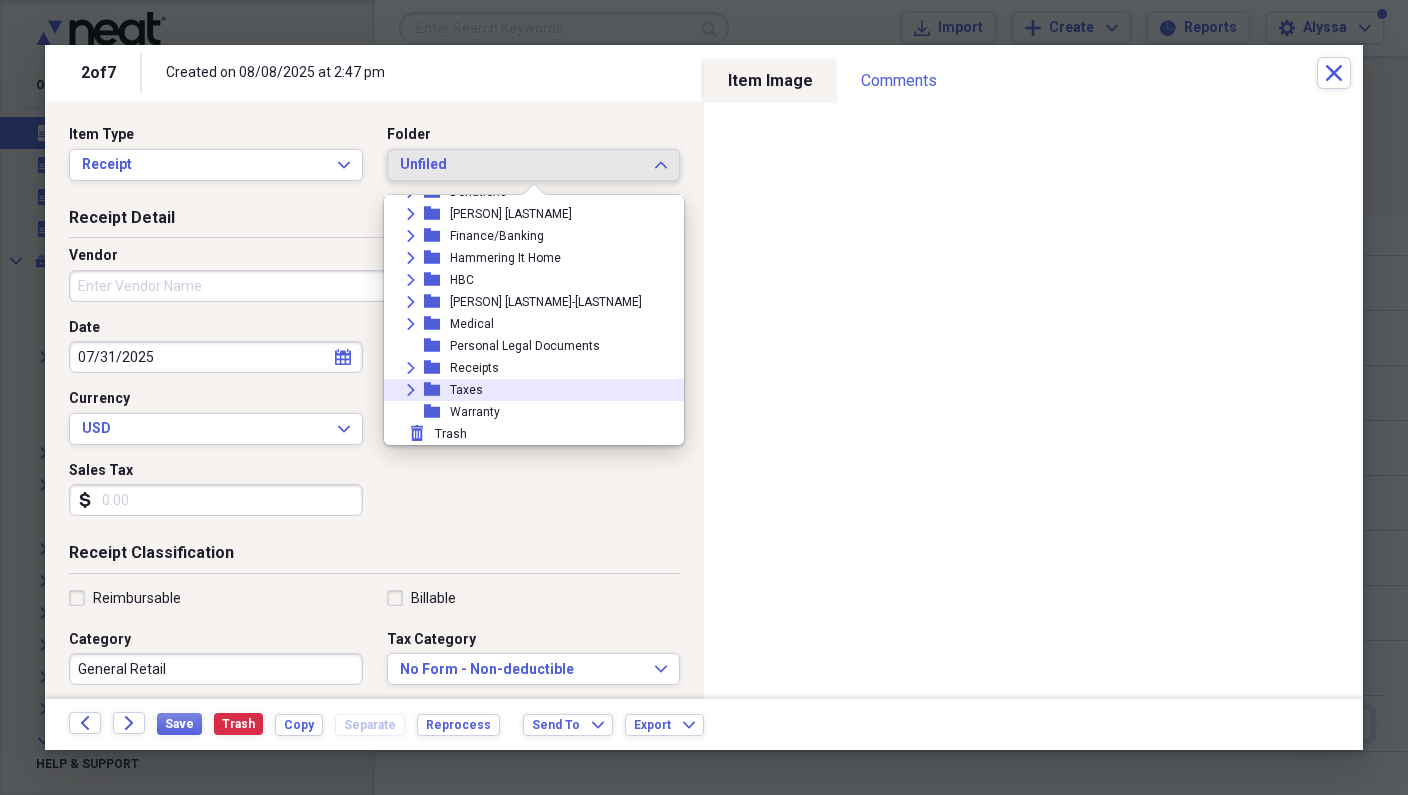 scroll, scrollTop: 249, scrollLeft: 0, axis: vertical 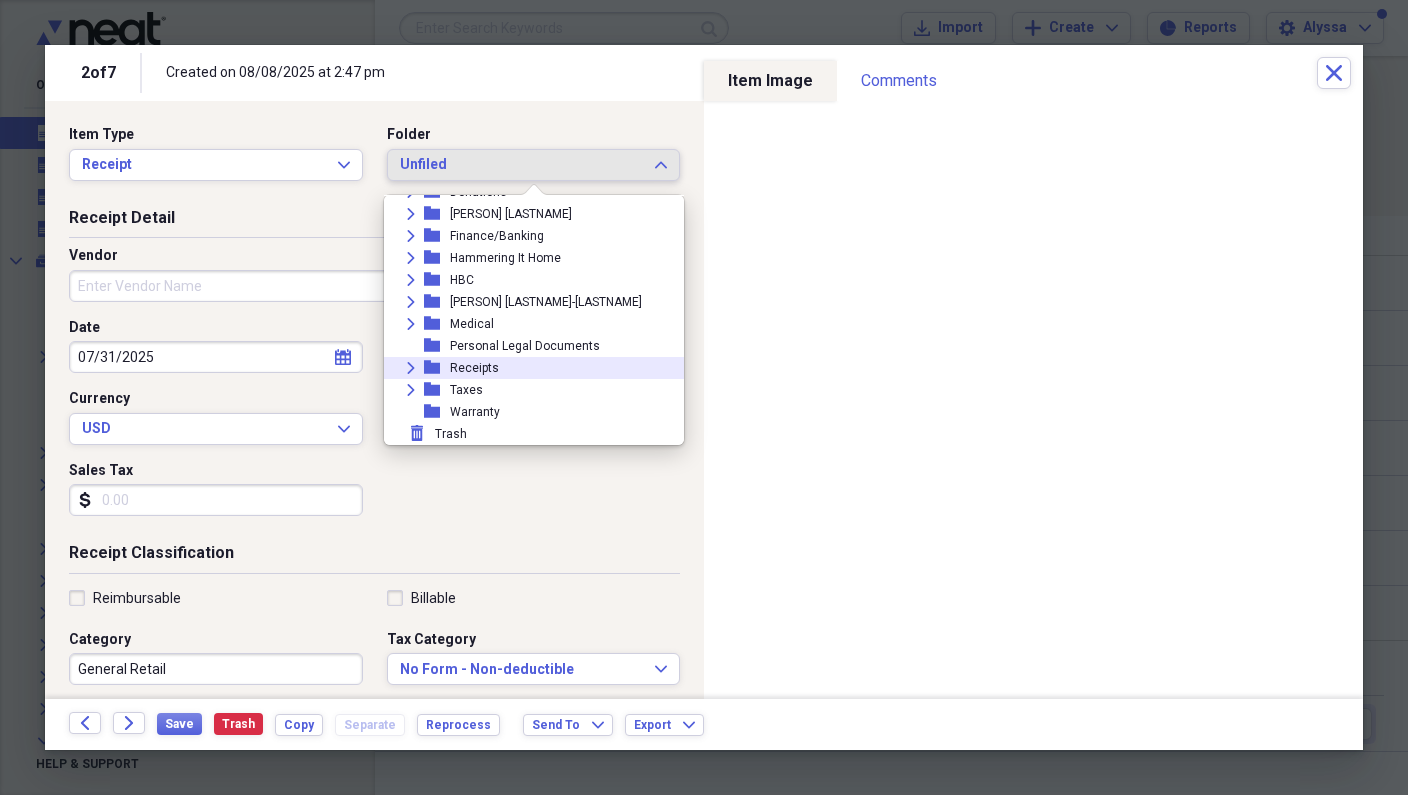 click 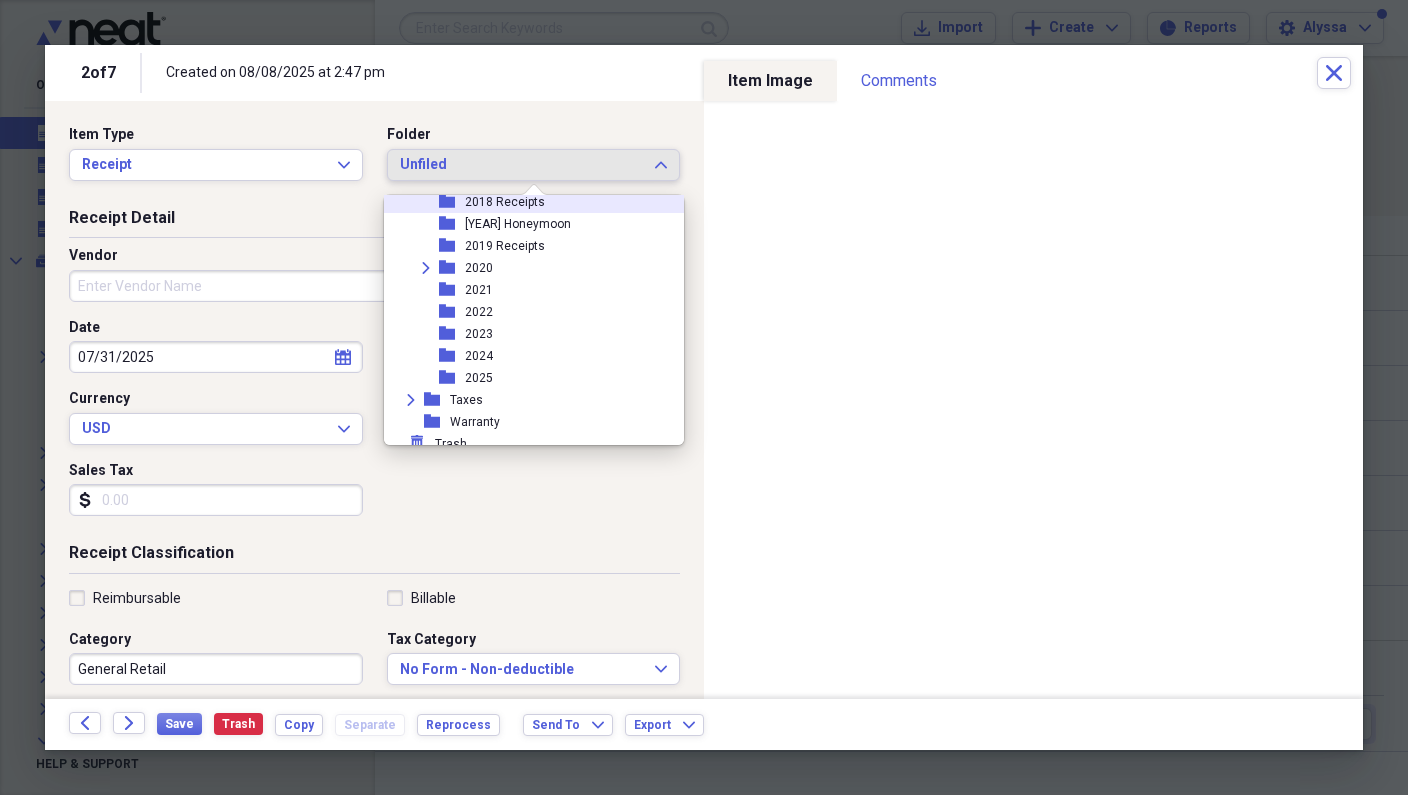 scroll, scrollTop: 571, scrollLeft: 0, axis: vertical 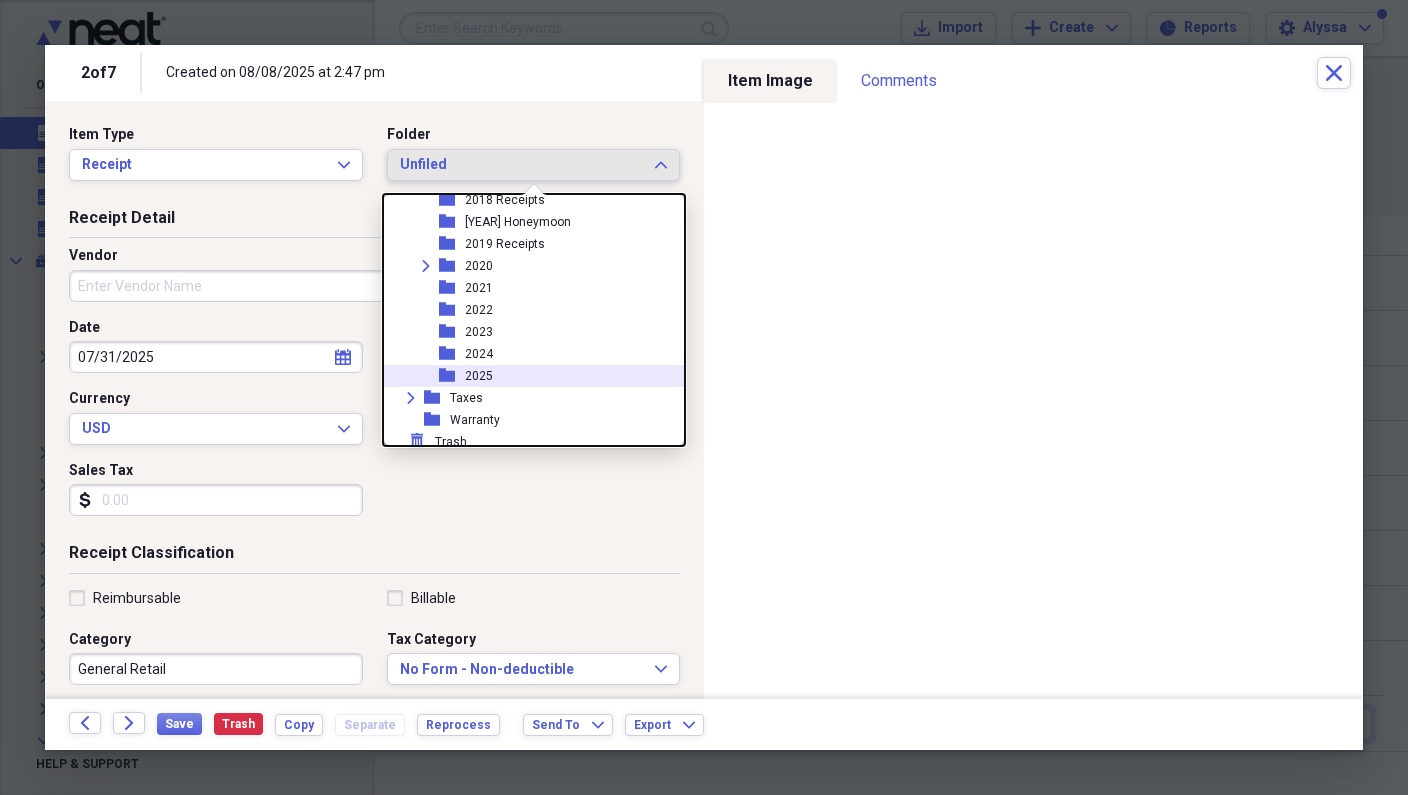 click on "2025" at bounding box center (479, 376) 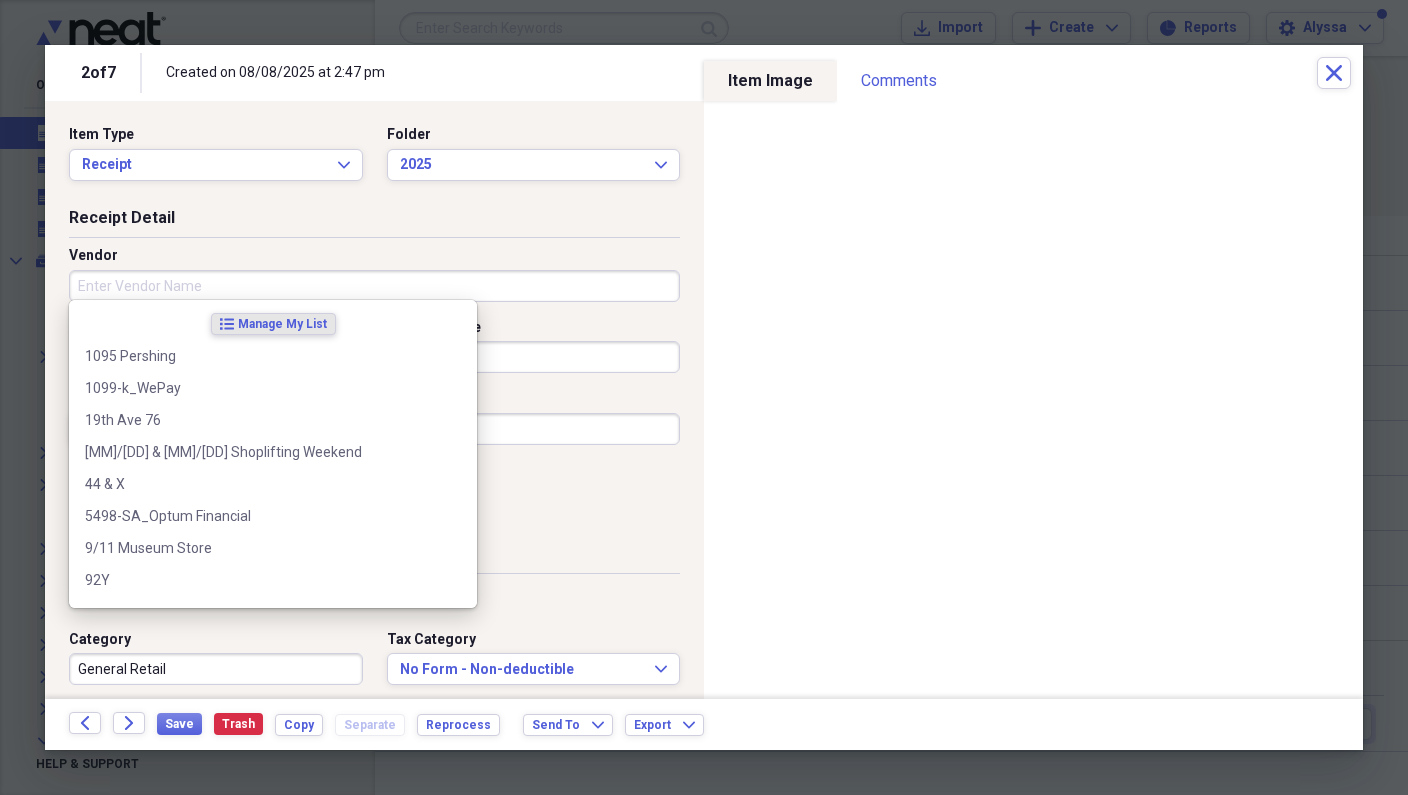 click on "Vendor" at bounding box center [374, 286] 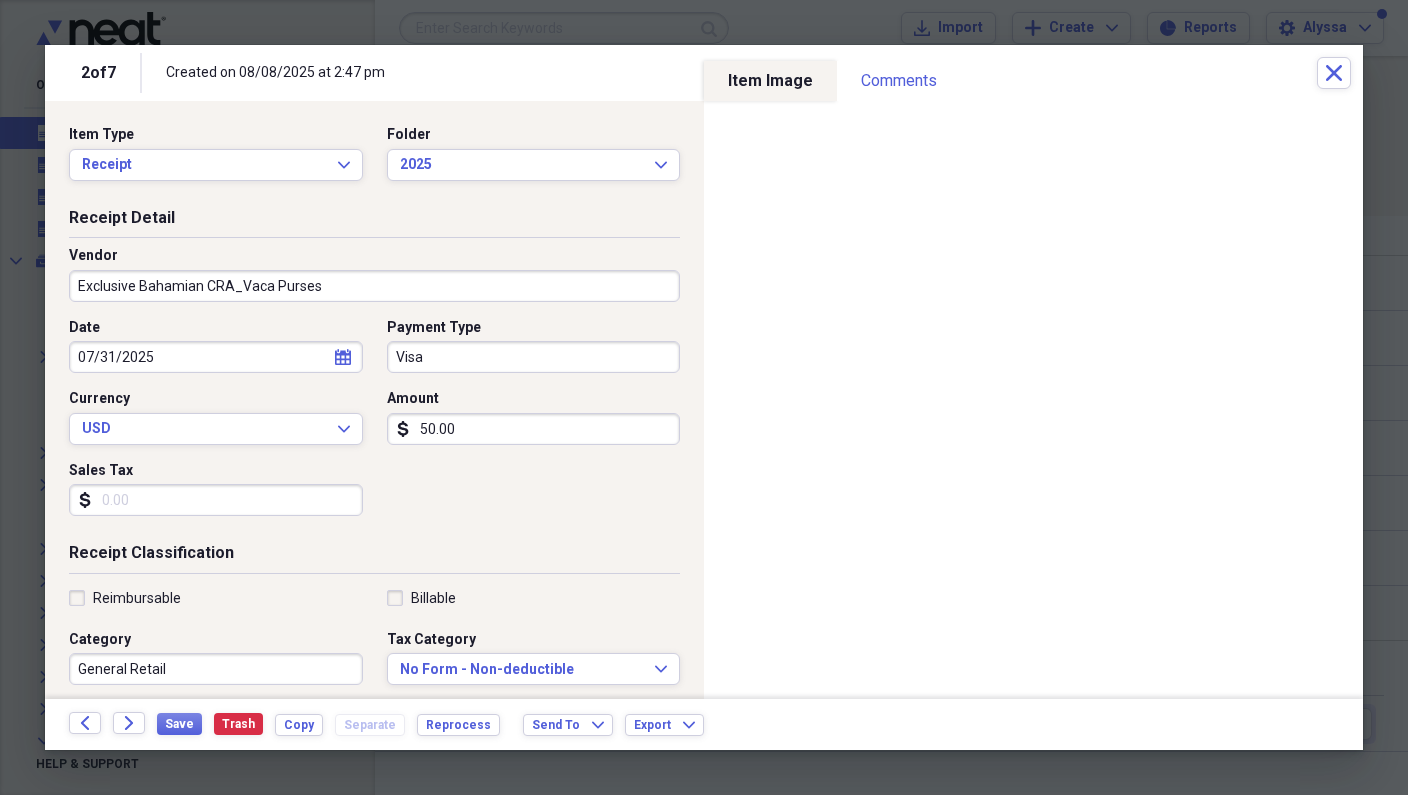 type on "Exclusive Bahamian CRA_Vaca Purses" 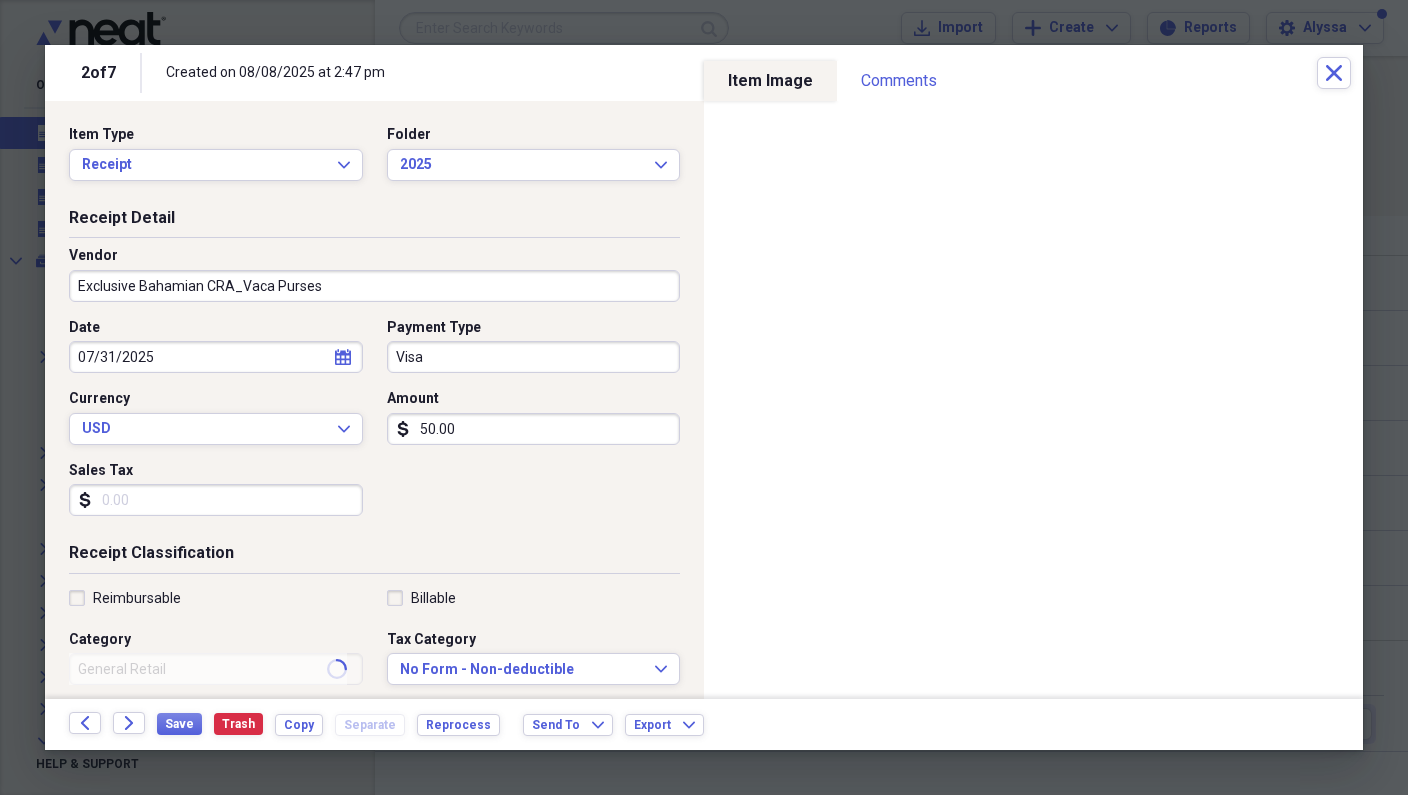 select on "6" 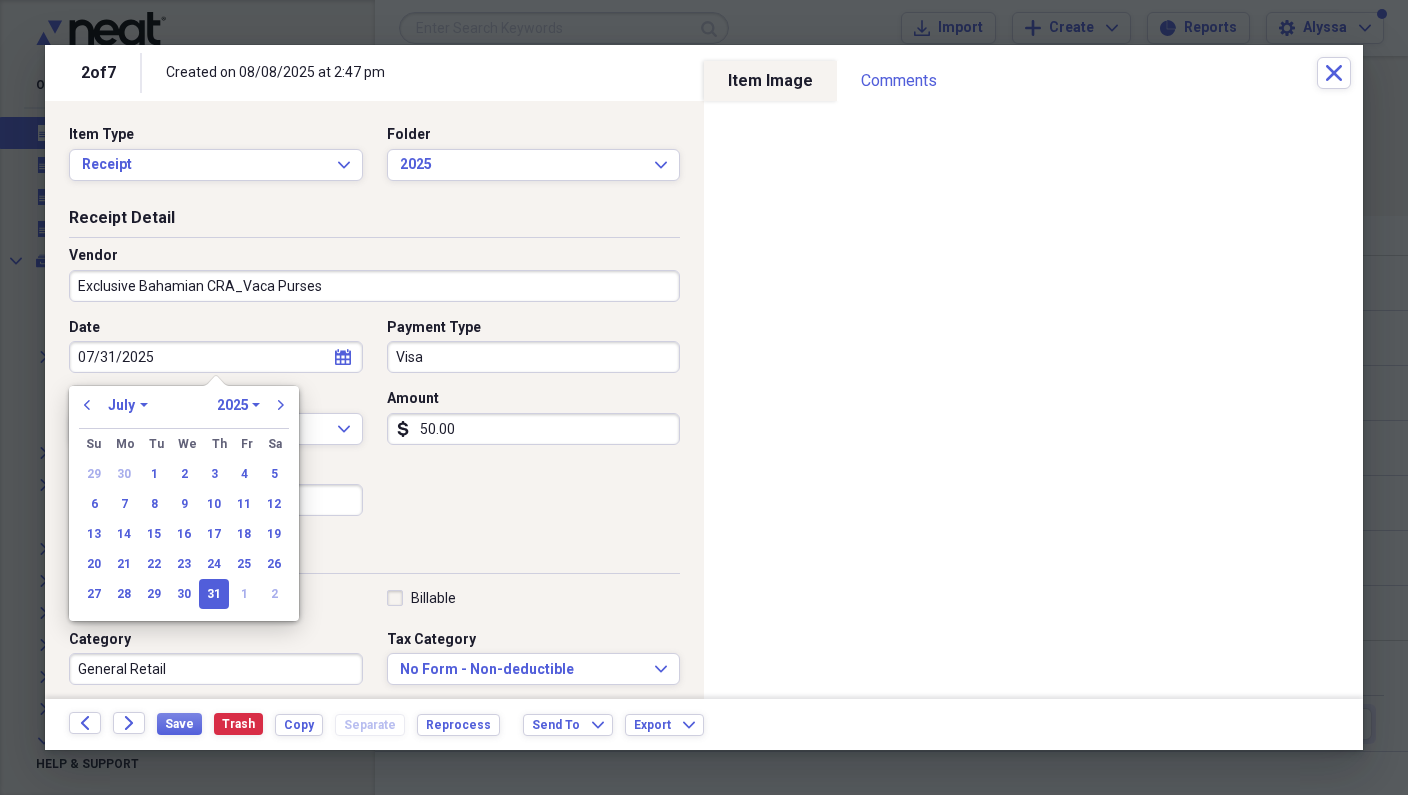 type 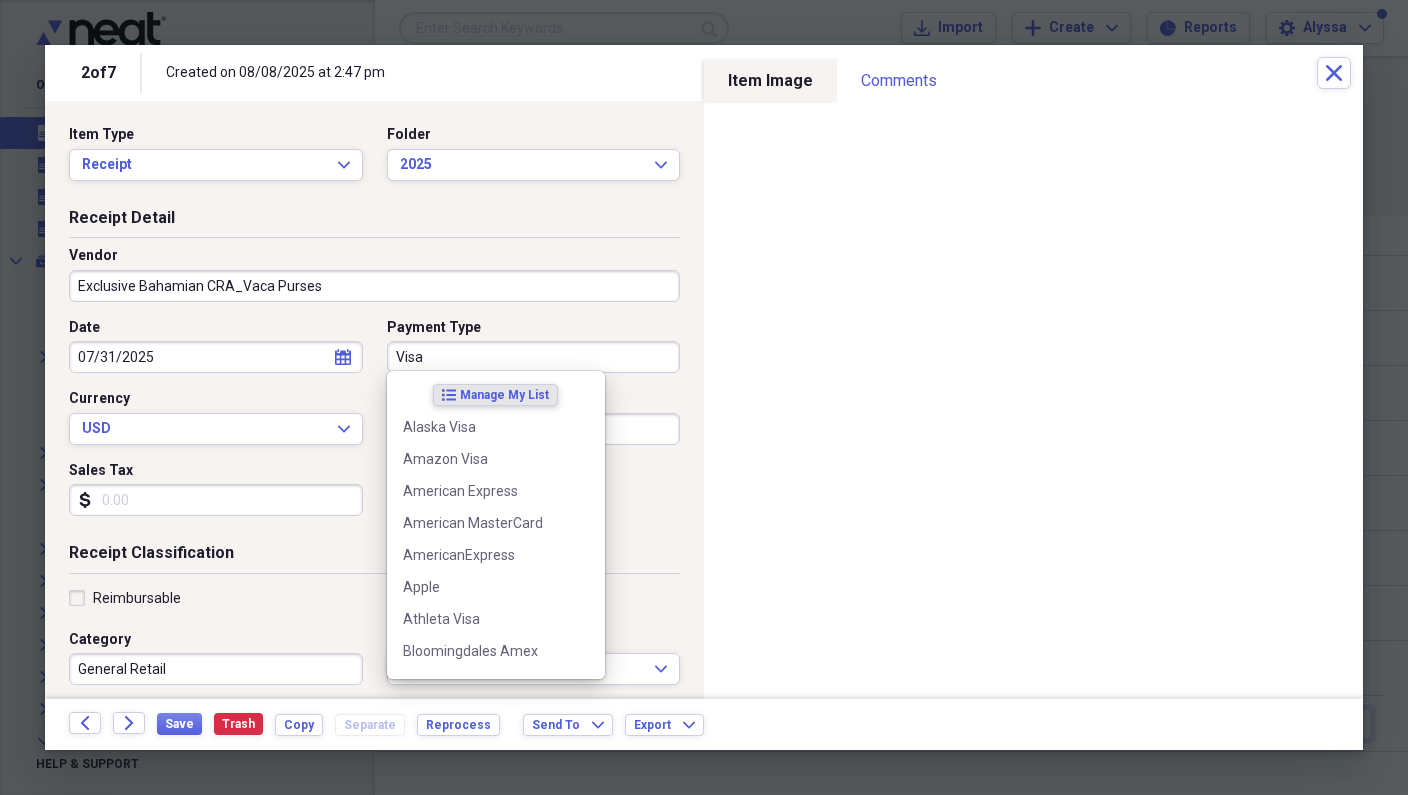 drag, startPoint x: 414, startPoint y: 347, endPoint x: 449, endPoint y: 356, distance: 36.138622 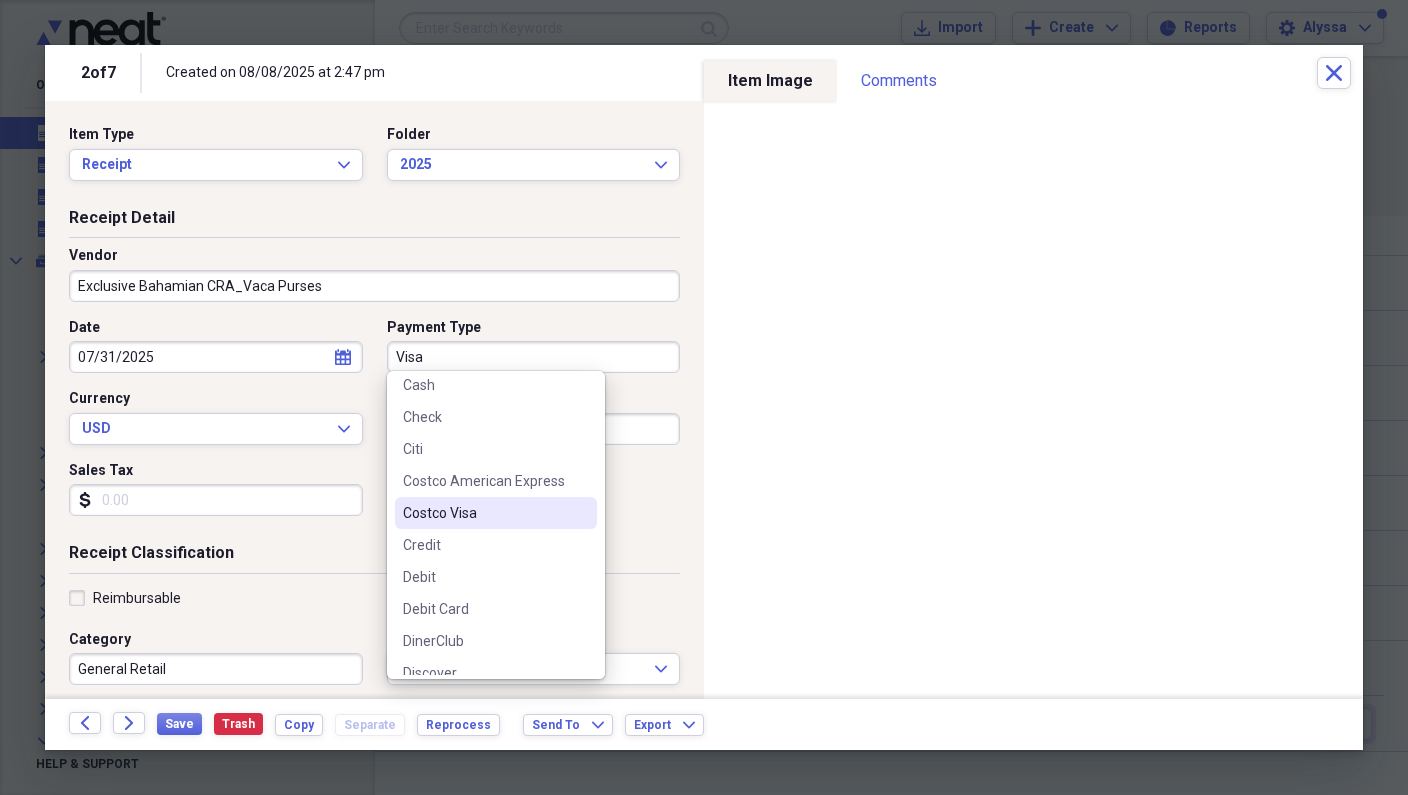 scroll, scrollTop: 296, scrollLeft: 0, axis: vertical 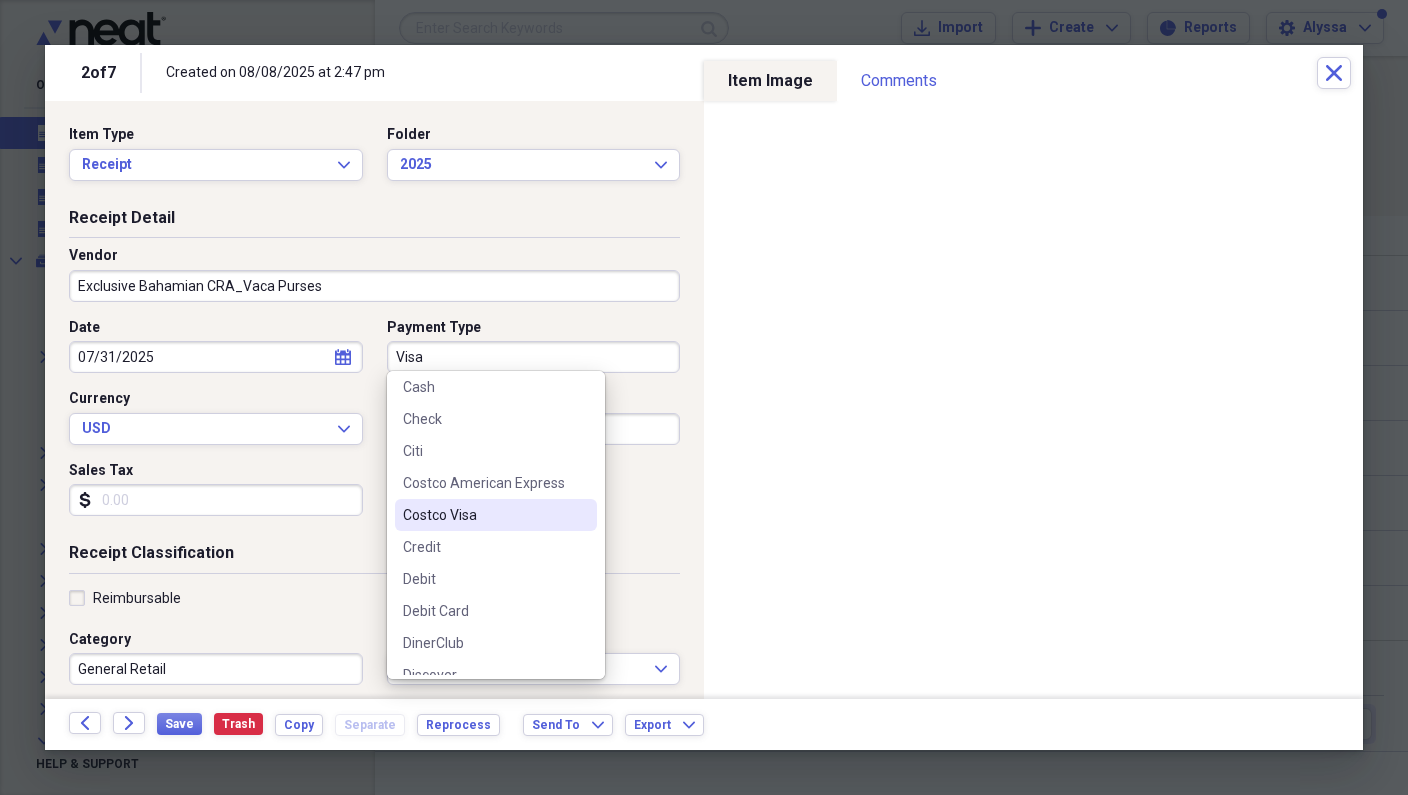 click on "Costco Visa" at bounding box center (496, 515) 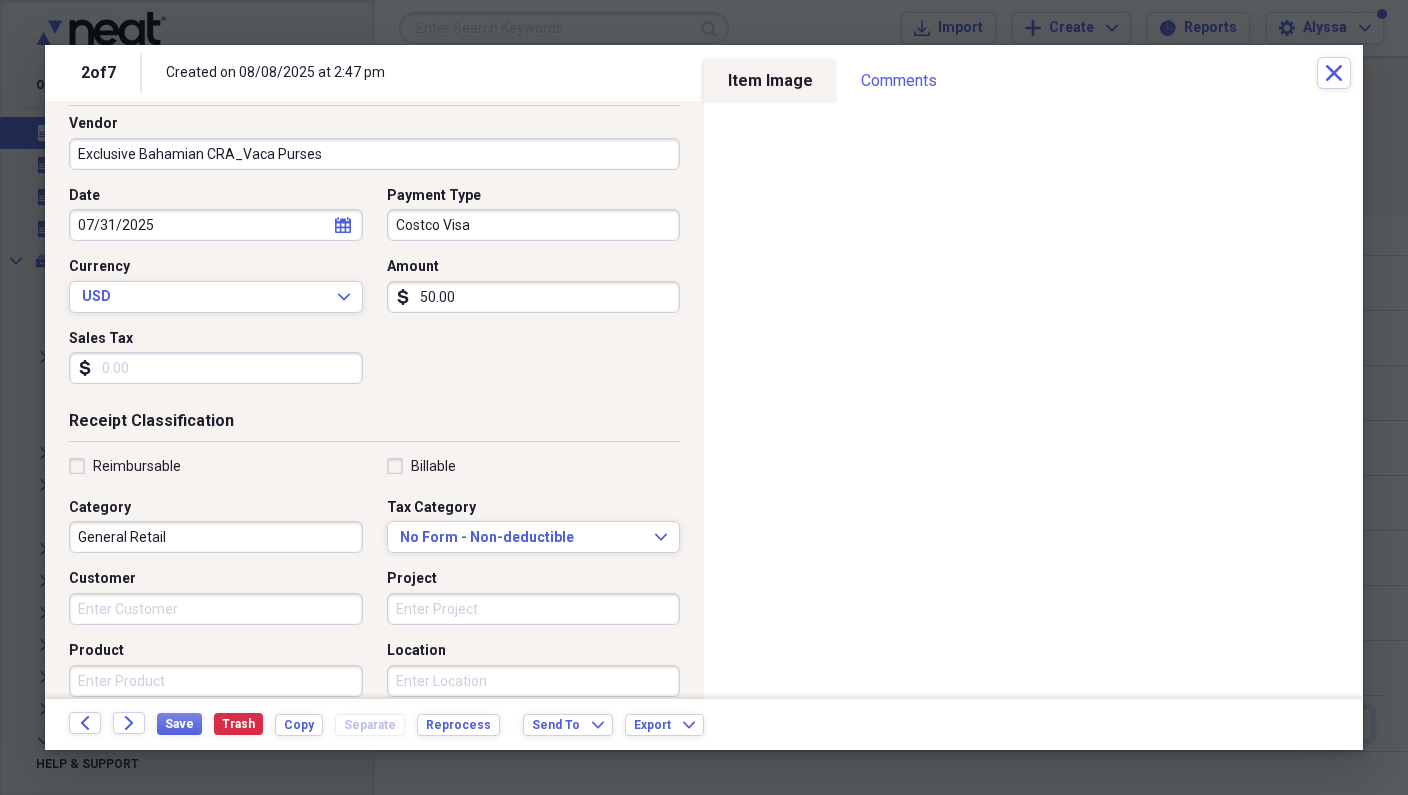 scroll, scrollTop: 128, scrollLeft: 0, axis: vertical 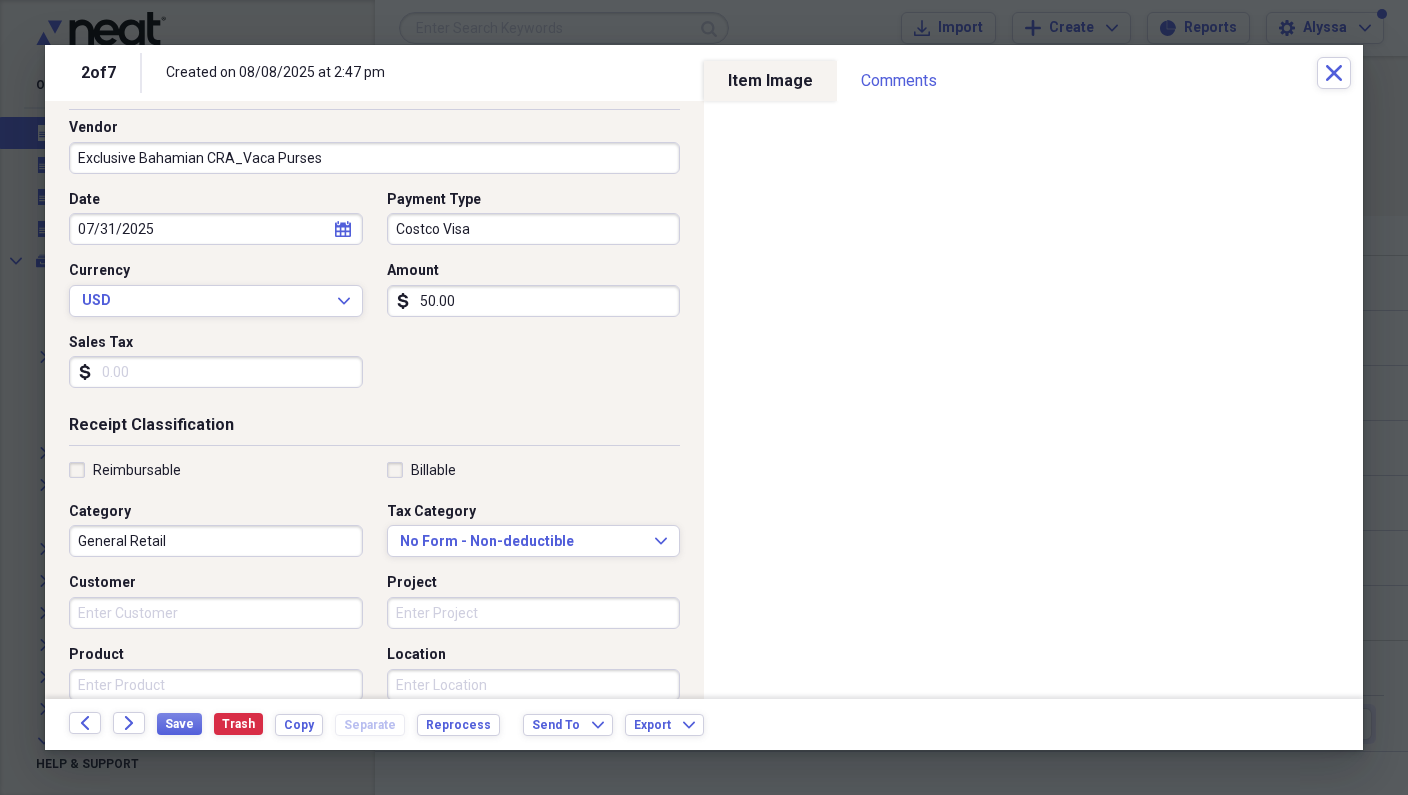 click on "General Retail" at bounding box center [216, 541] 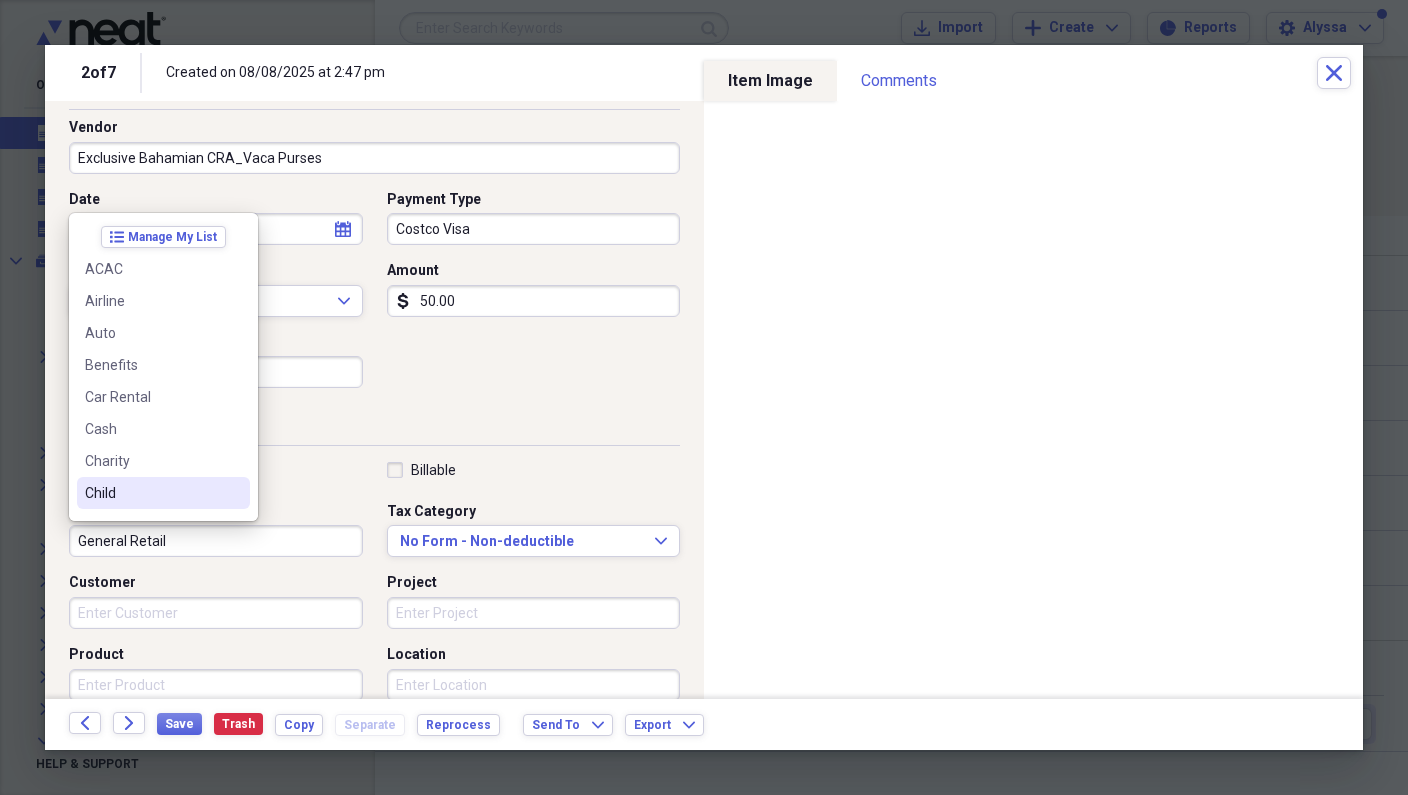 click on "Reimbursable Billable Category General Retail Tax Category No Form - Non-deductible Expand Customer Project Product Location Class" at bounding box center [374, 621] 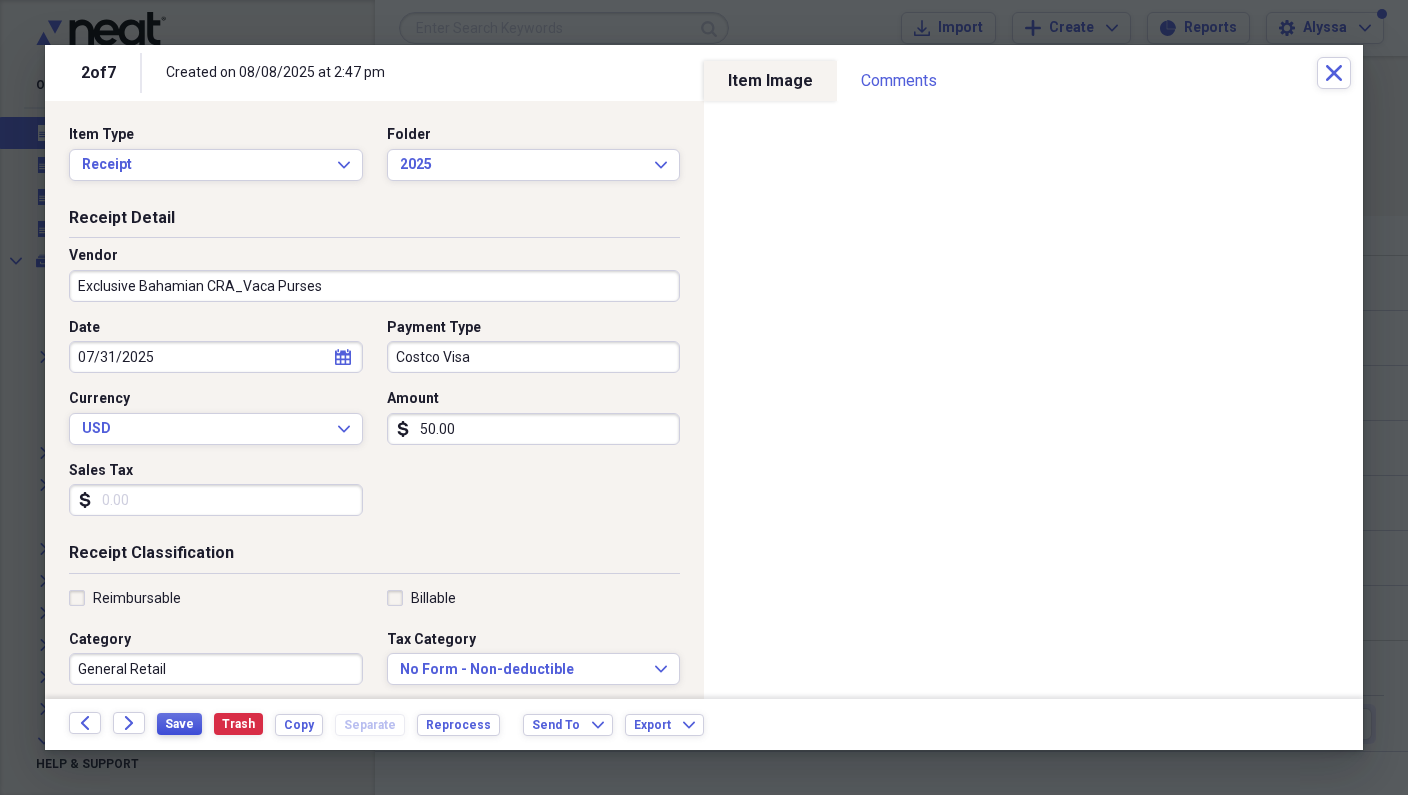 scroll, scrollTop: 0, scrollLeft: 0, axis: both 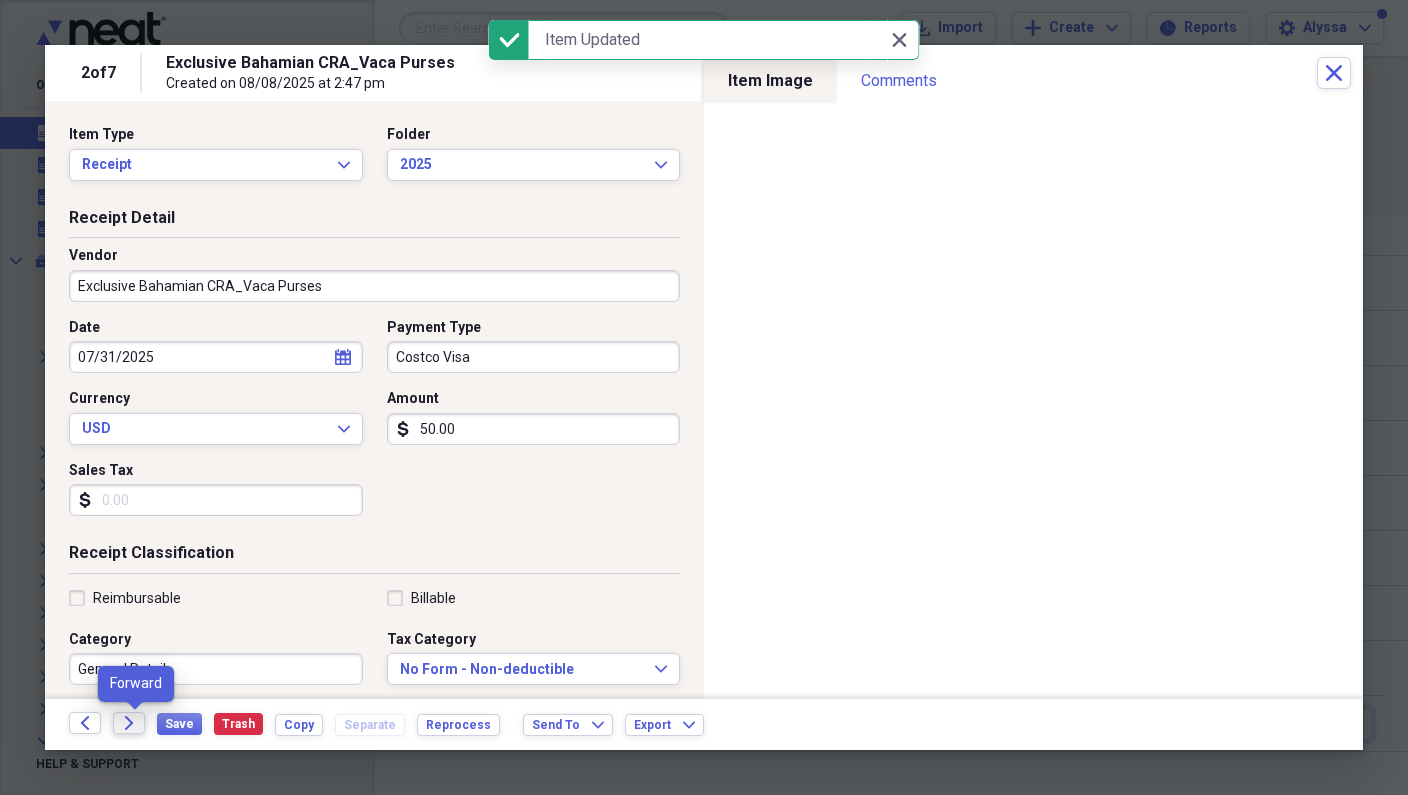 click on "Forward" 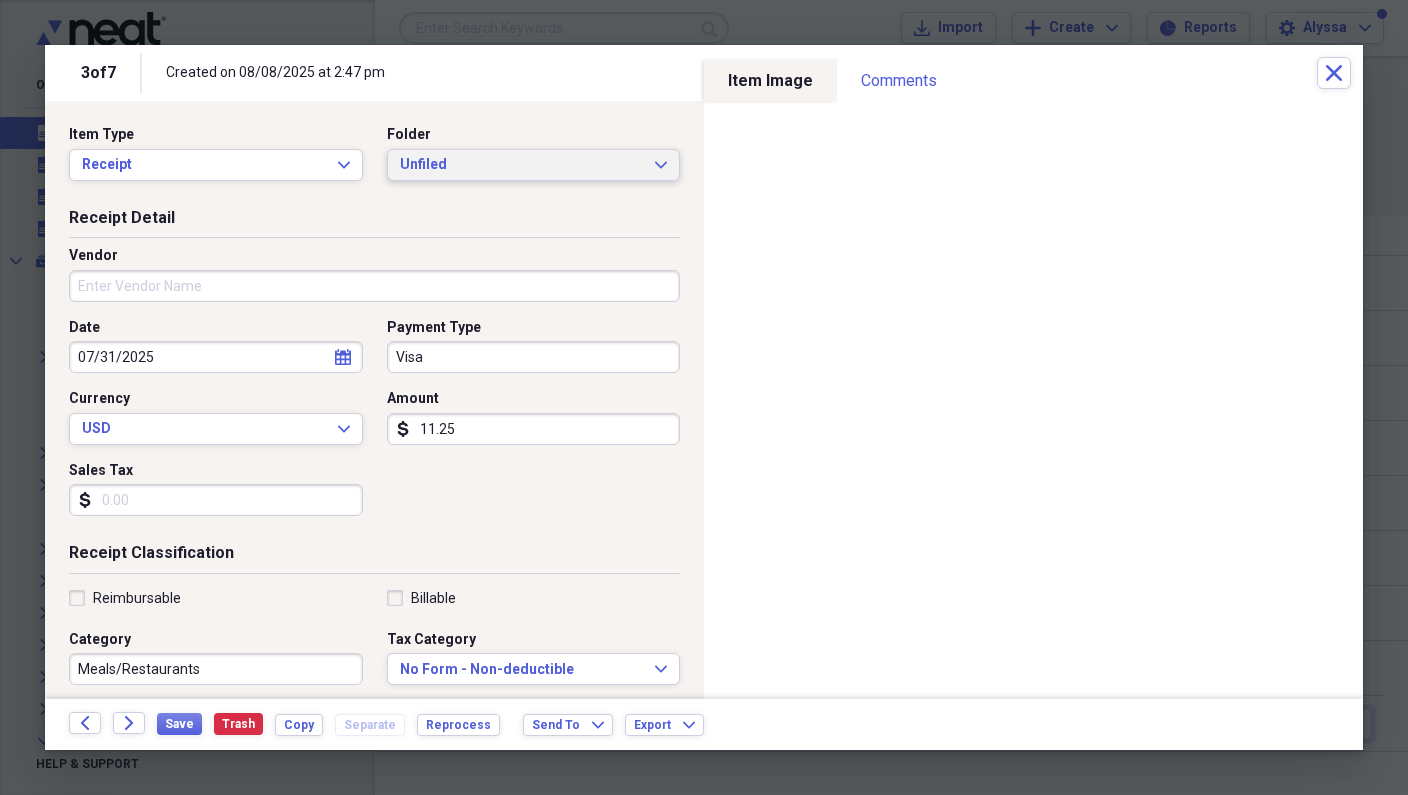 click on "Unfiled" at bounding box center [522, 165] 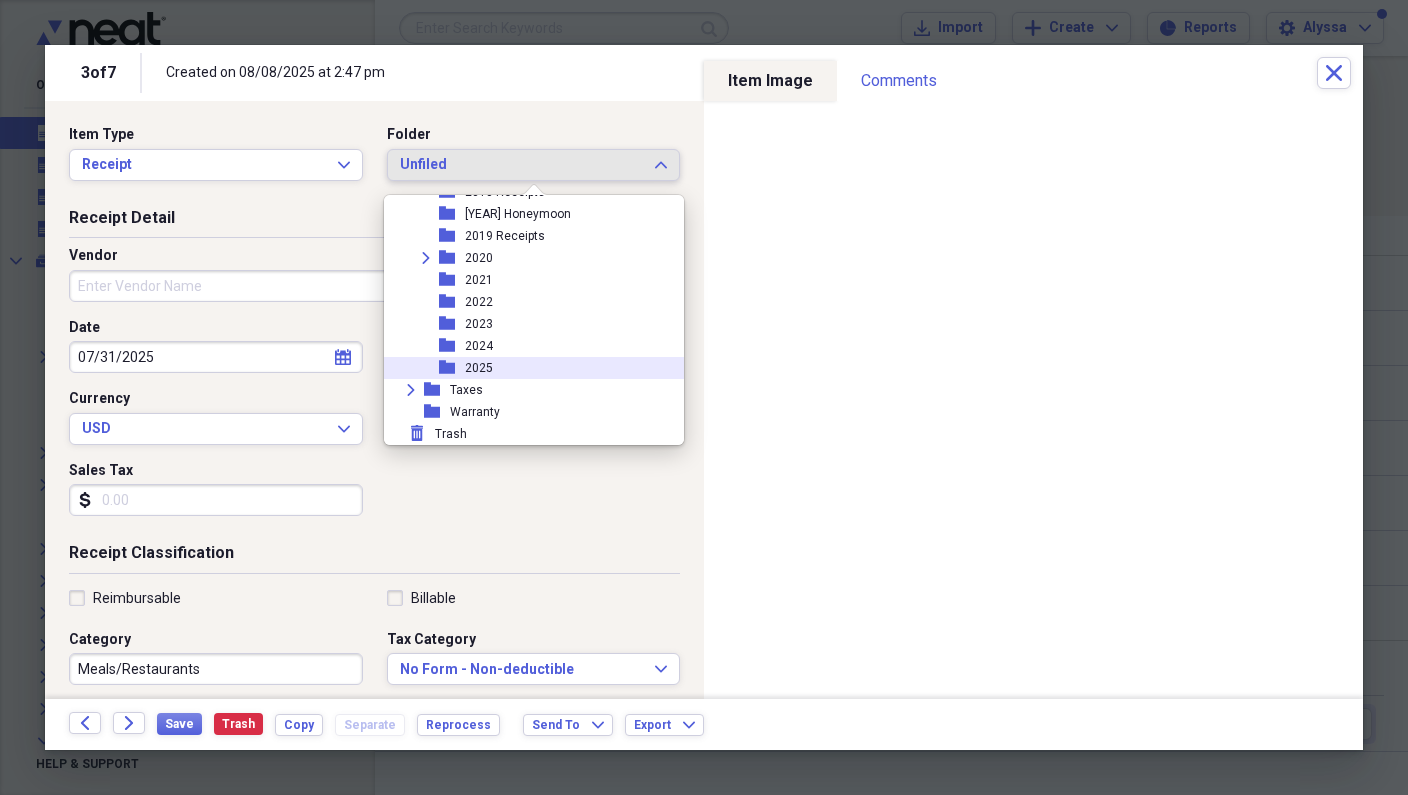 scroll, scrollTop: 579, scrollLeft: 0, axis: vertical 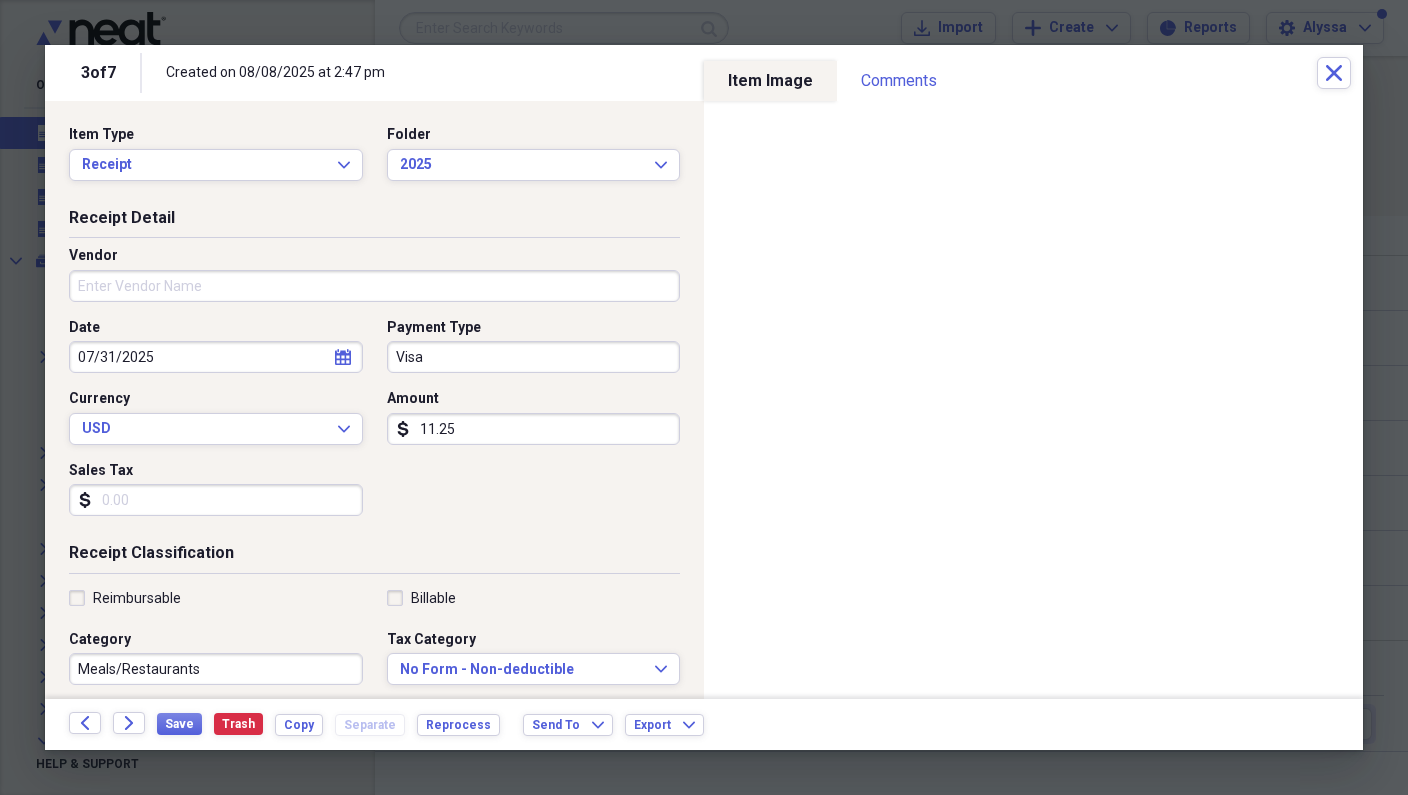 click on "Vendor" at bounding box center (374, 286) 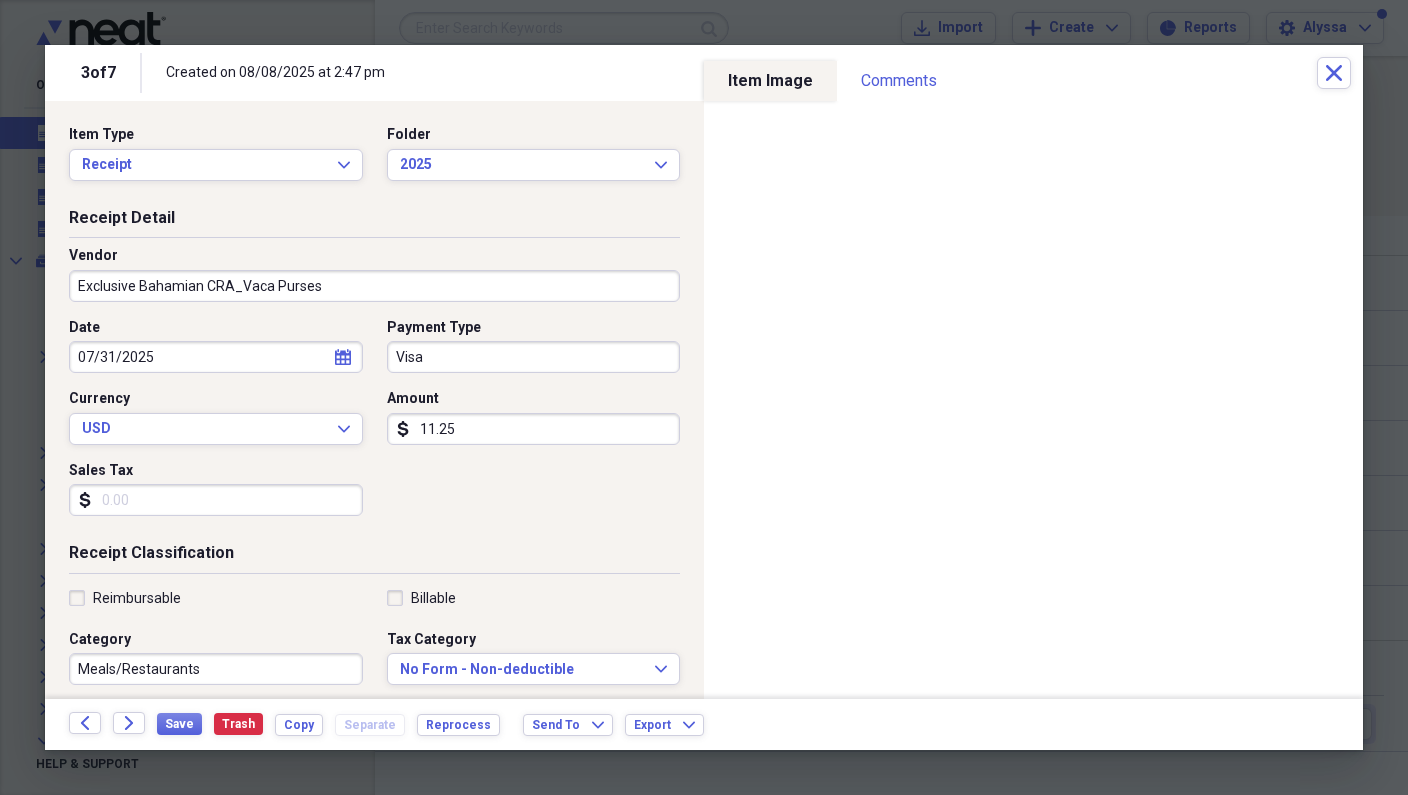 type on "Exclusive Bahamian CRA_Vaca Purses" 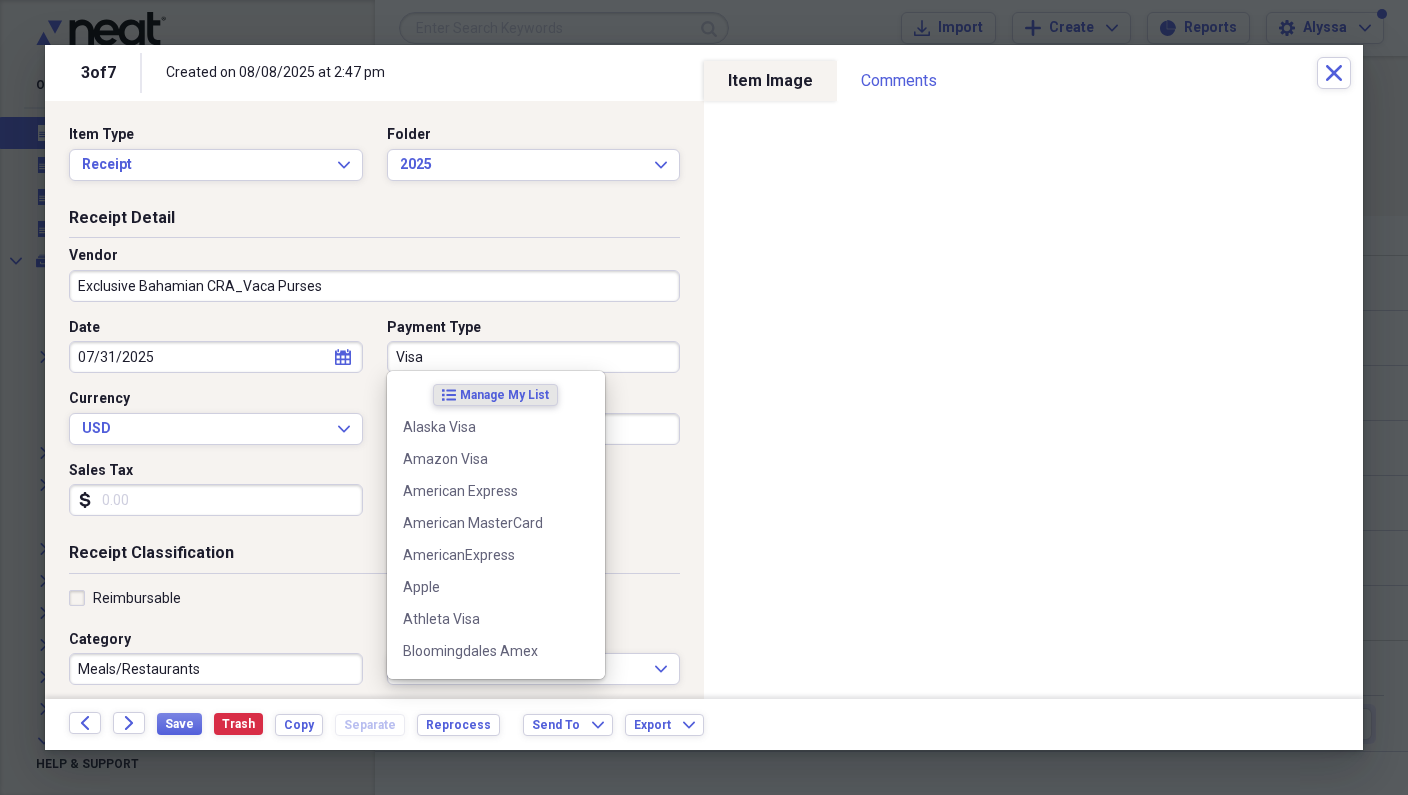 click on "Visa" at bounding box center [534, 357] 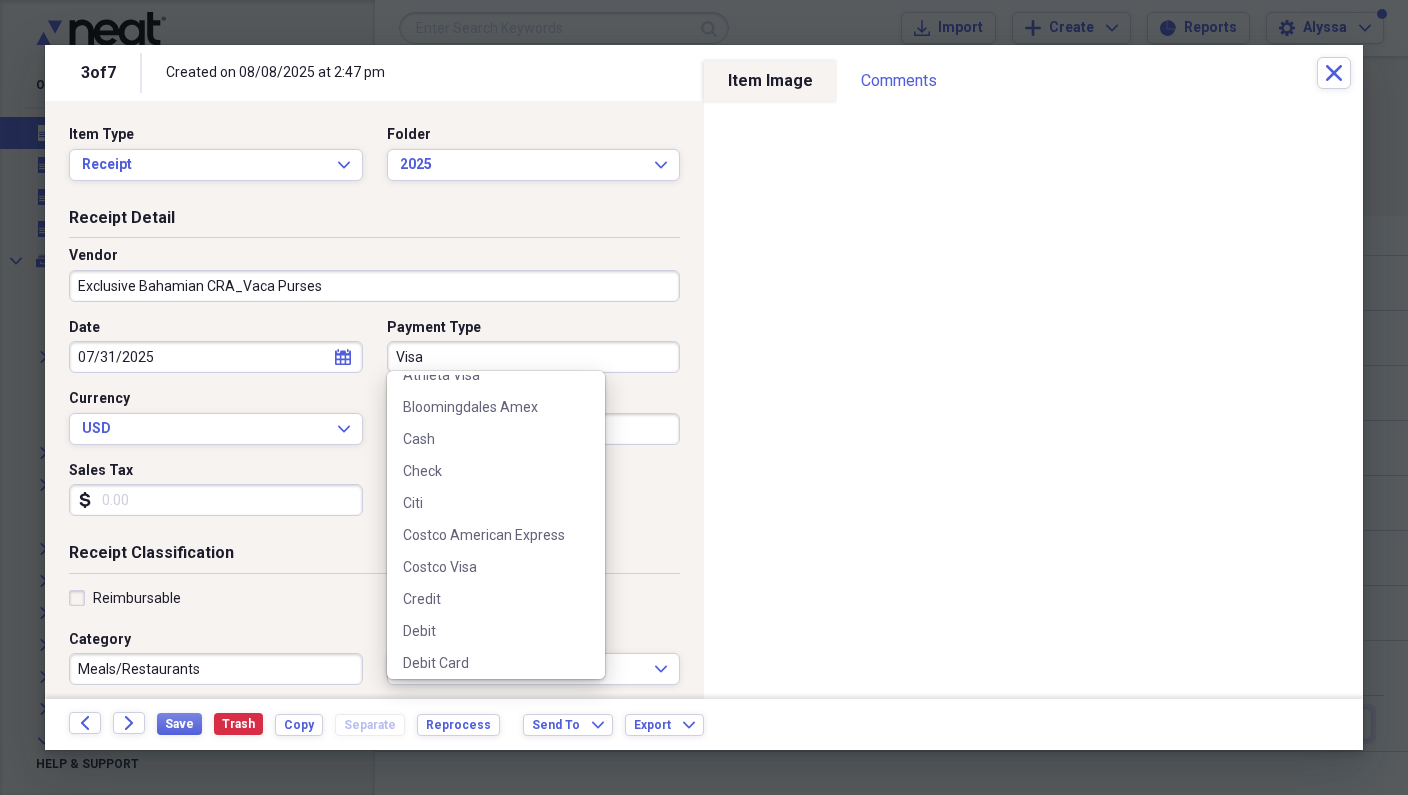 scroll, scrollTop: 248, scrollLeft: 0, axis: vertical 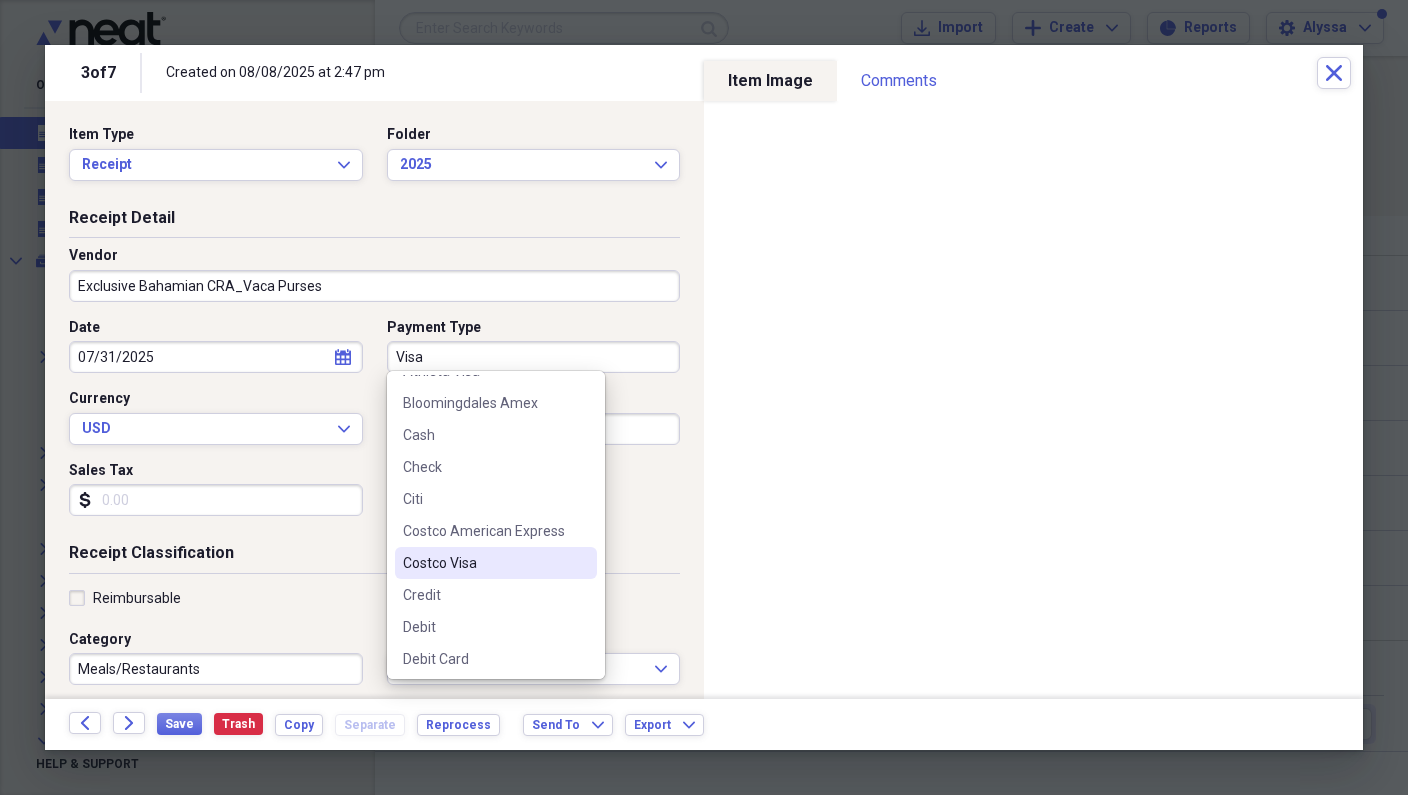 click on "Costco Visa" at bounding box center (484, 563) 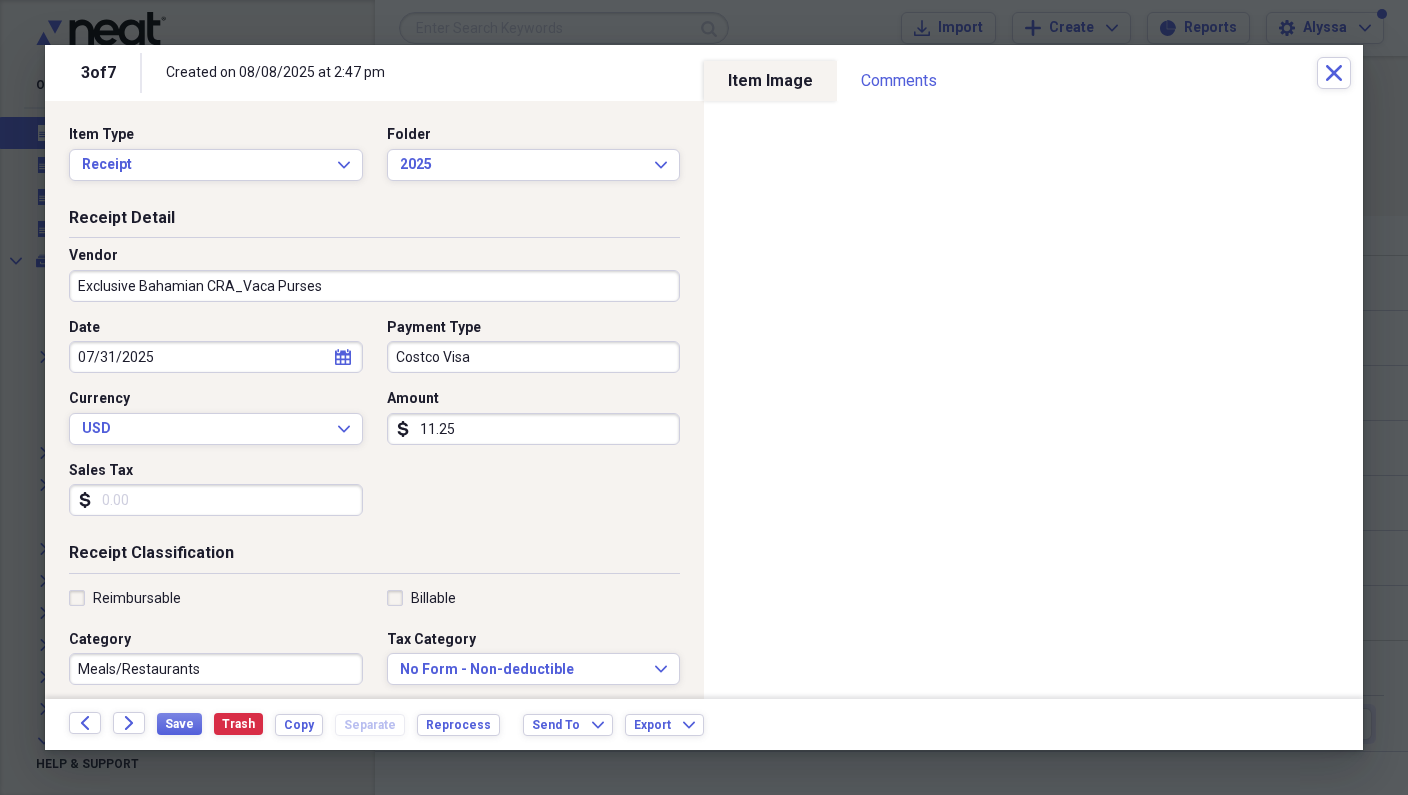 drag, startPoint x: 427, startPoint y: 426, endPoint x: 448, endPoint y: 428, distance: 21.095022 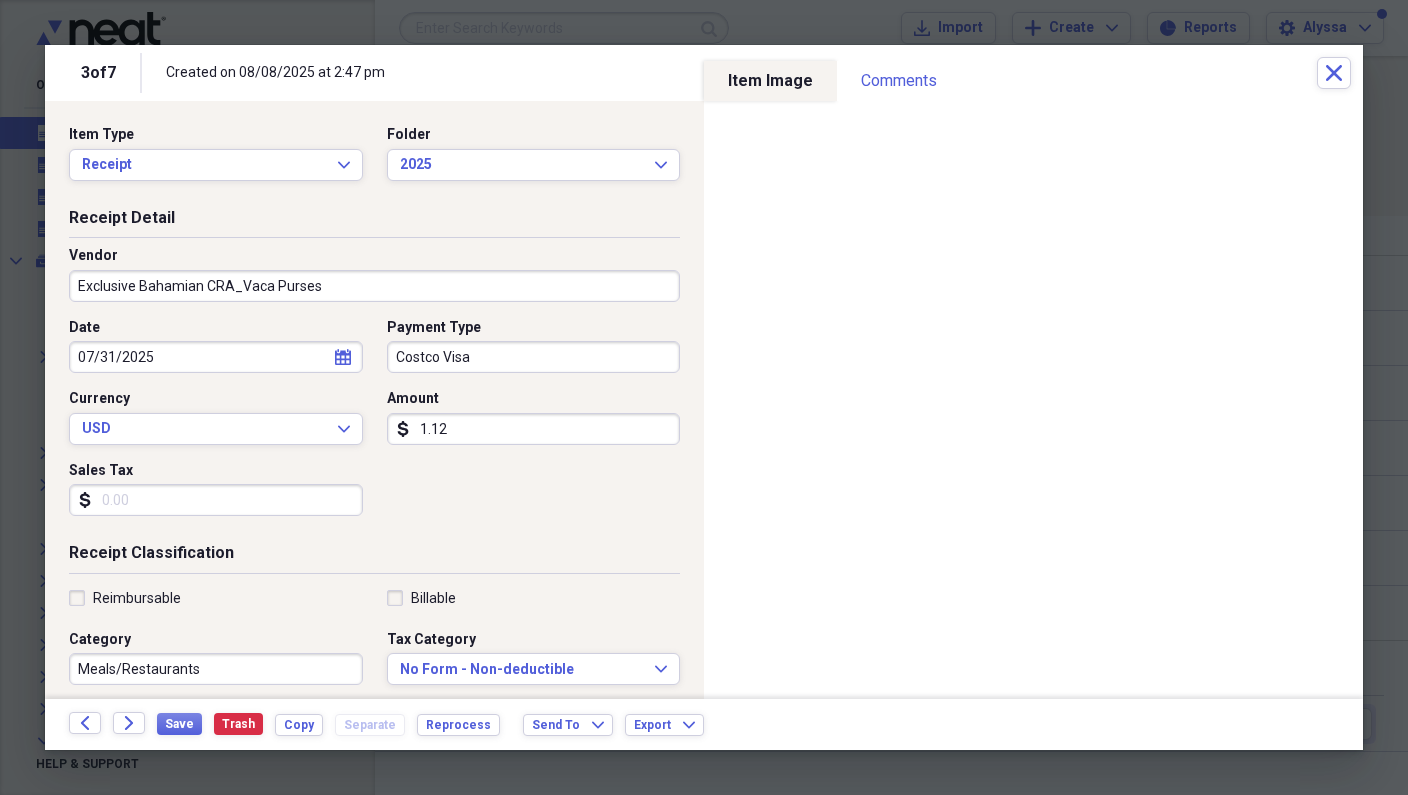 type on "11.29" 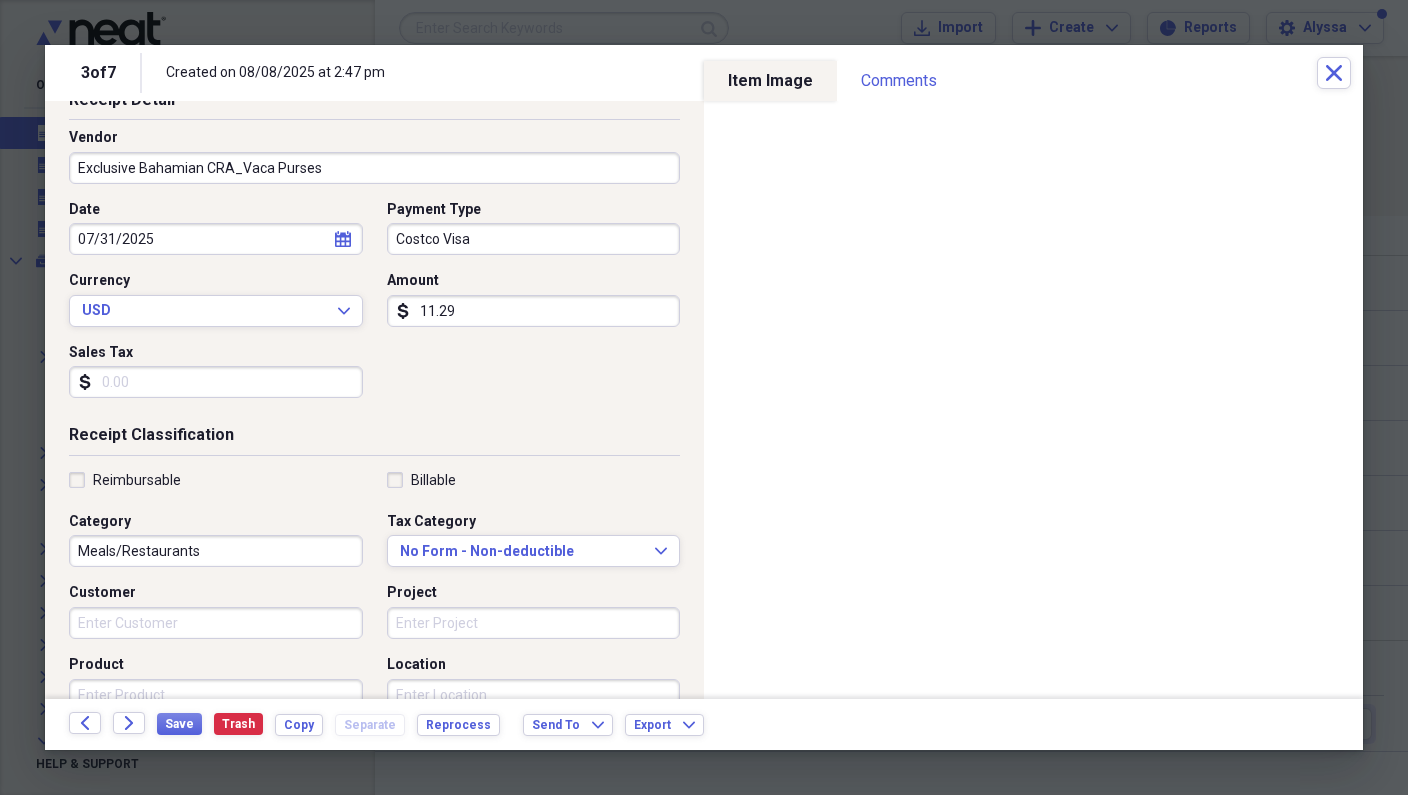 scroll, scrollTop: 117, scrollLeft: 0, axis: vertical 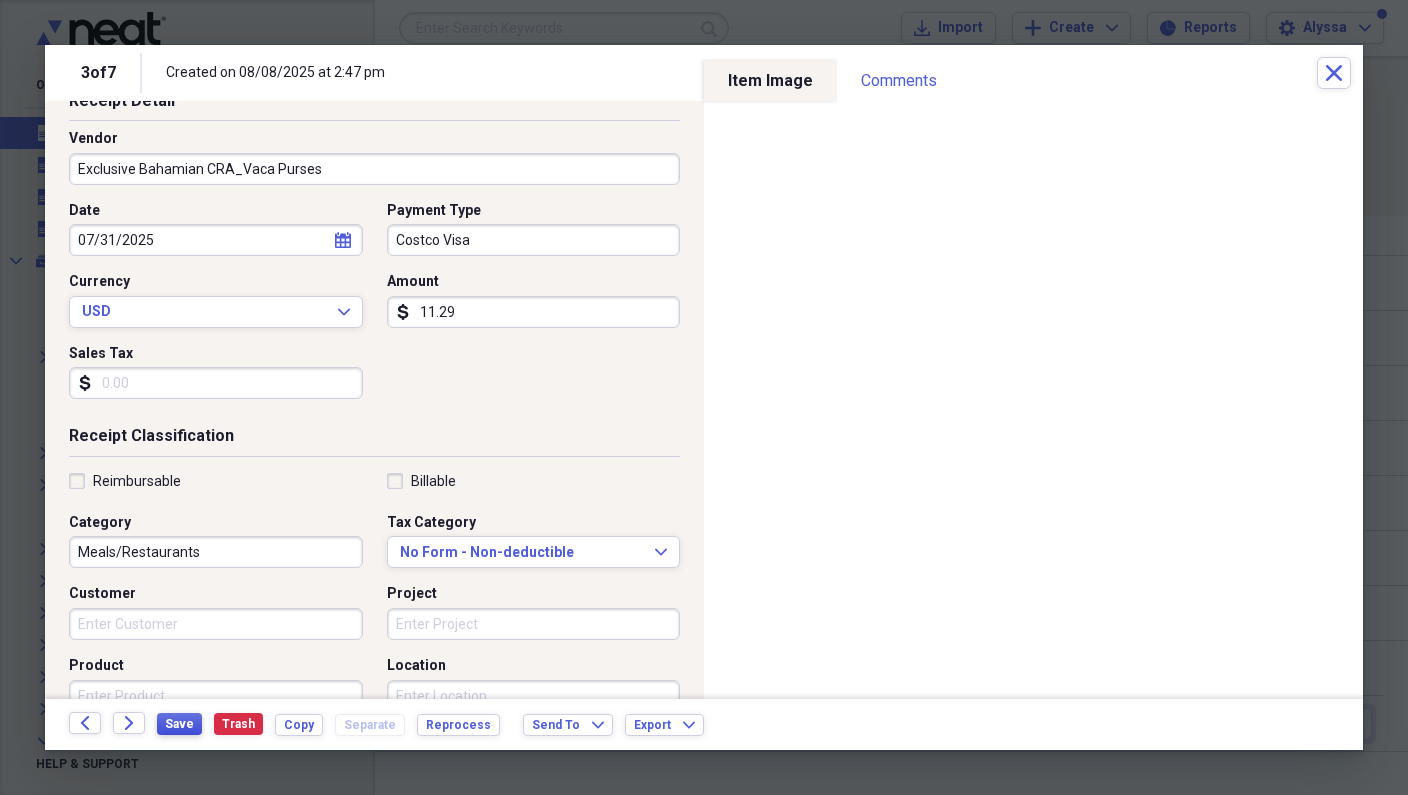 click on "Save" at bounding box center [179, 724] 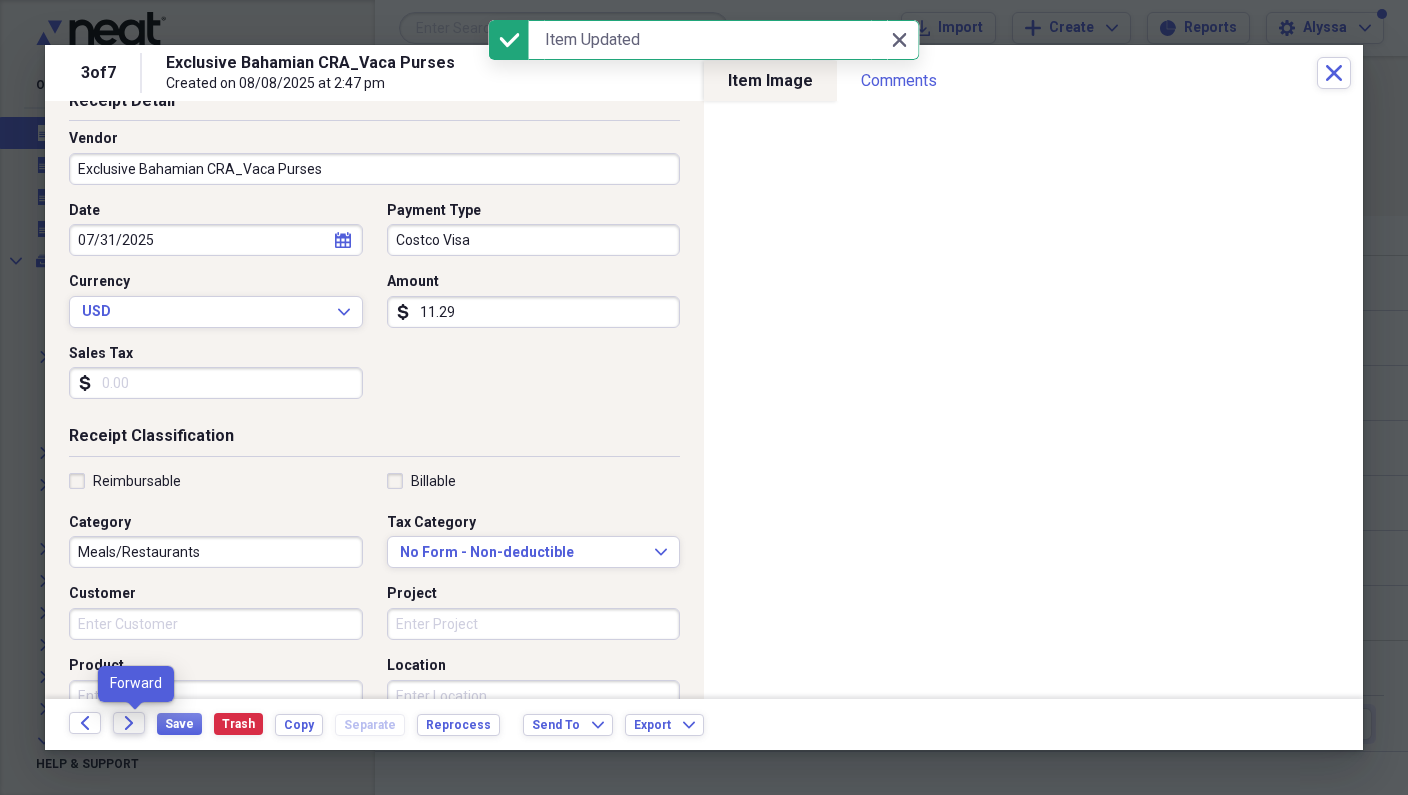 click 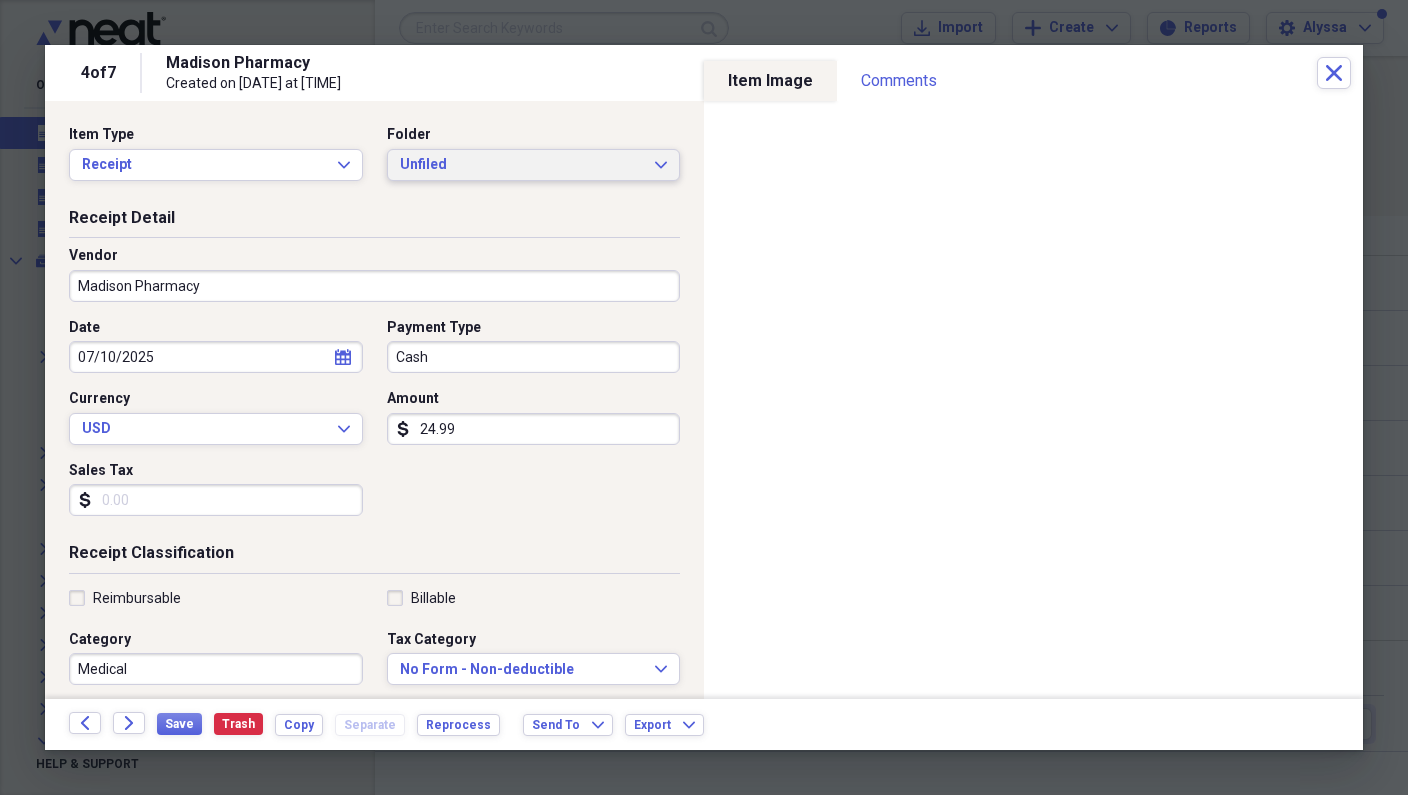 click on "Unfiled Expand" at bounding box center [534, 165] 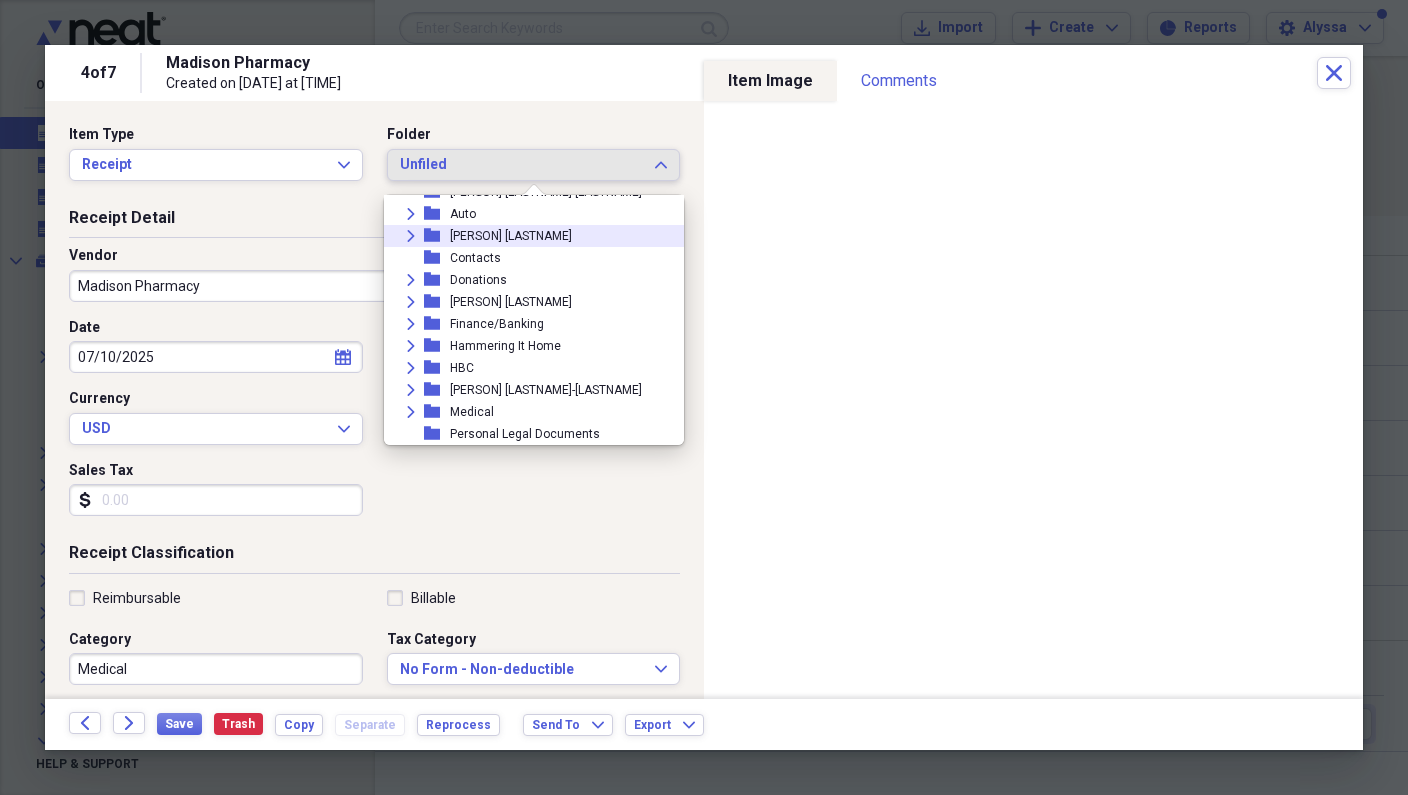 scroll, scrollTop: 163, scrollLeft: 0, axis: vertical 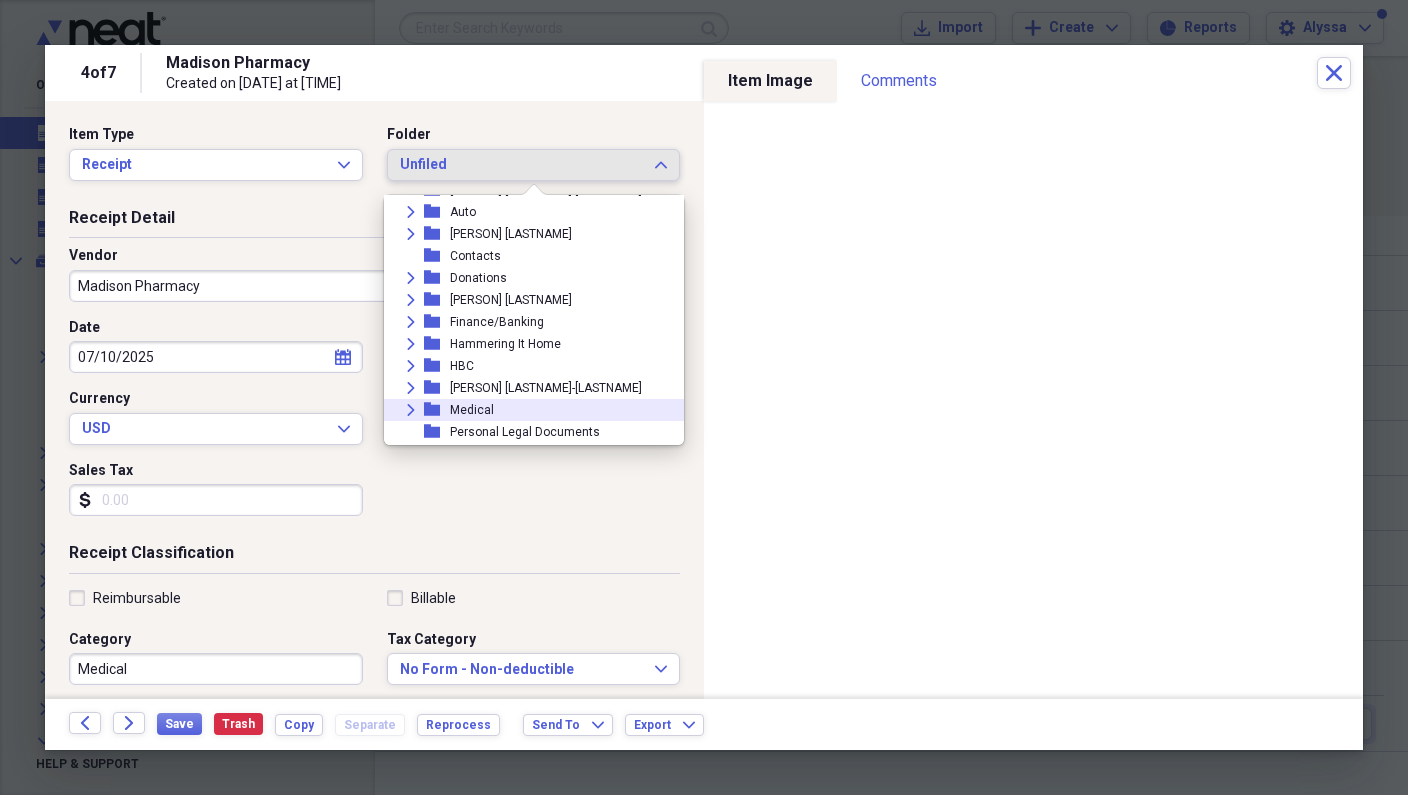 click on "Expand" 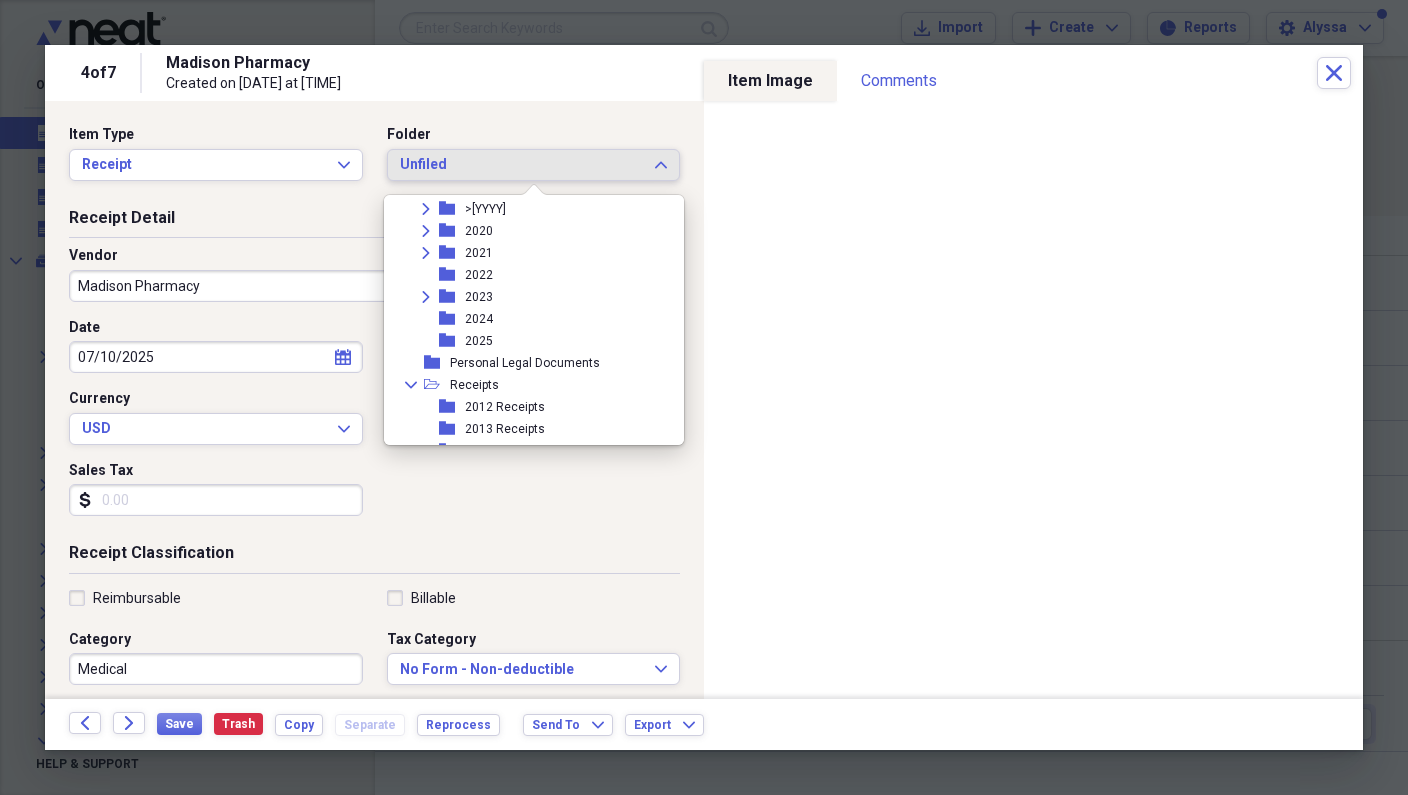 scroll, scrollTop: 389, scrollLeft: 0, axis: vertical 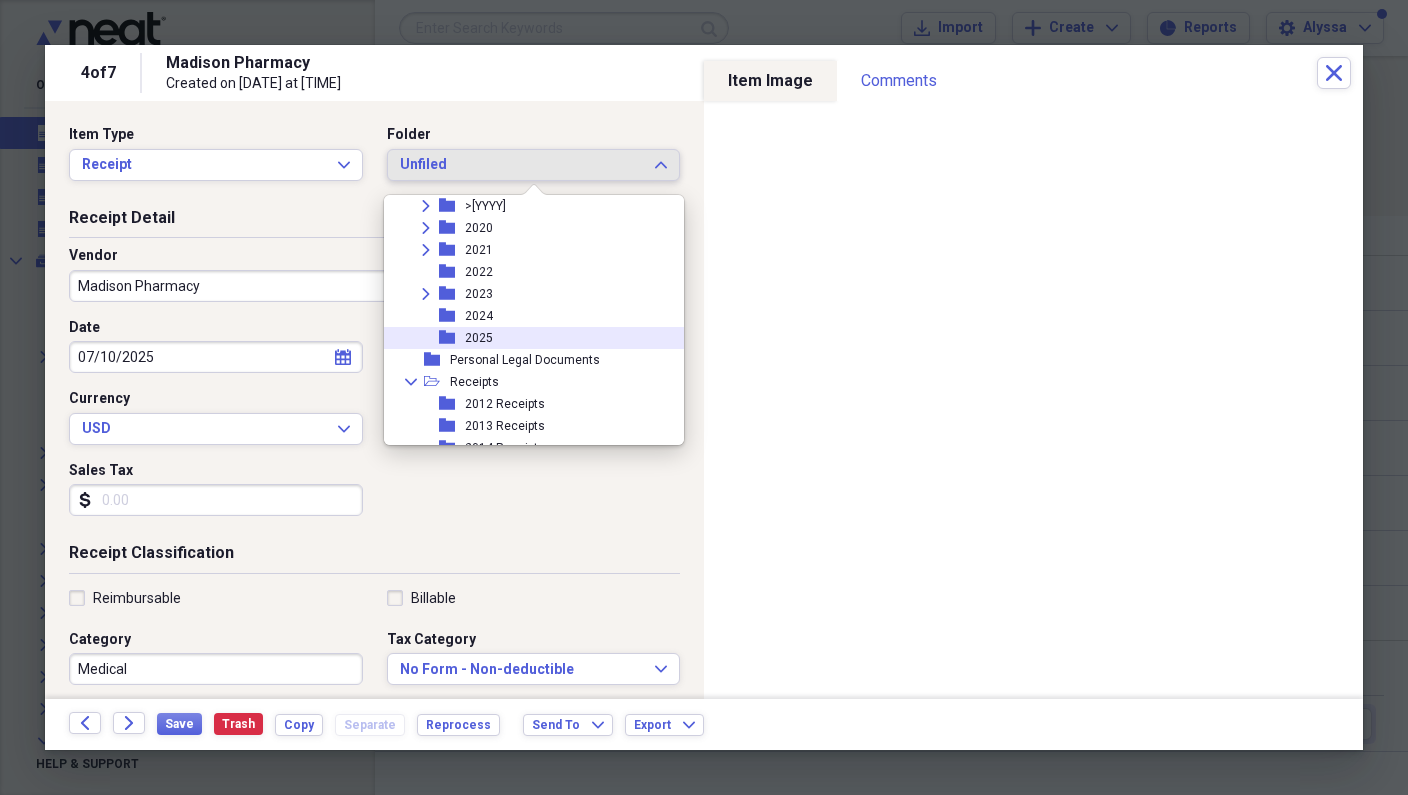 click on "2025" at bounding box center (479, 338) 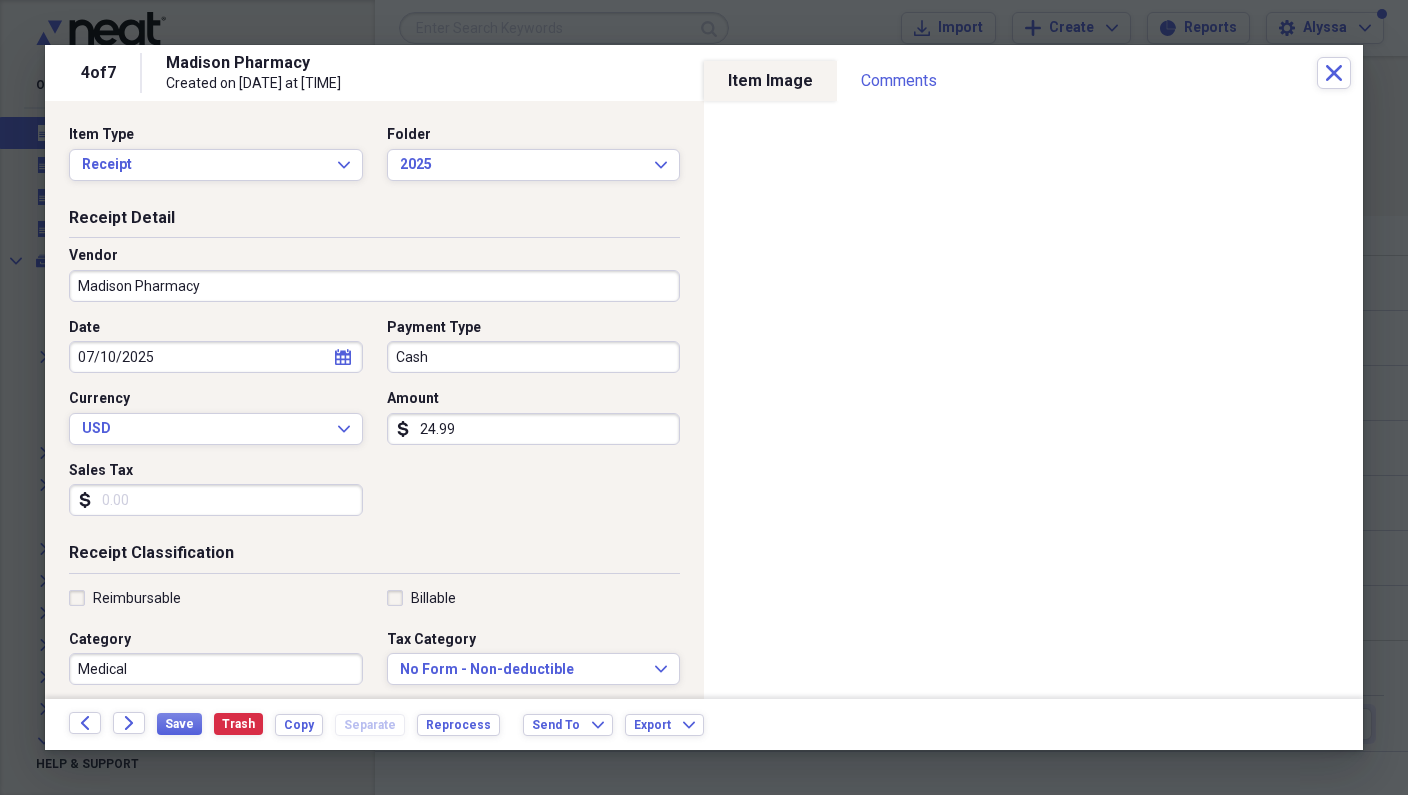 click on "Cash" at bounding box center (534, 357) 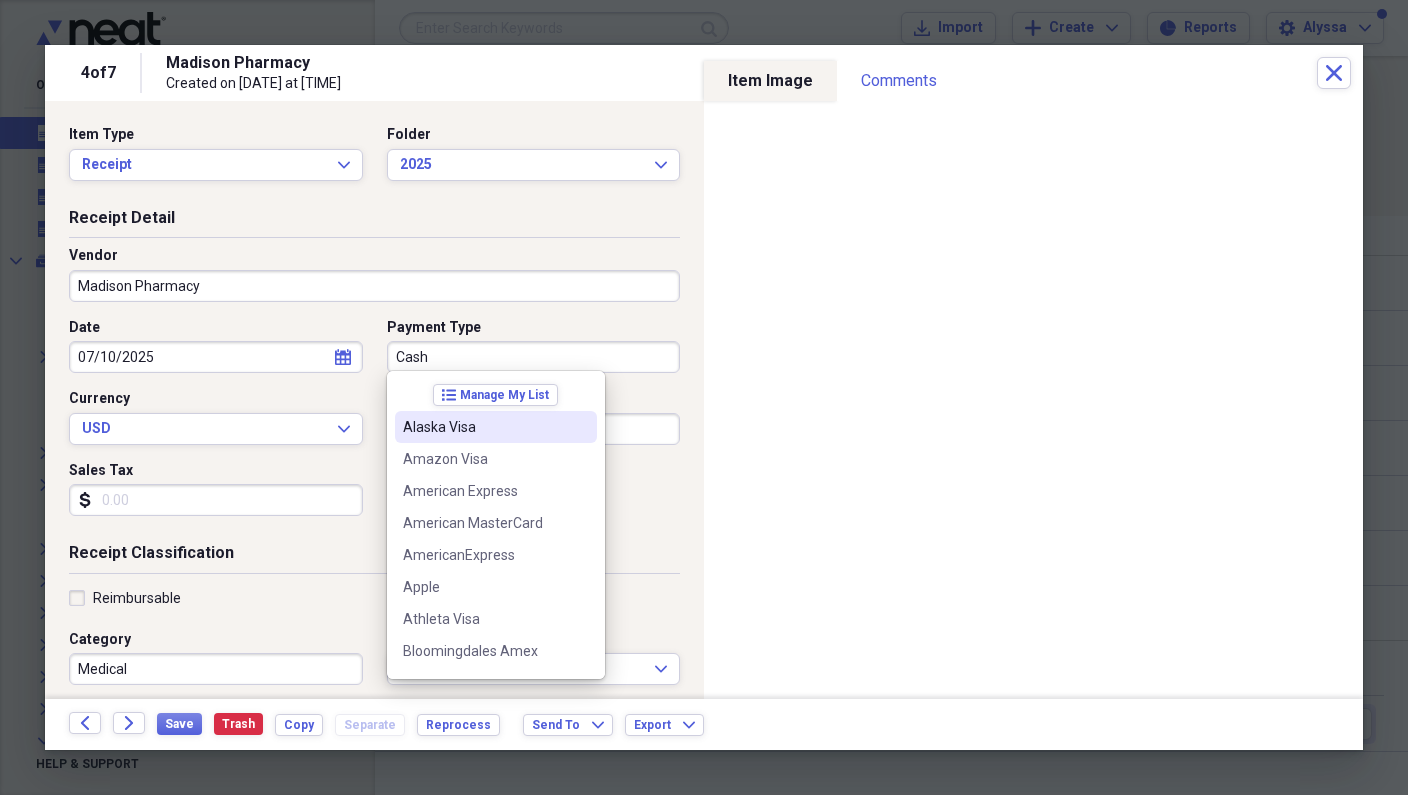 click on "Alaska Visa" at bounding box center (484, 427) 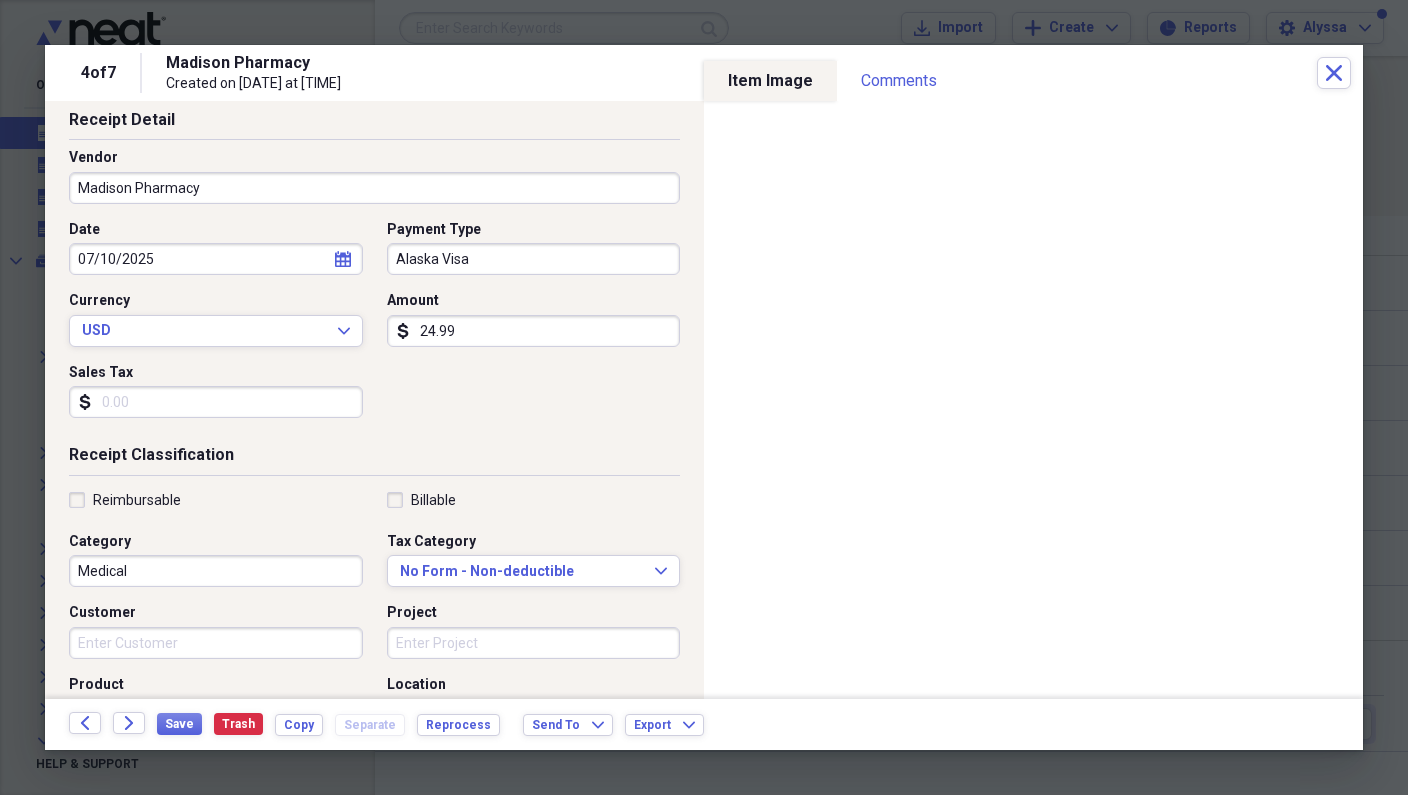 scroll, scrollTop: 152, scrollLeft: 0, axis: vertical 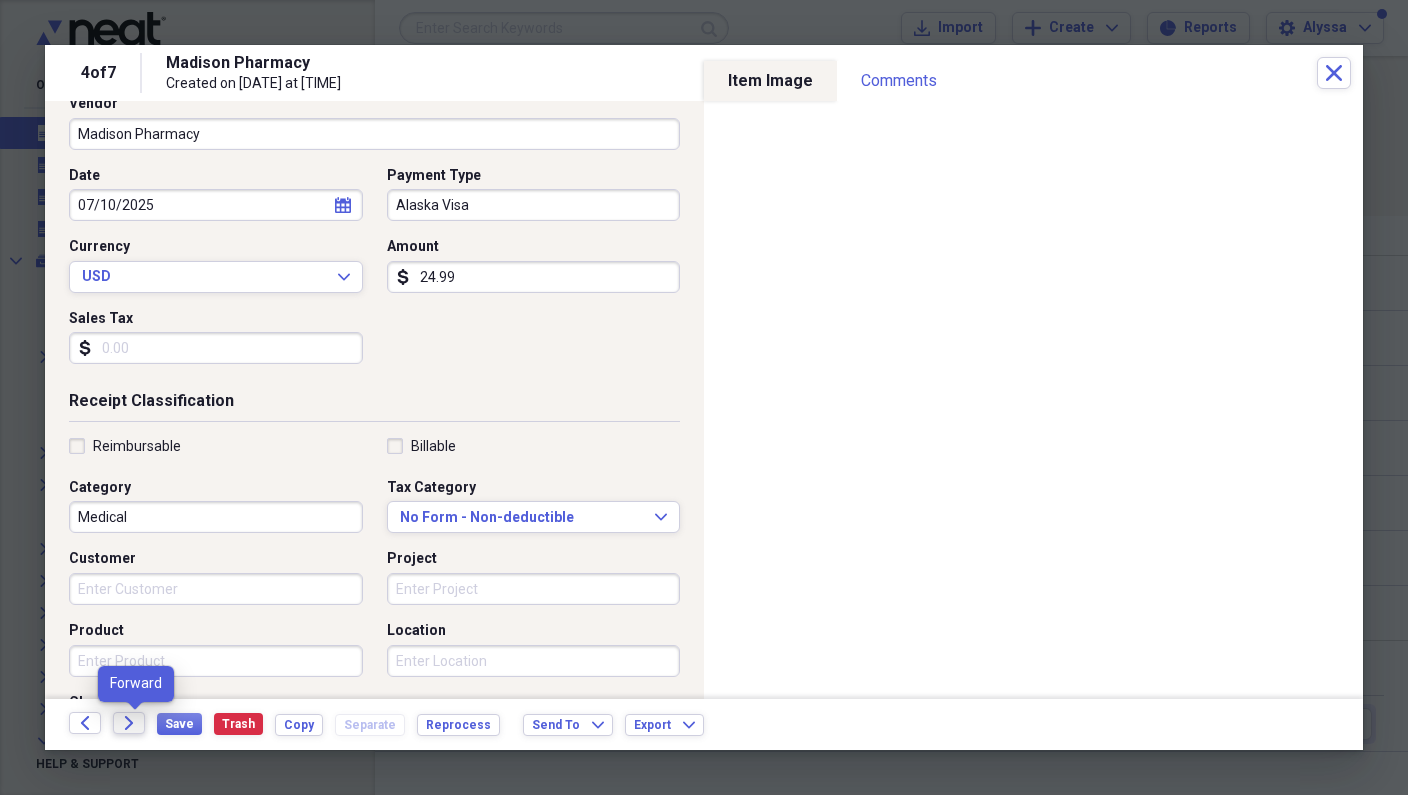 click on "Forward" 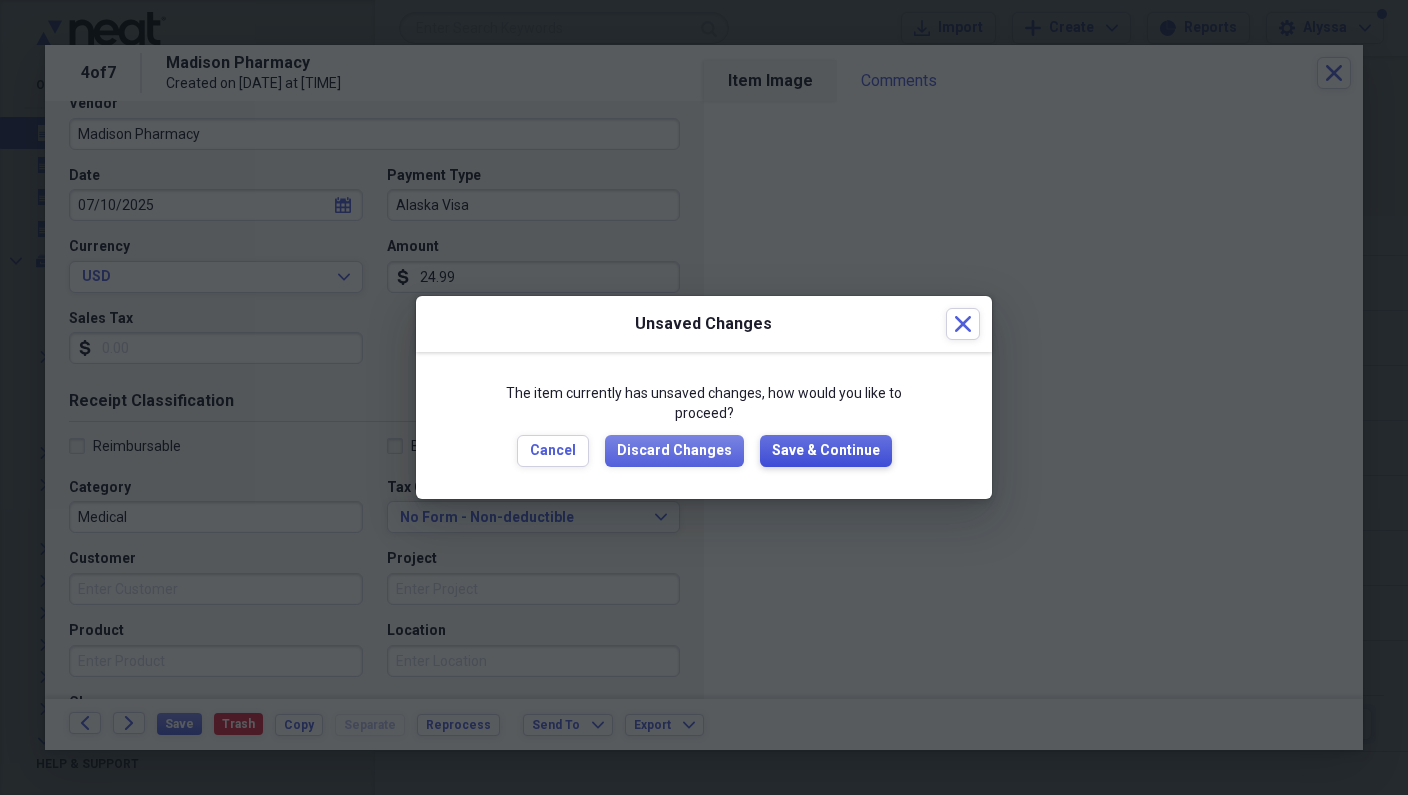 click on "Save & Continue" at bounding box center (826, 451) 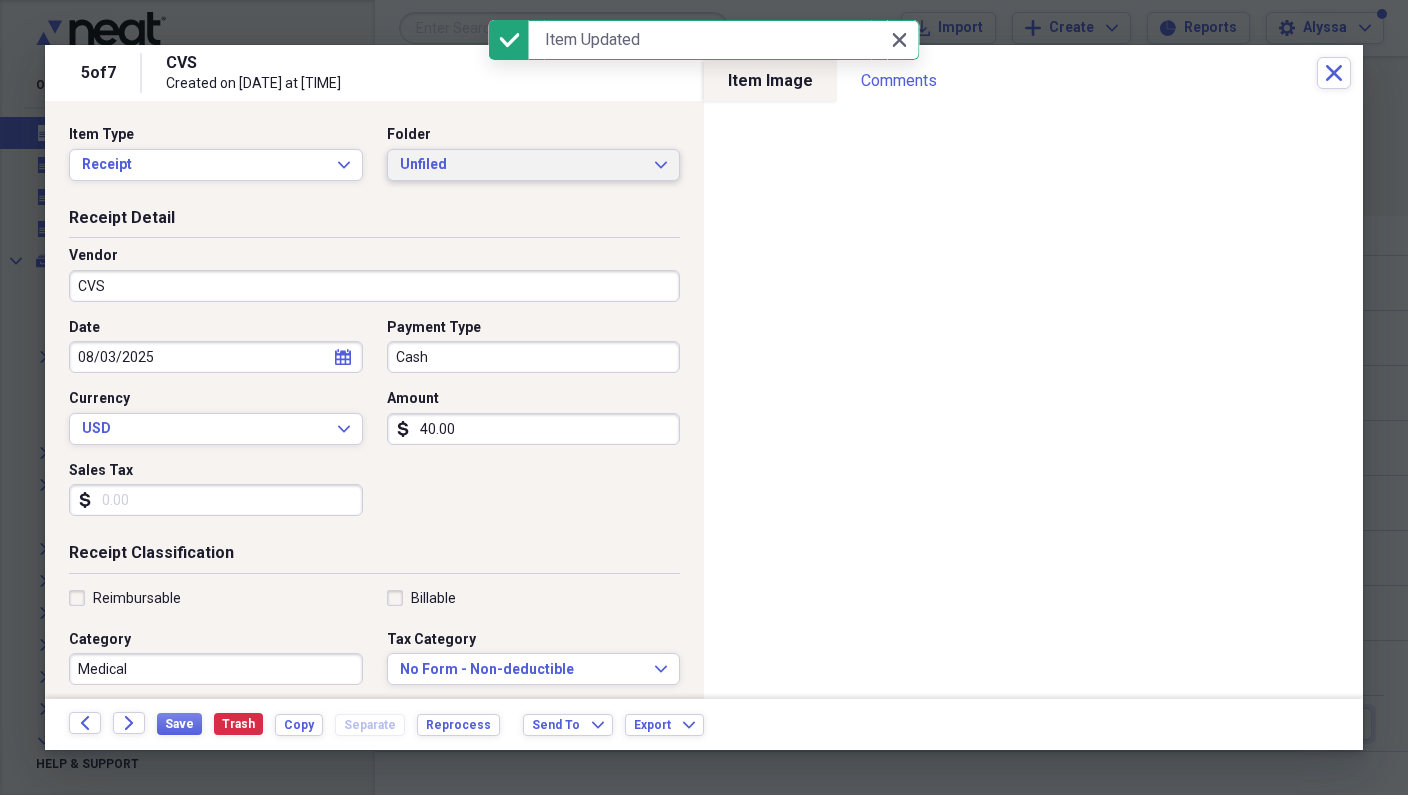 click on "Unfiled" at bounding box center (522, 165) 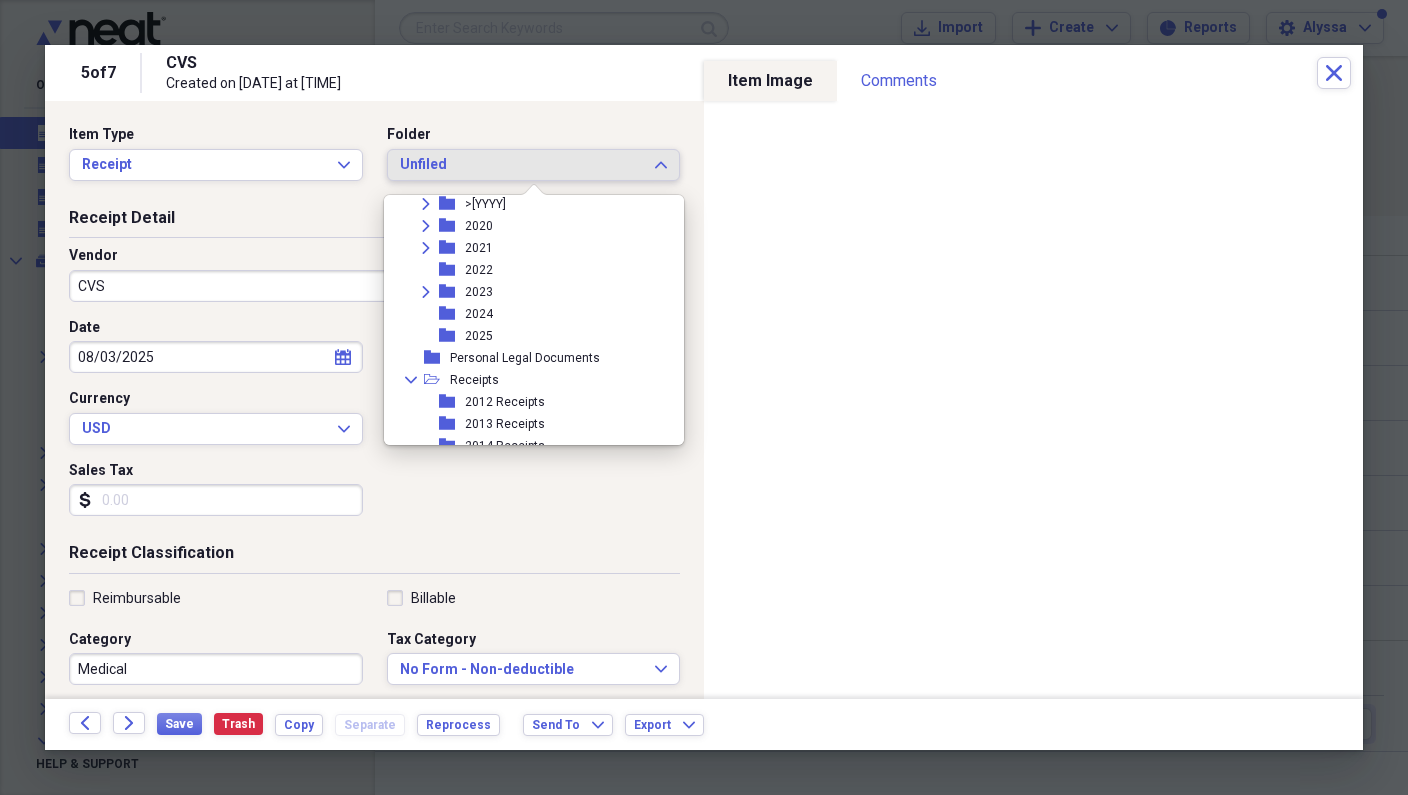 scroll, scrollTop: 432, scrollLeft: 0, axis: vertical 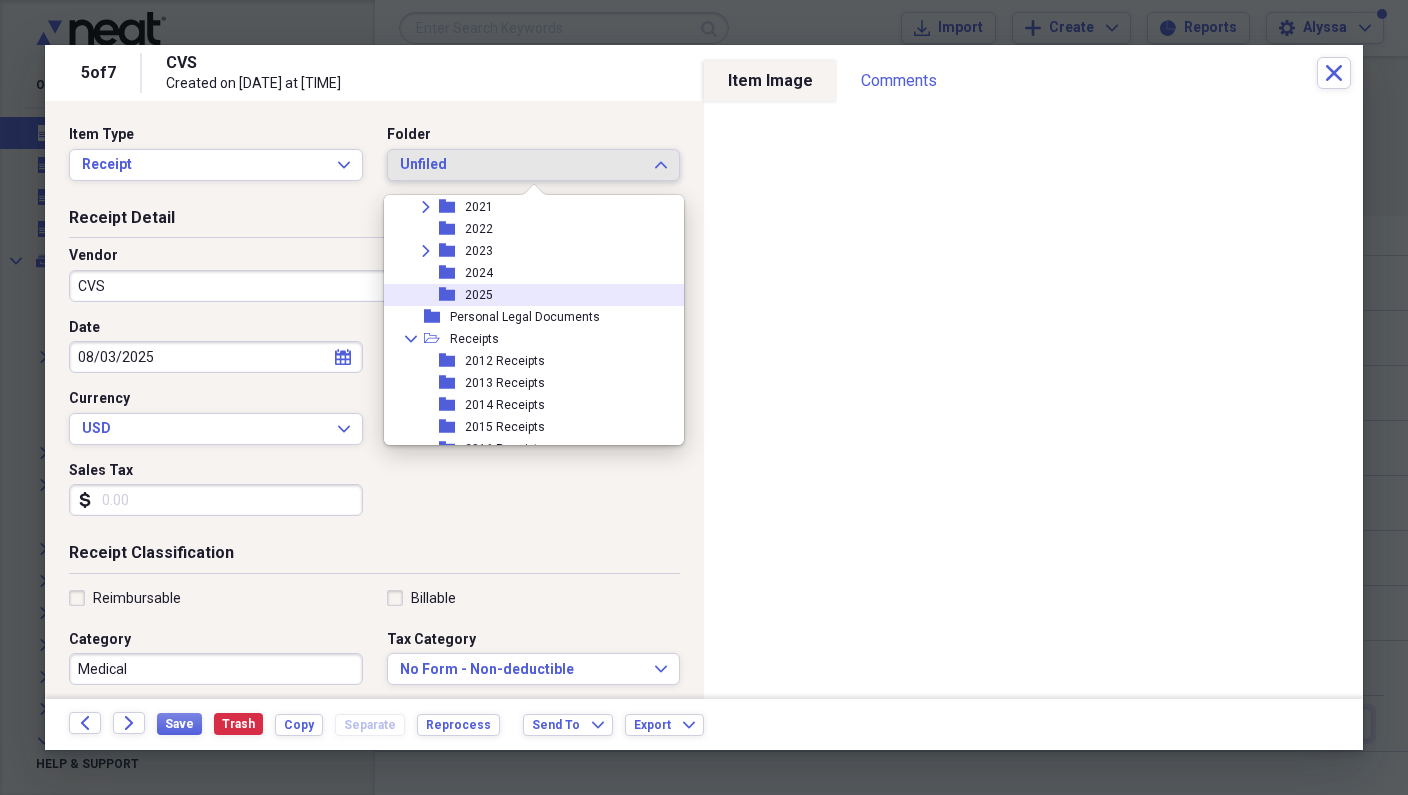click on "2025" at bounding box center (479, 295) 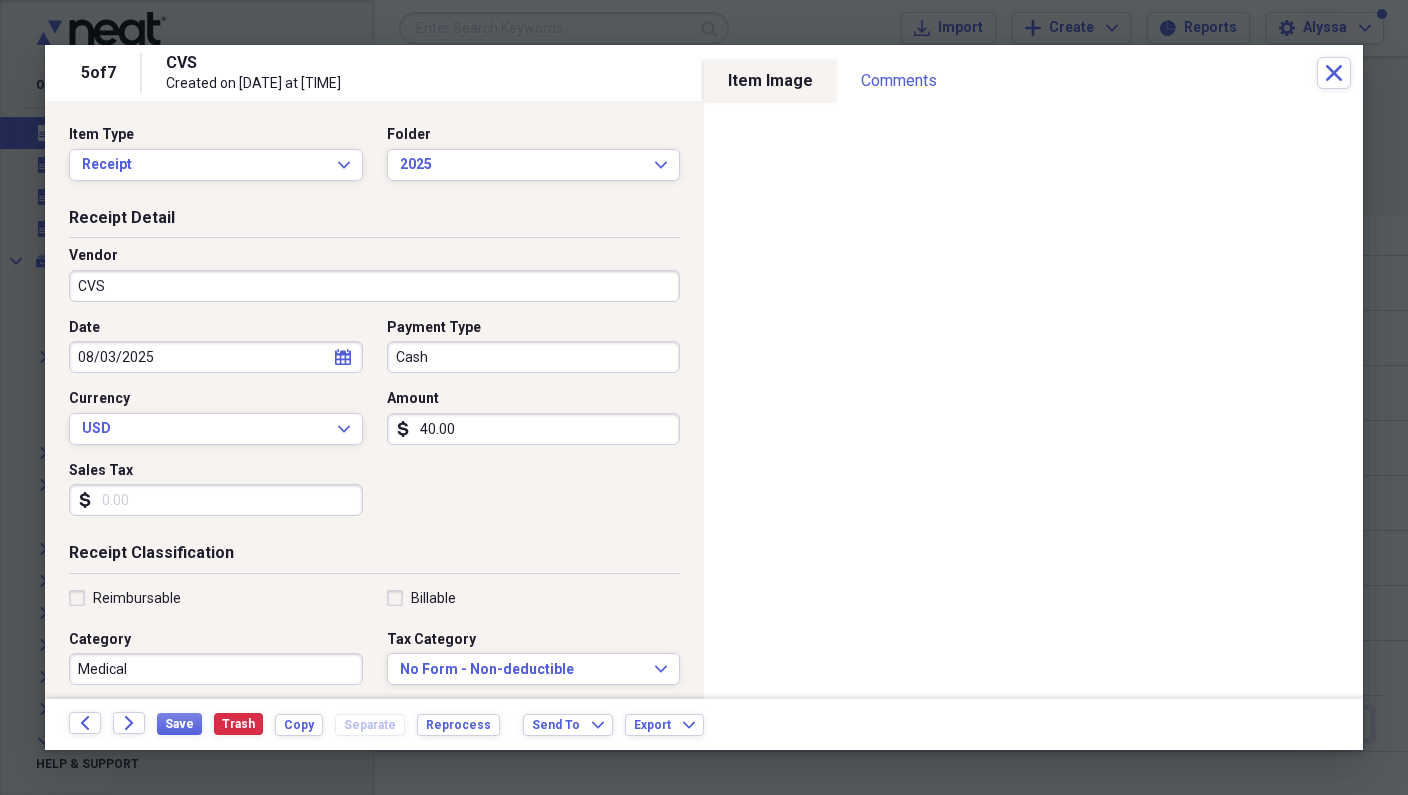 click on "Cash" at bounding box center [534, 357] 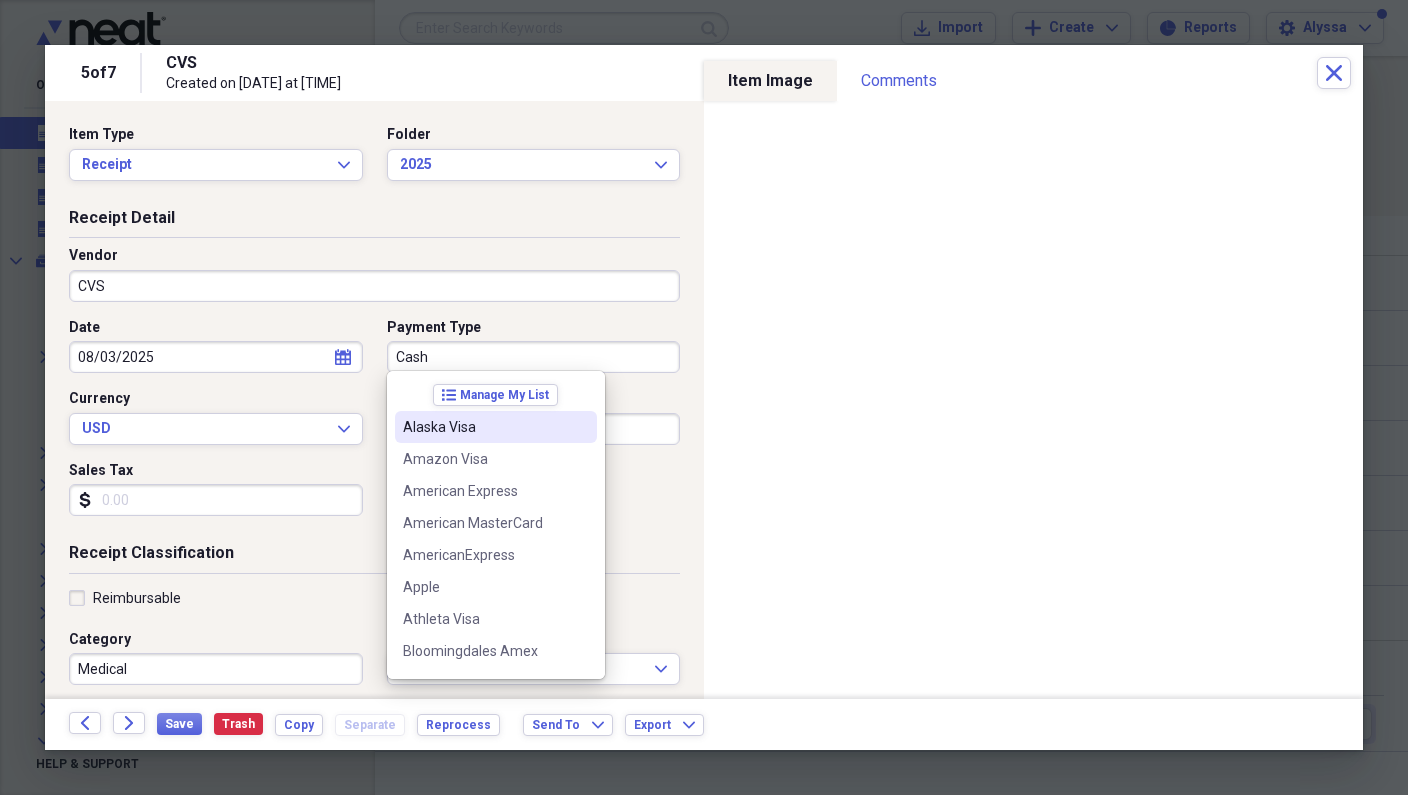 click on "Alaska Visa" at bounding box center (496, 427) 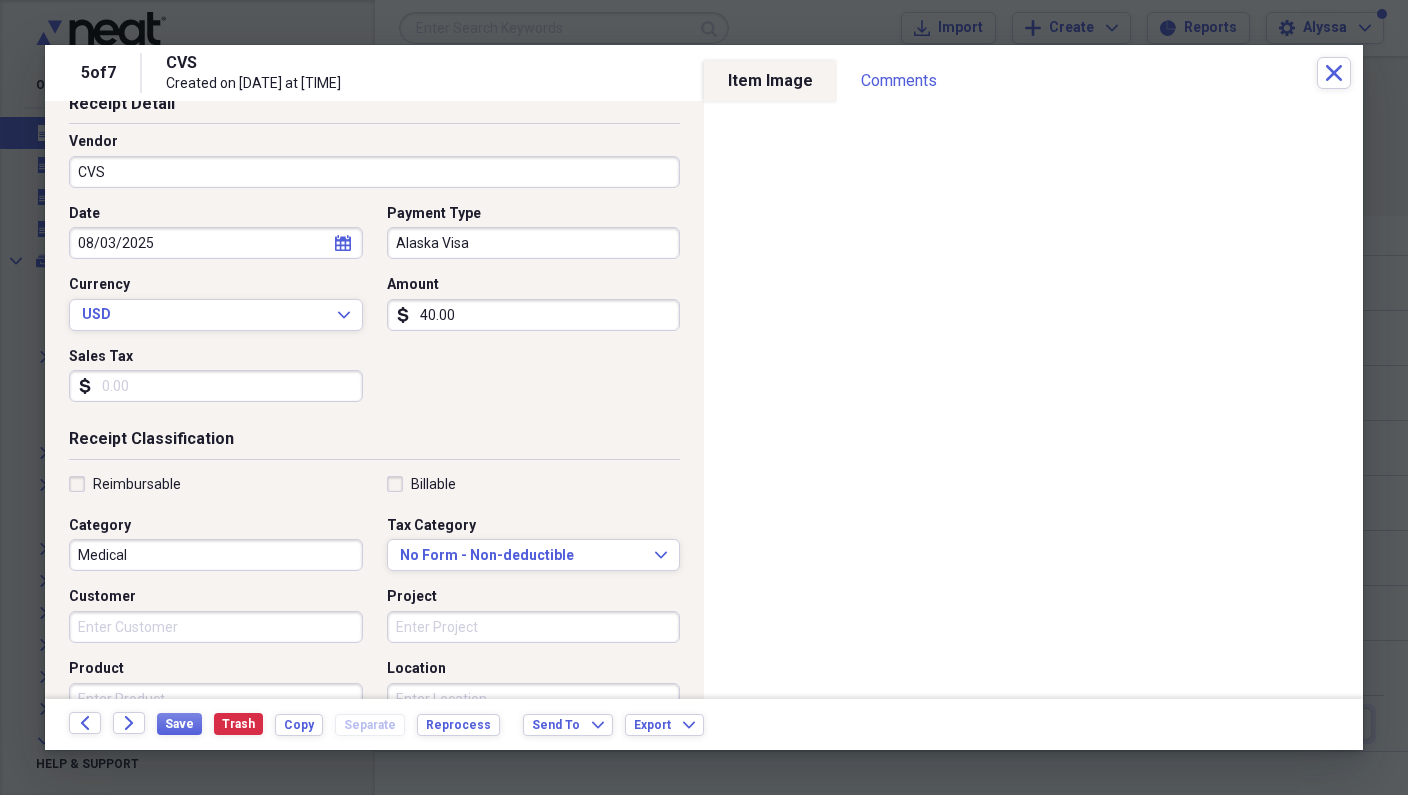 scroll, scrollTop: 96, scrollLeft: 0, axis: vertical 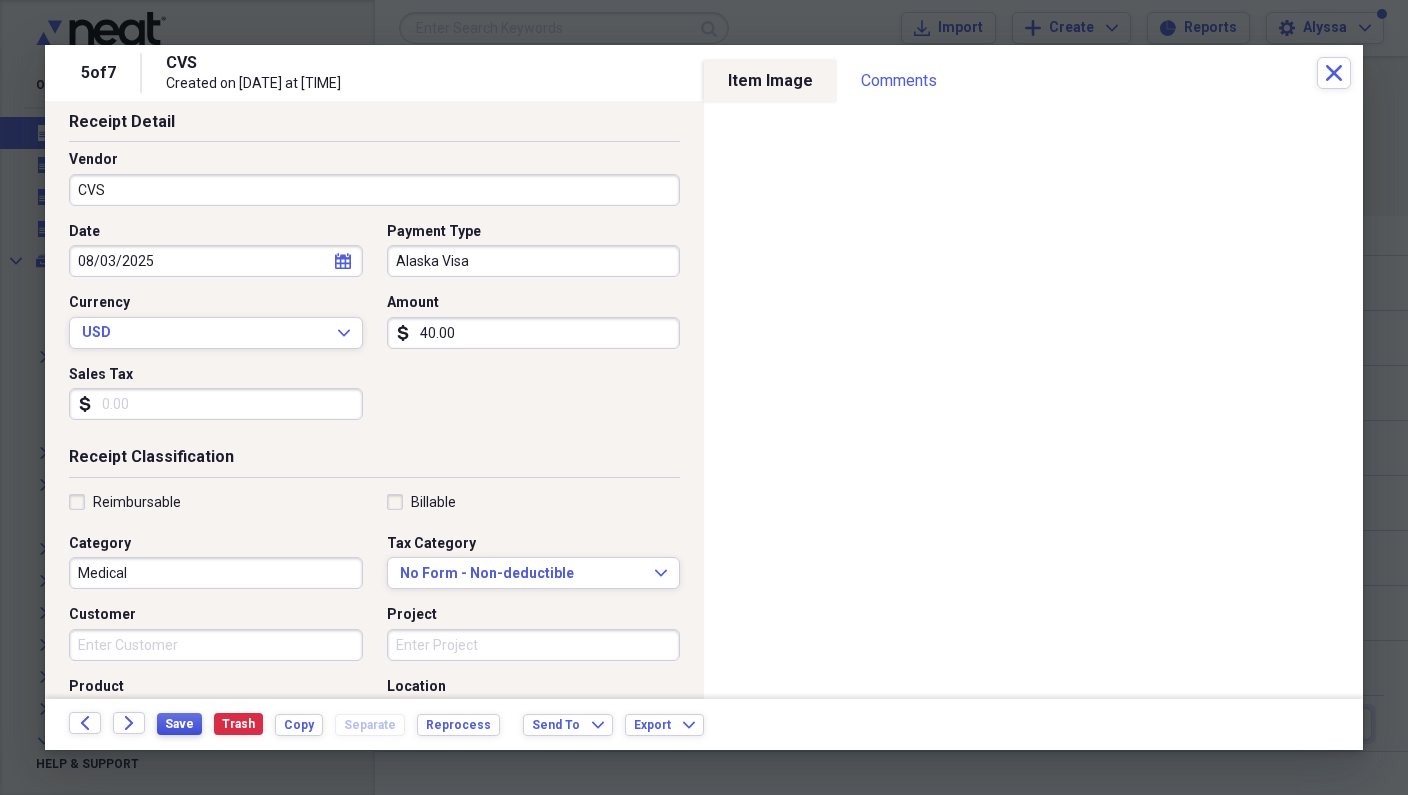 click on "Save" at bounding box center [179, 724] 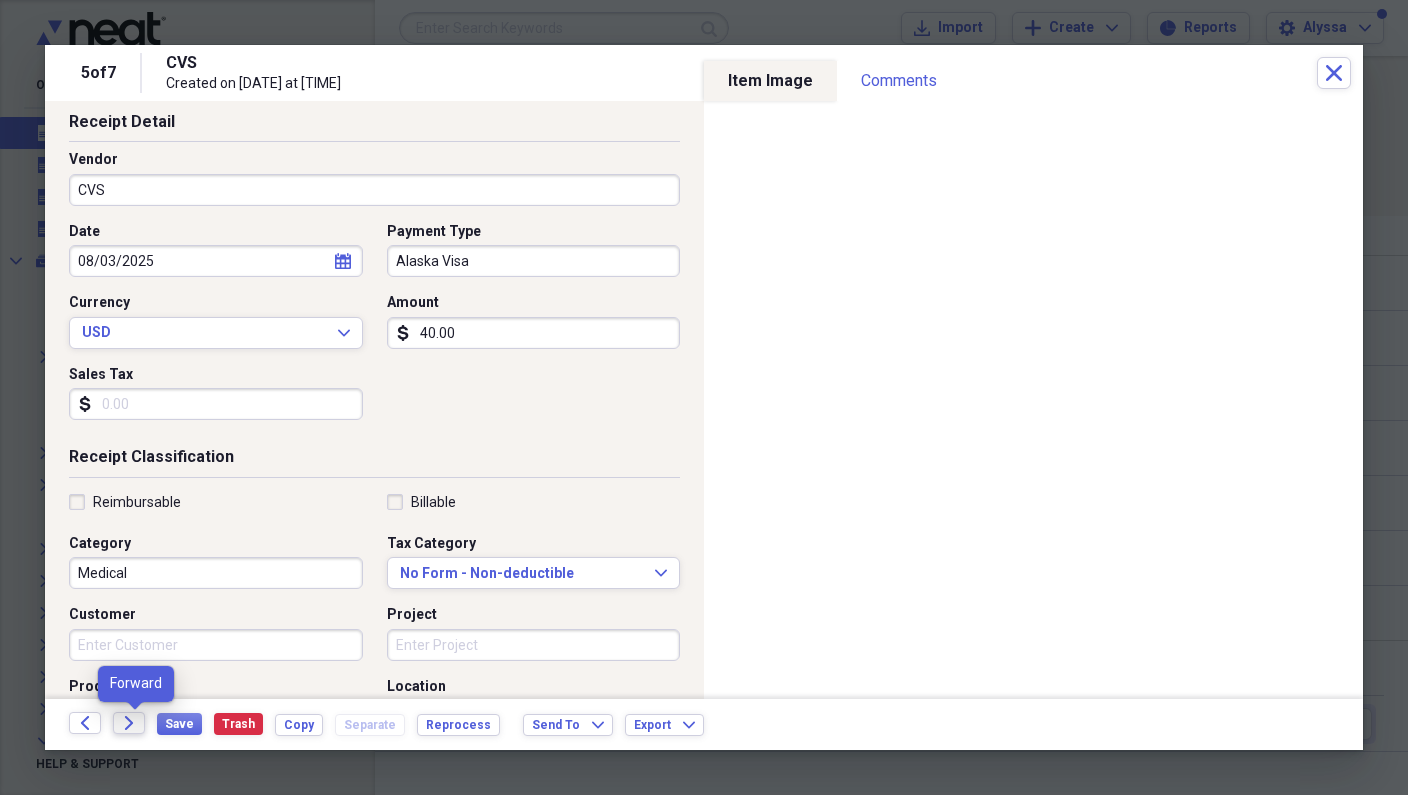 click 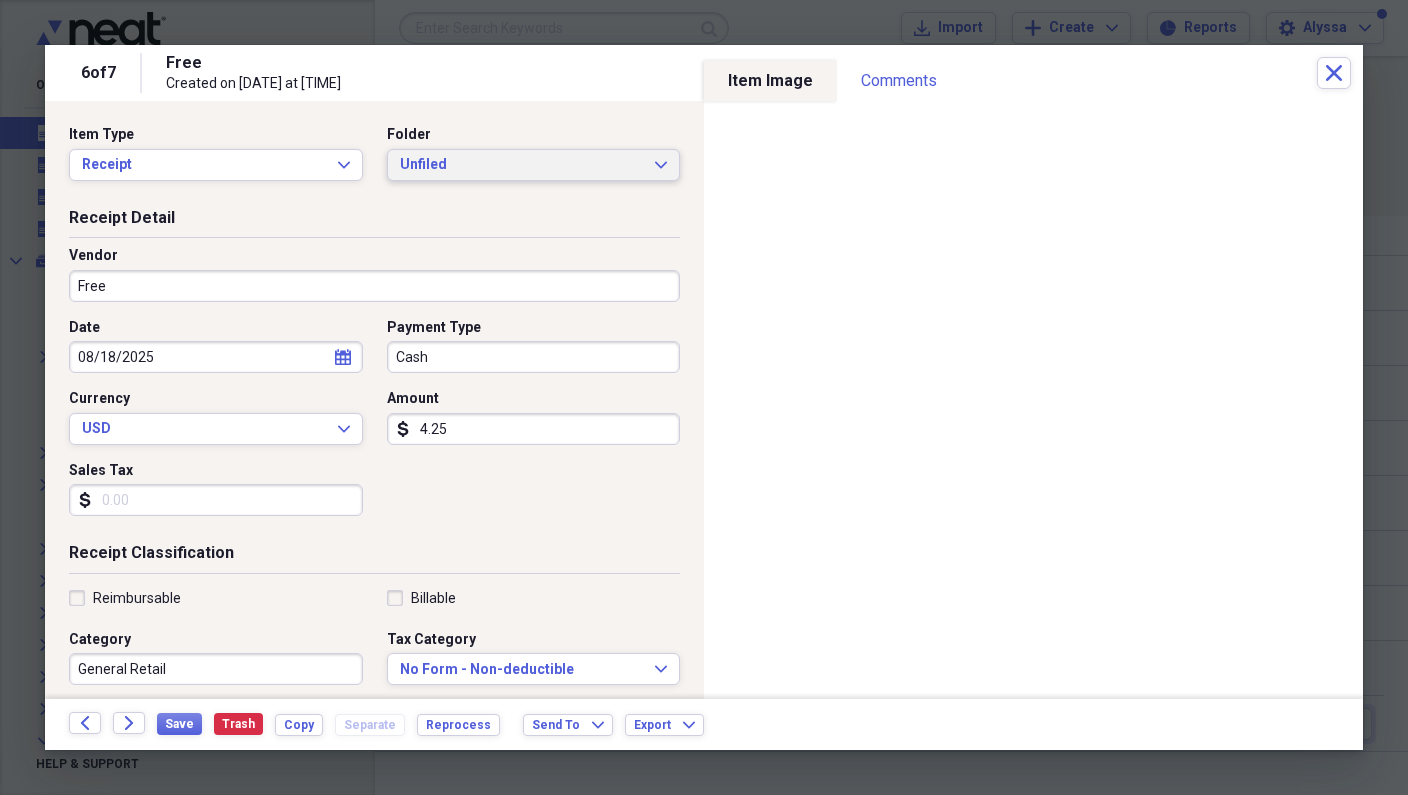 click on "Unfiled" at bounding box center [522, 165] 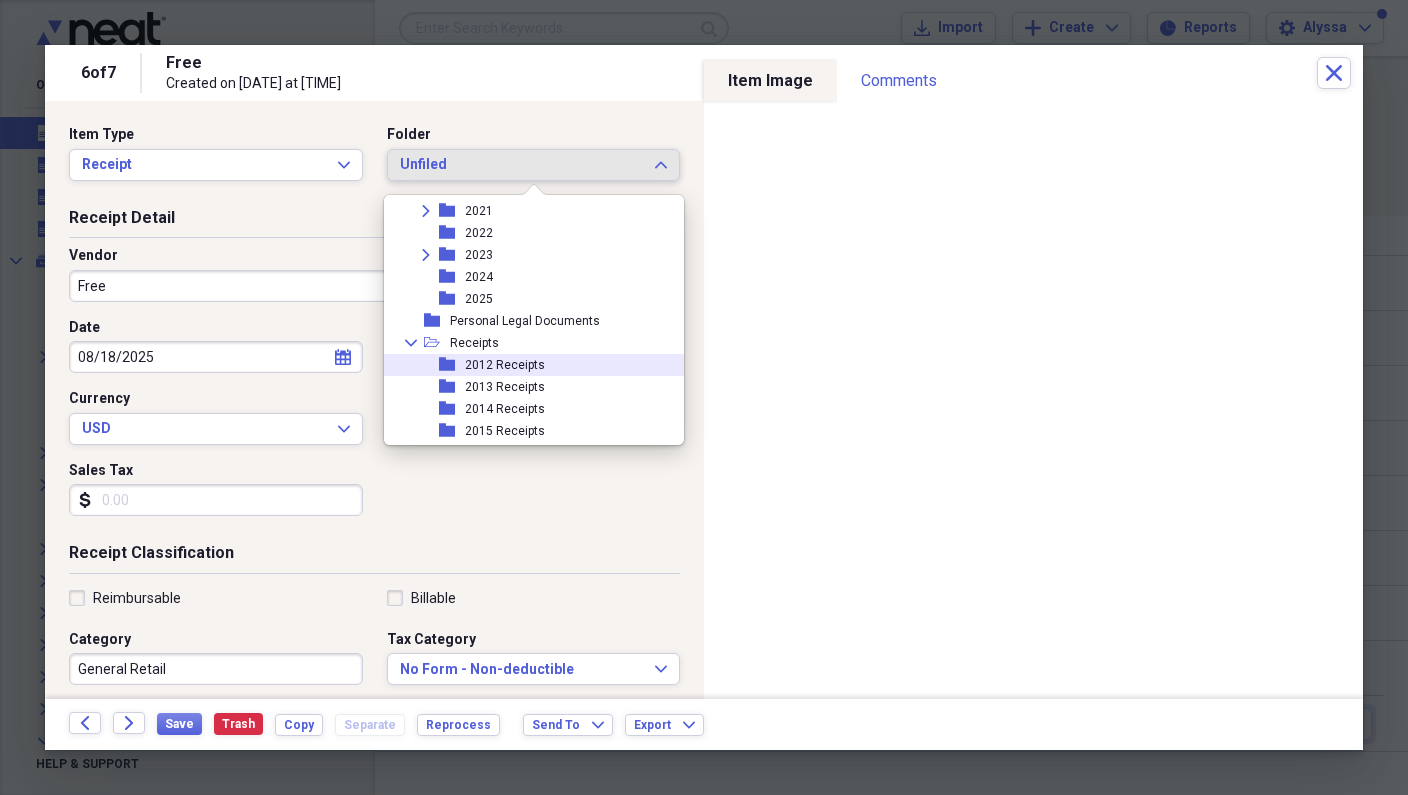 scroll, scrollTop: 426, scrollLeft: 0, axis: vertical 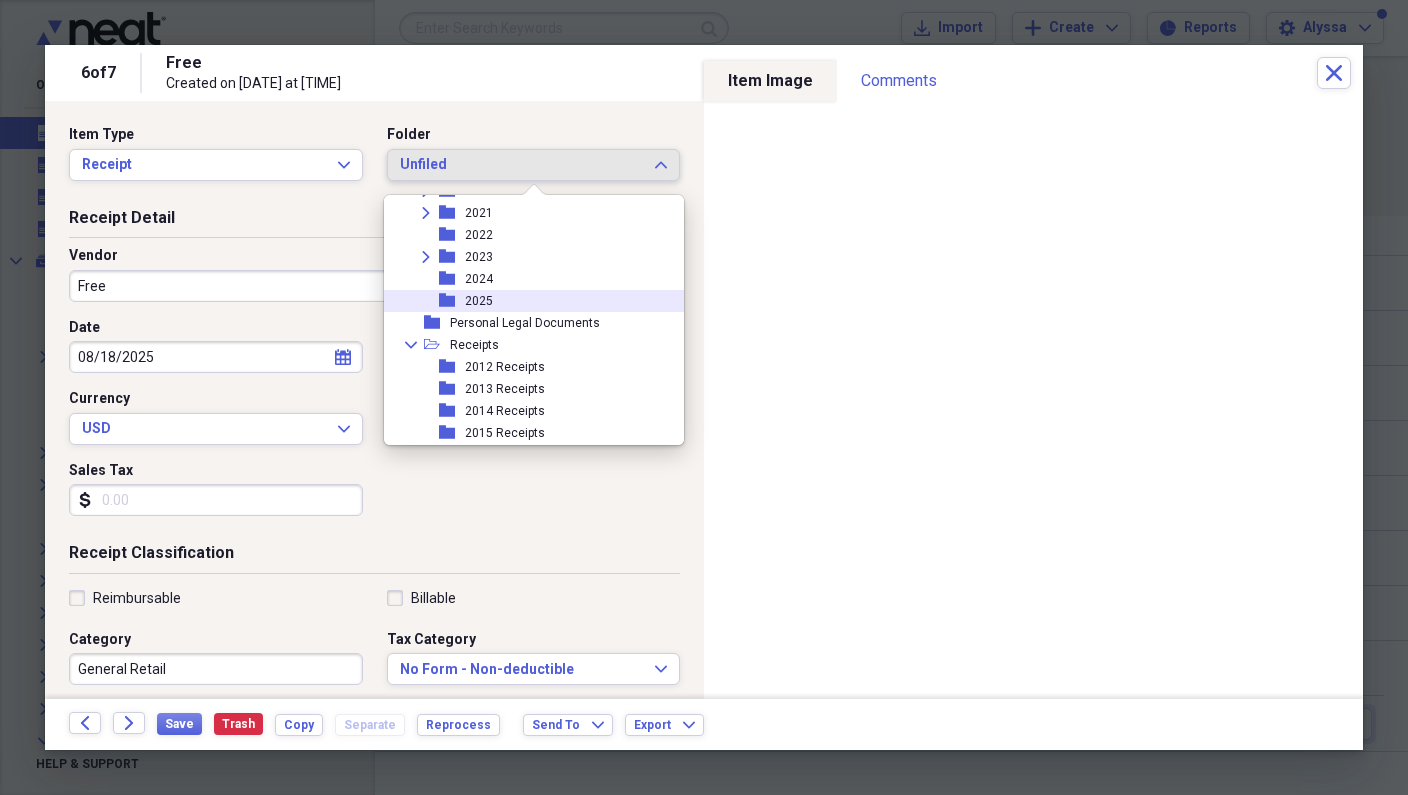 click on "2025" at bounding box center [479, 301] 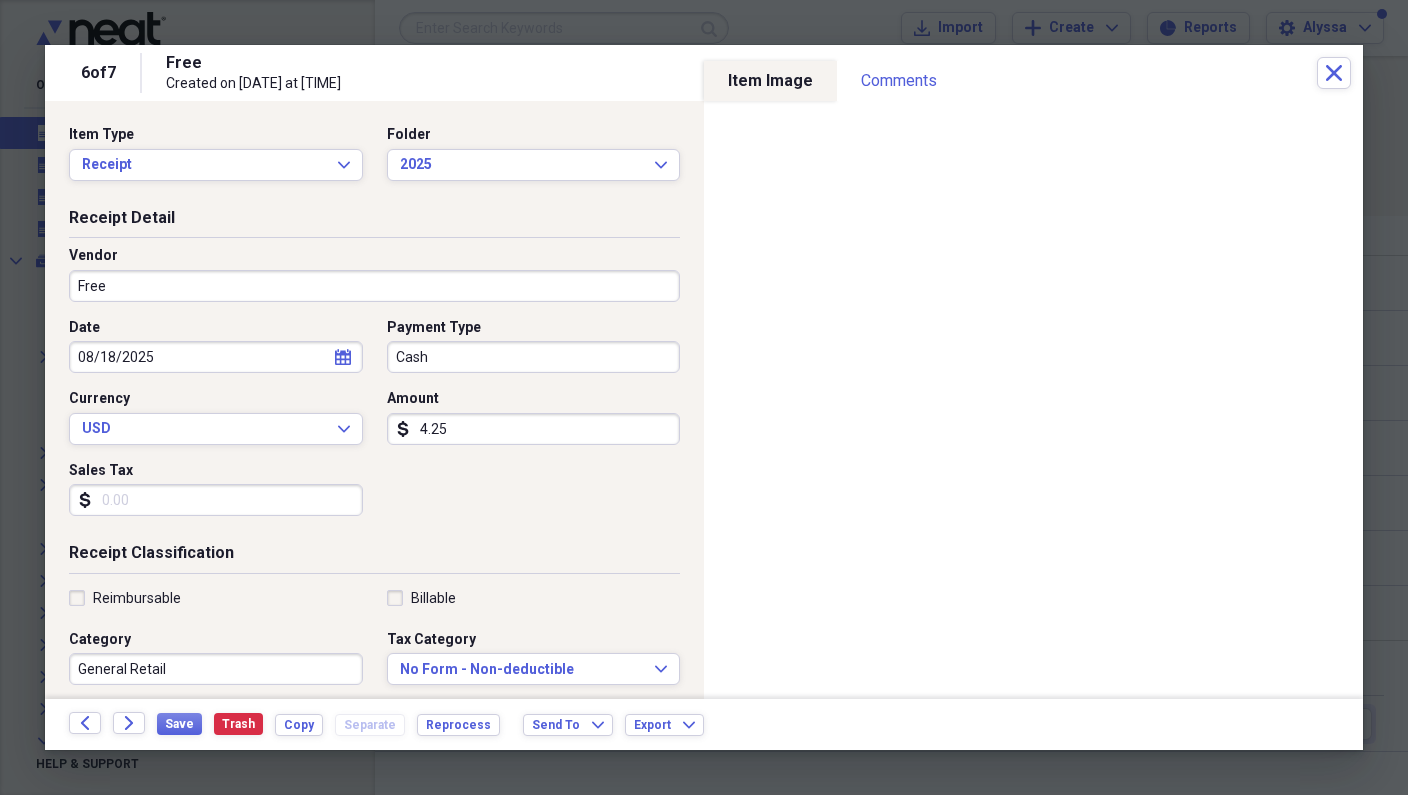 click on "Free" at bounding box center (374, 286) 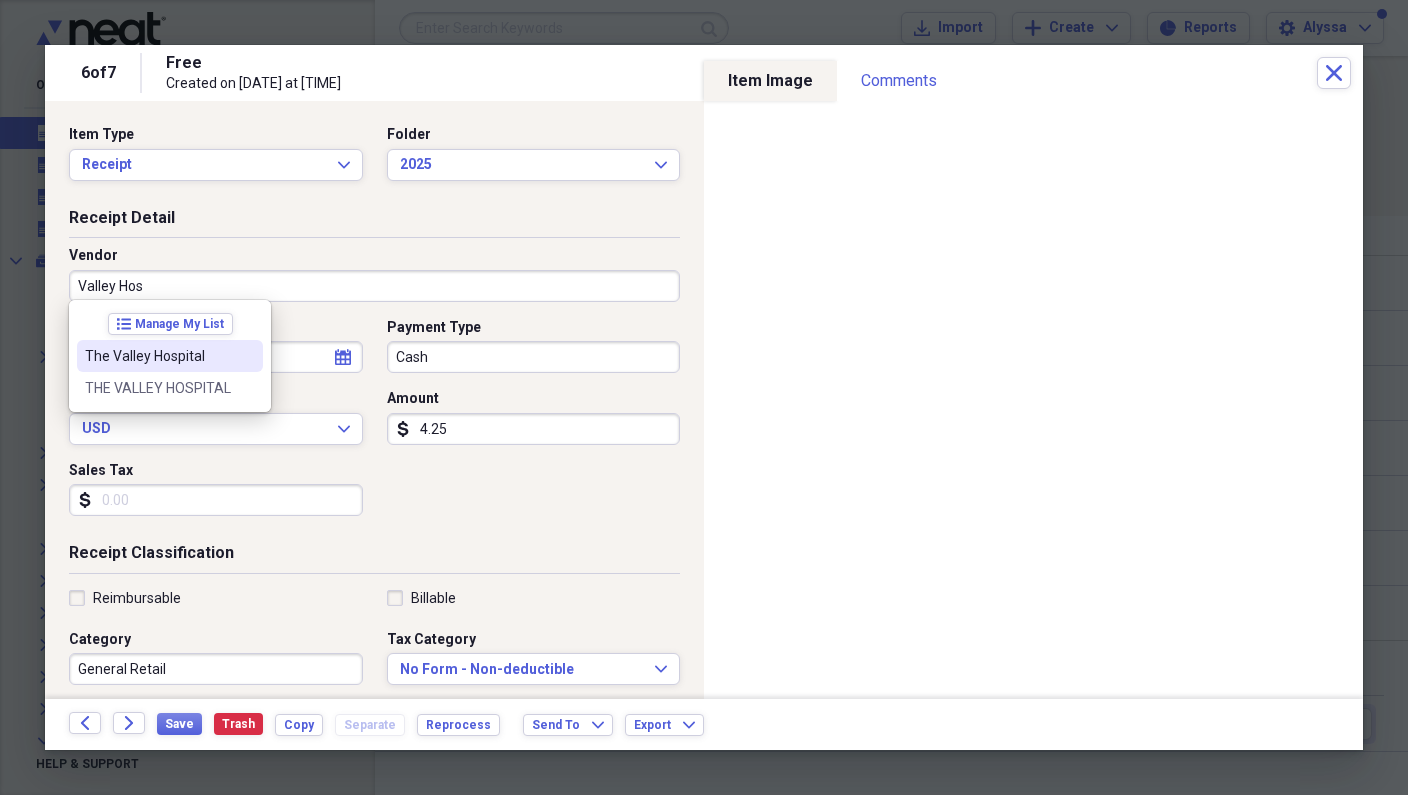 click on "The Valley Hospital" at bounding box center [158, 356] 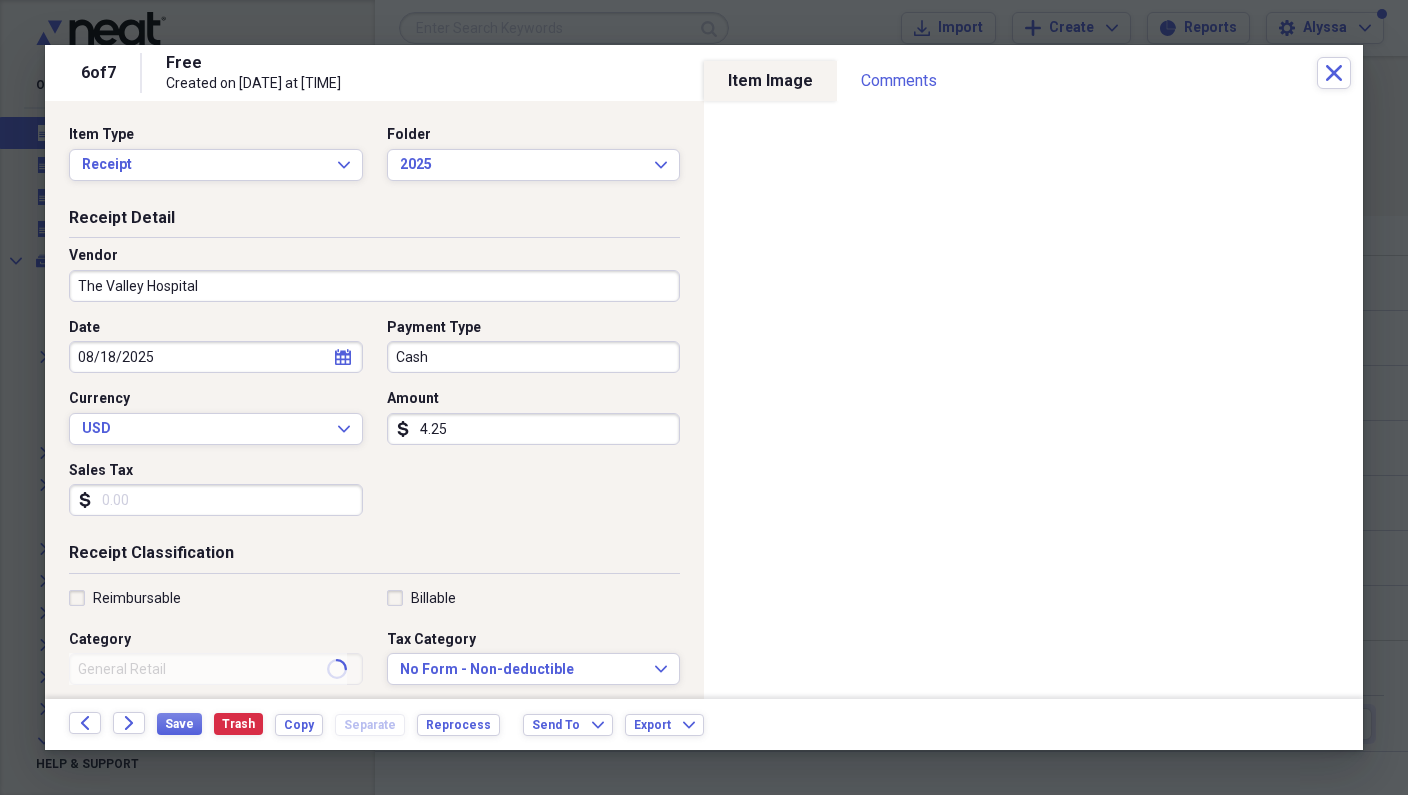 type on "Medical" 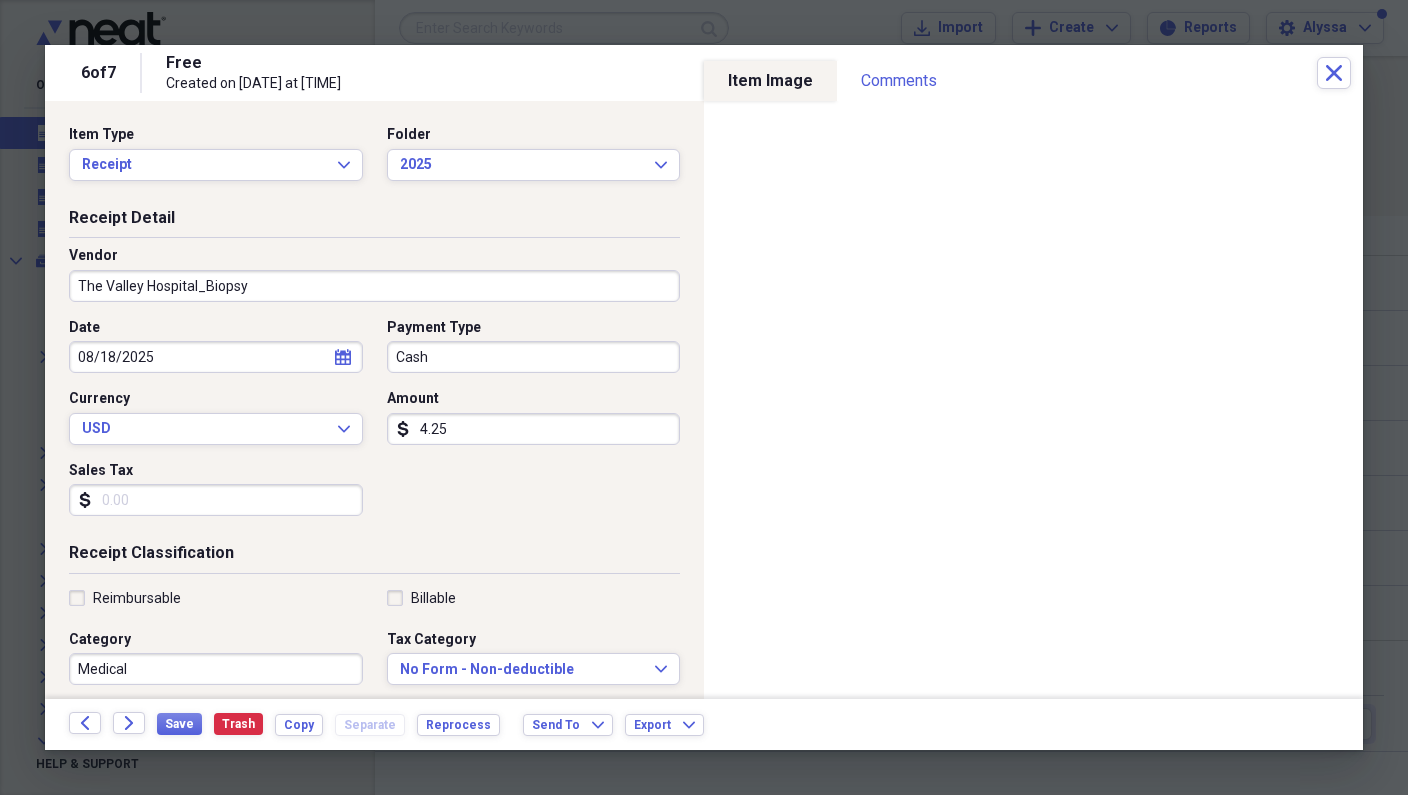 click on "Cash" at bounding box center (534, 357) 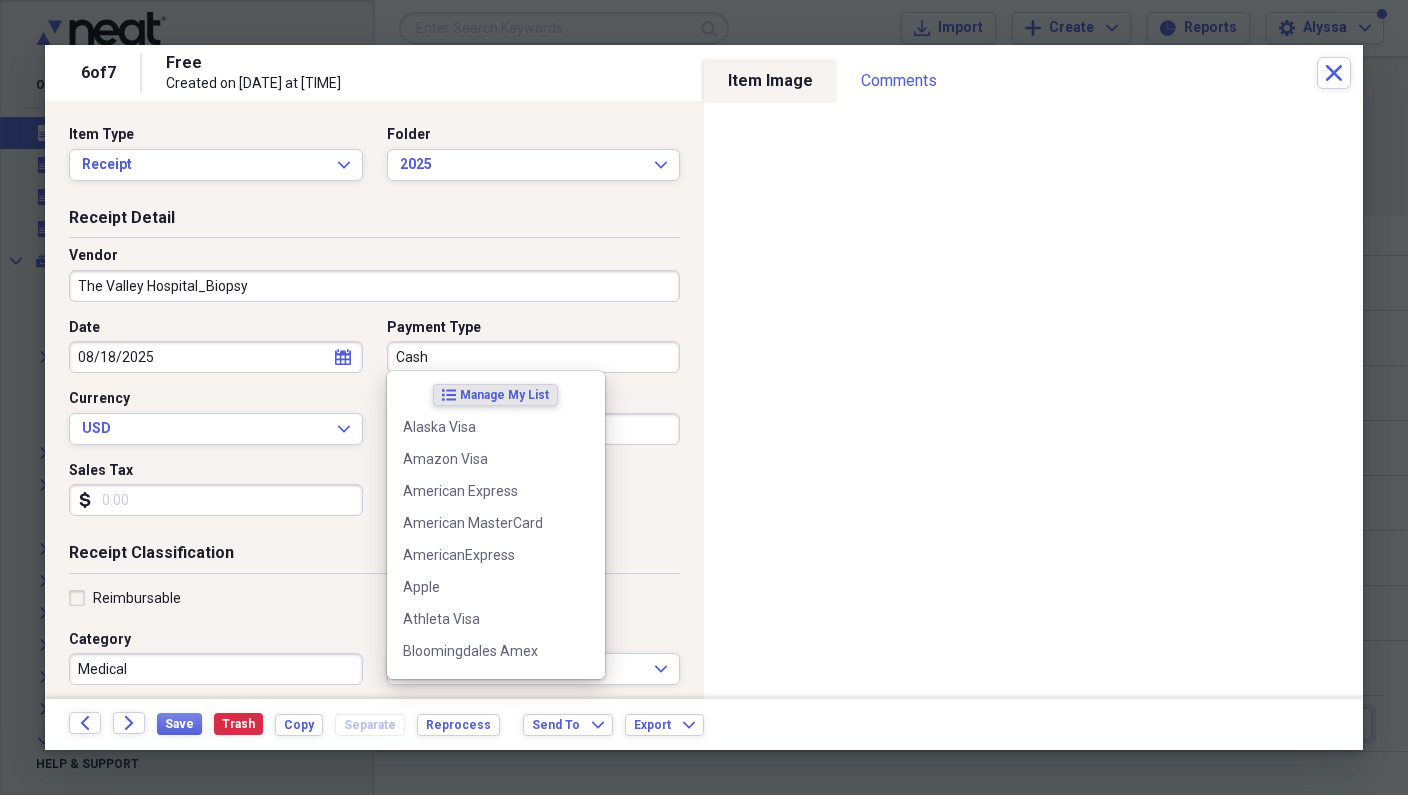 click on "Receipt Classification" at bounding box center (374, 557) 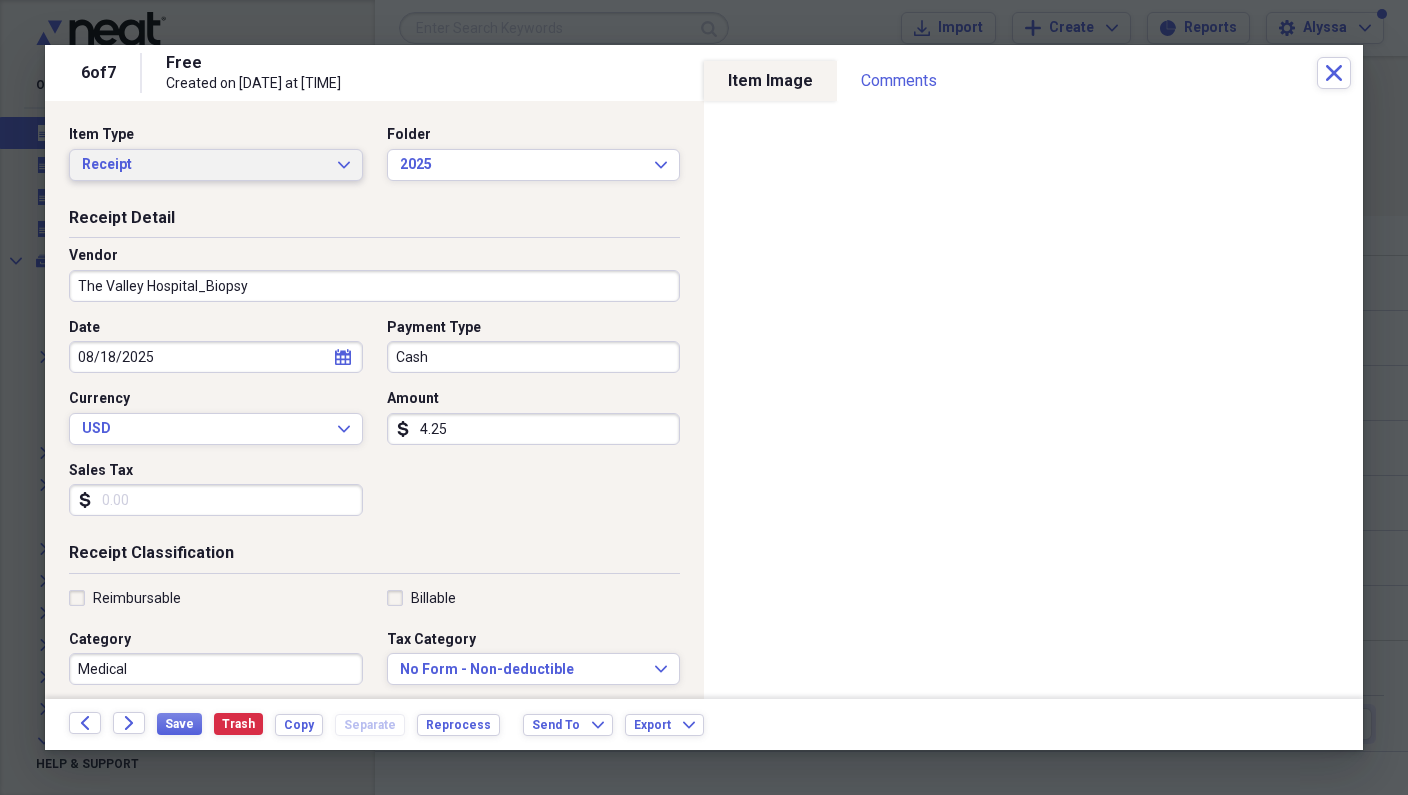 click on "Receipt" at bounding box center (204, 165) 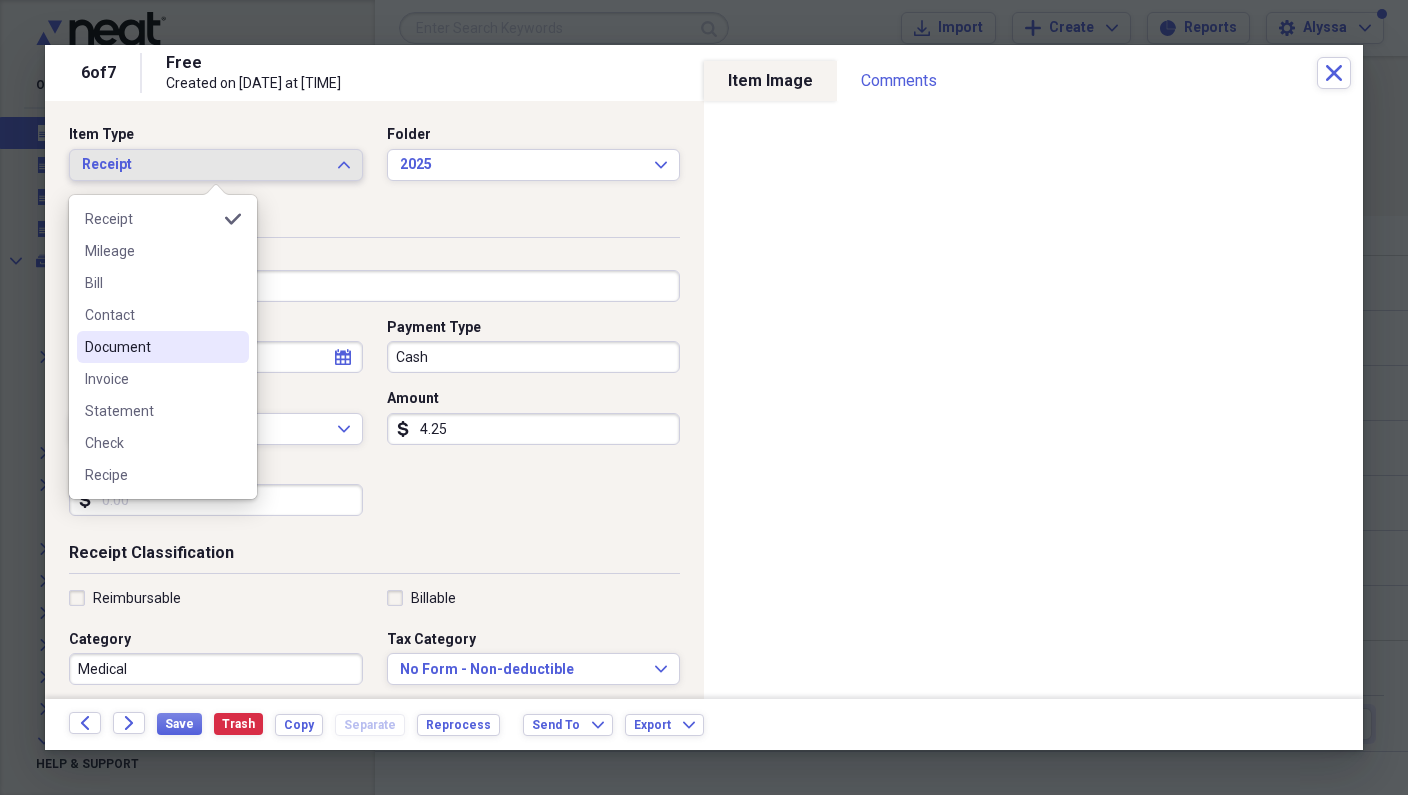 click on "Document" at bounding box center (151, 347) 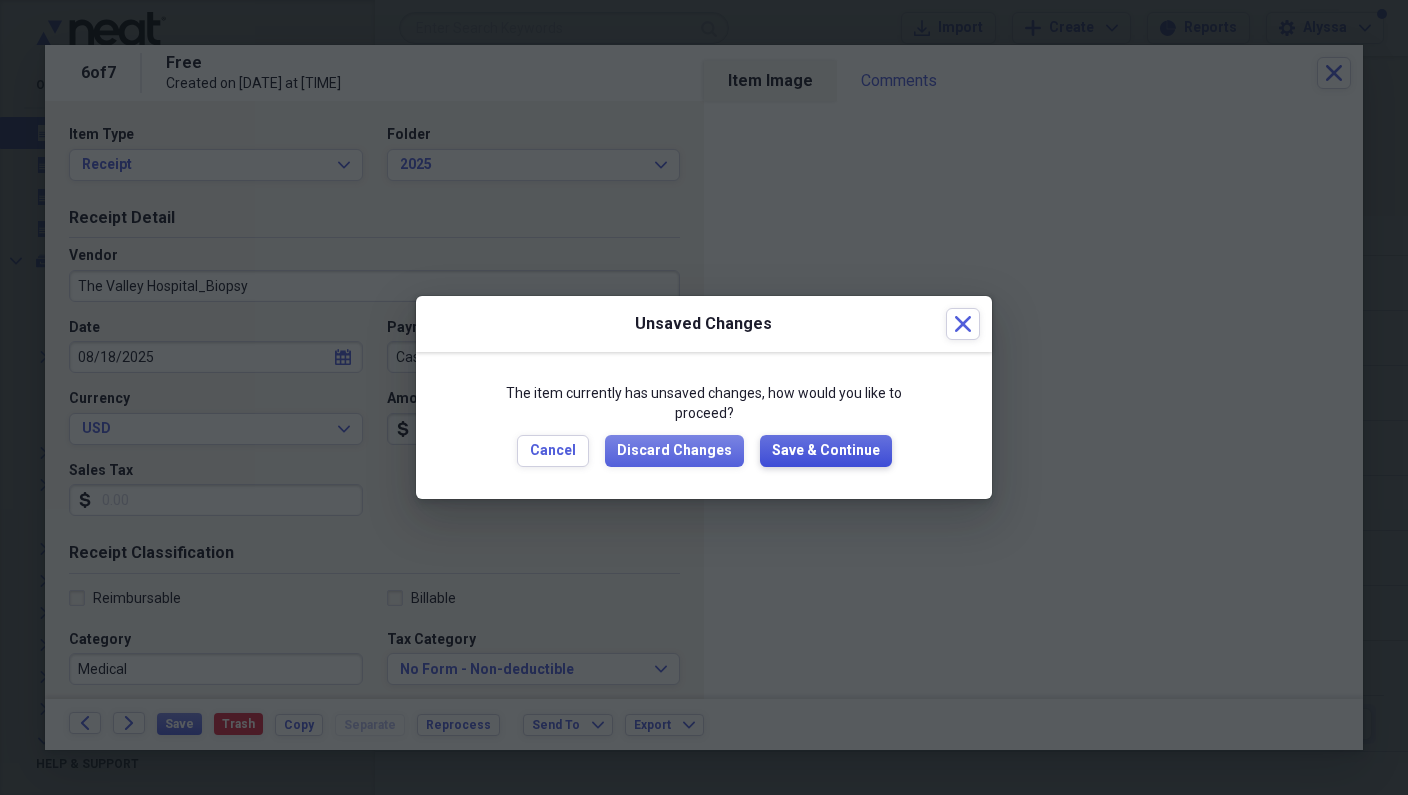 click on "Save & Continue" at bounding box center (826, 451) 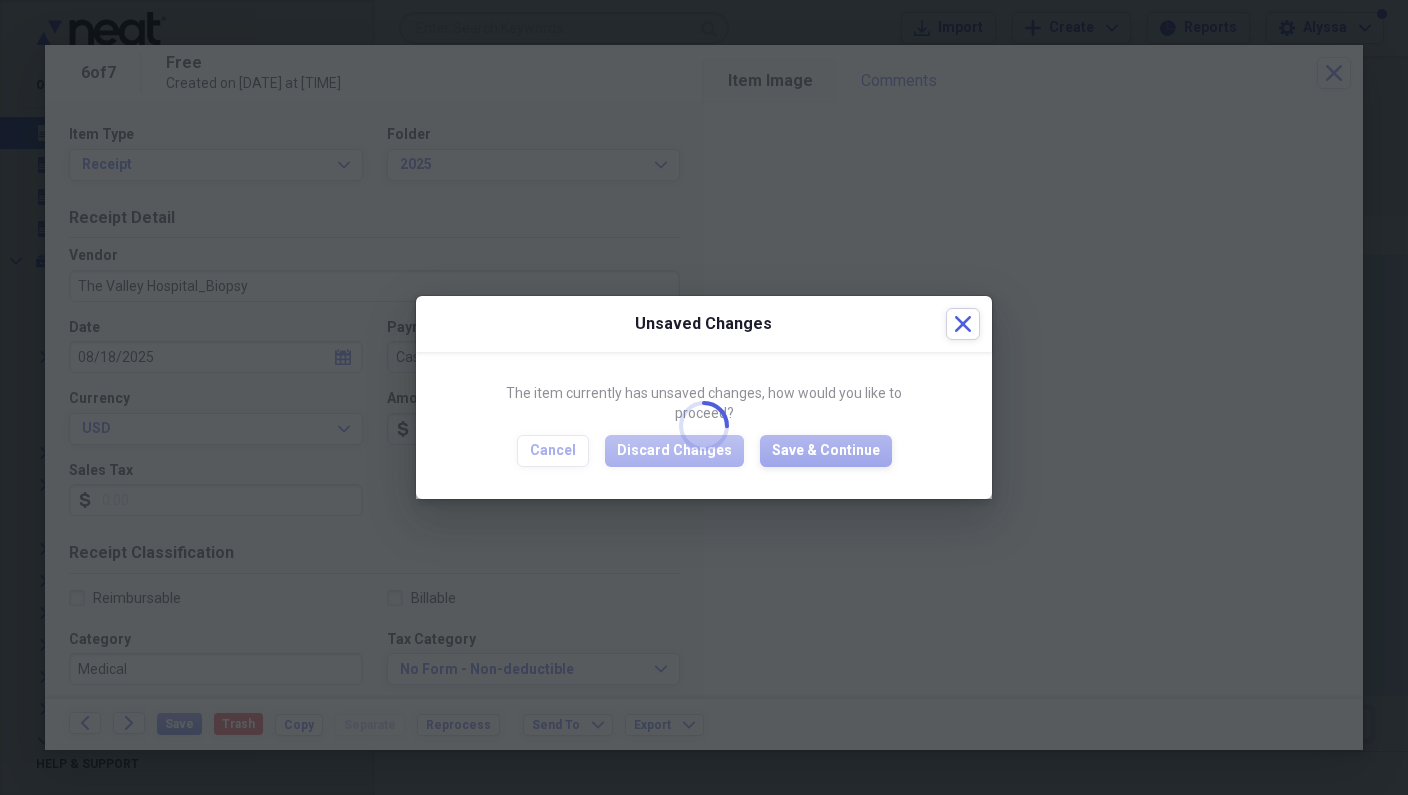 type on "The Valley Hospital_Biopsy" 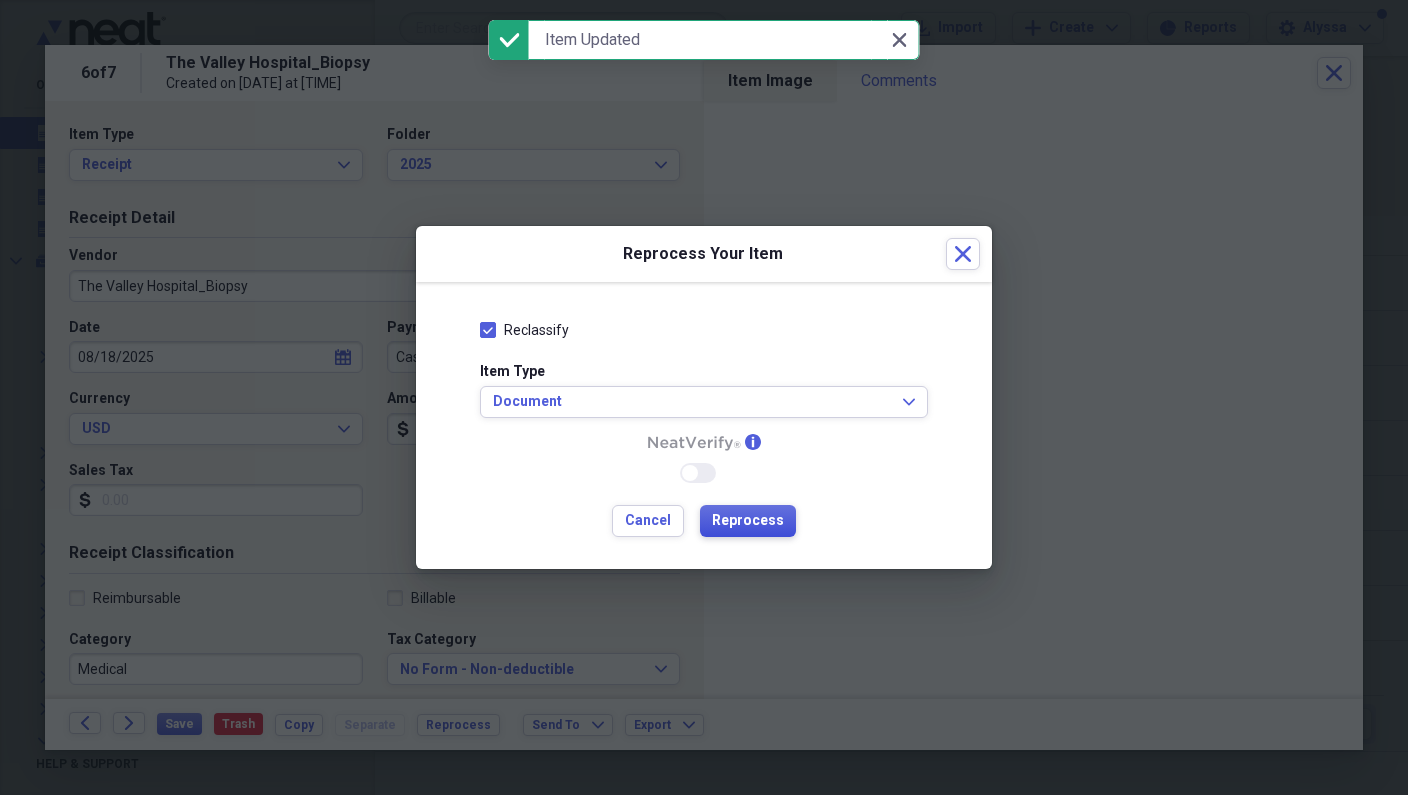 click on "Reprocess" at bounding box center [748, 521] 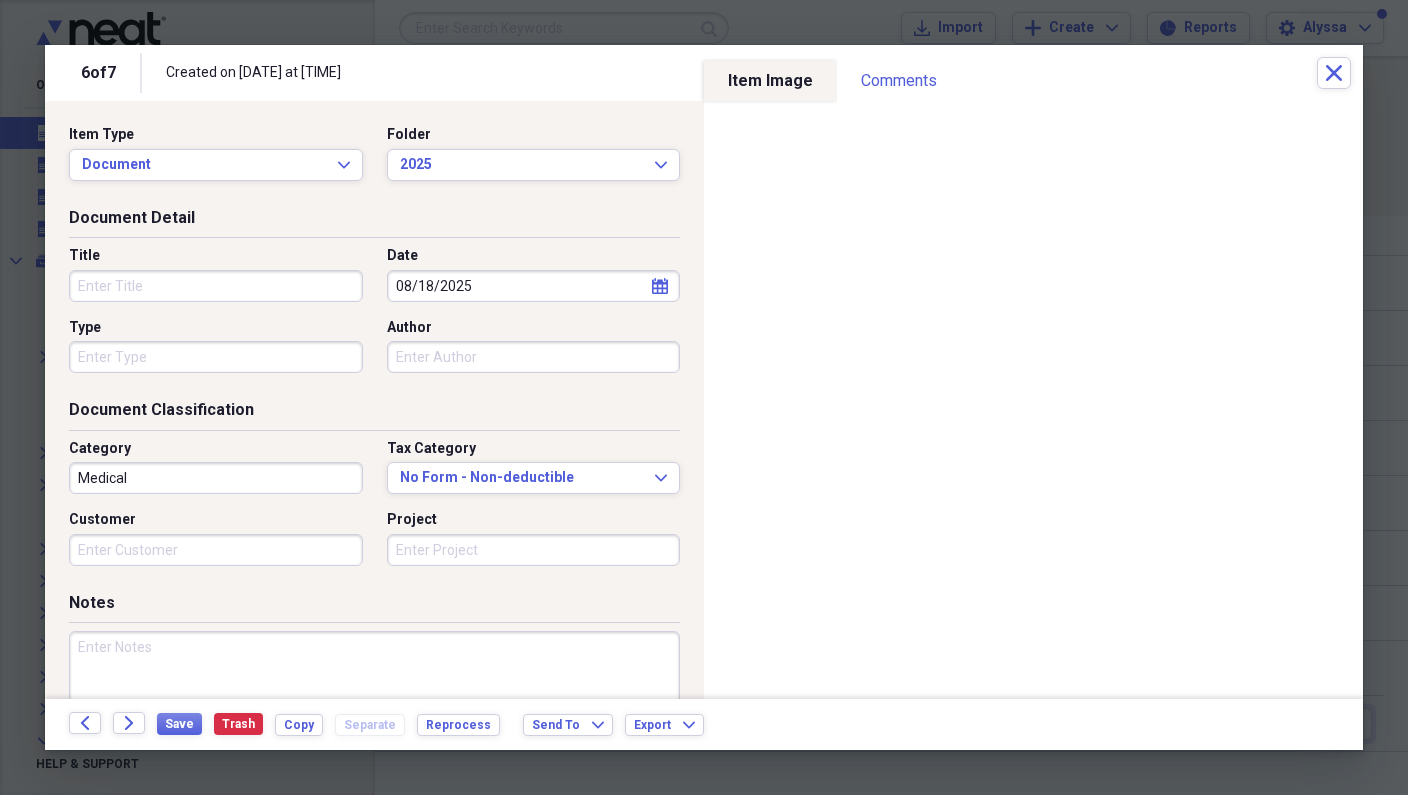 click on "Title" at bounding box center (216, 286) 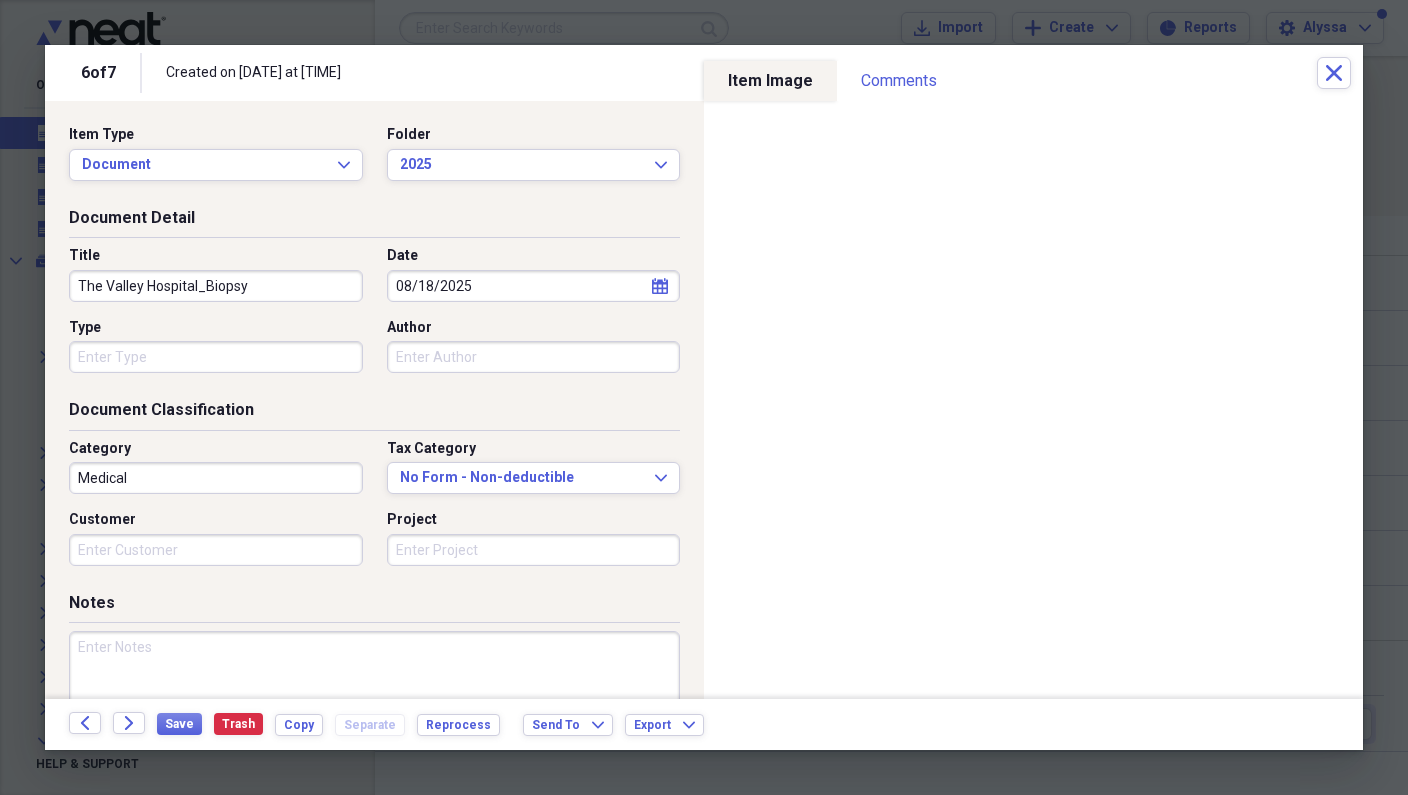 type on "The Valley Hospital_Biopsy" 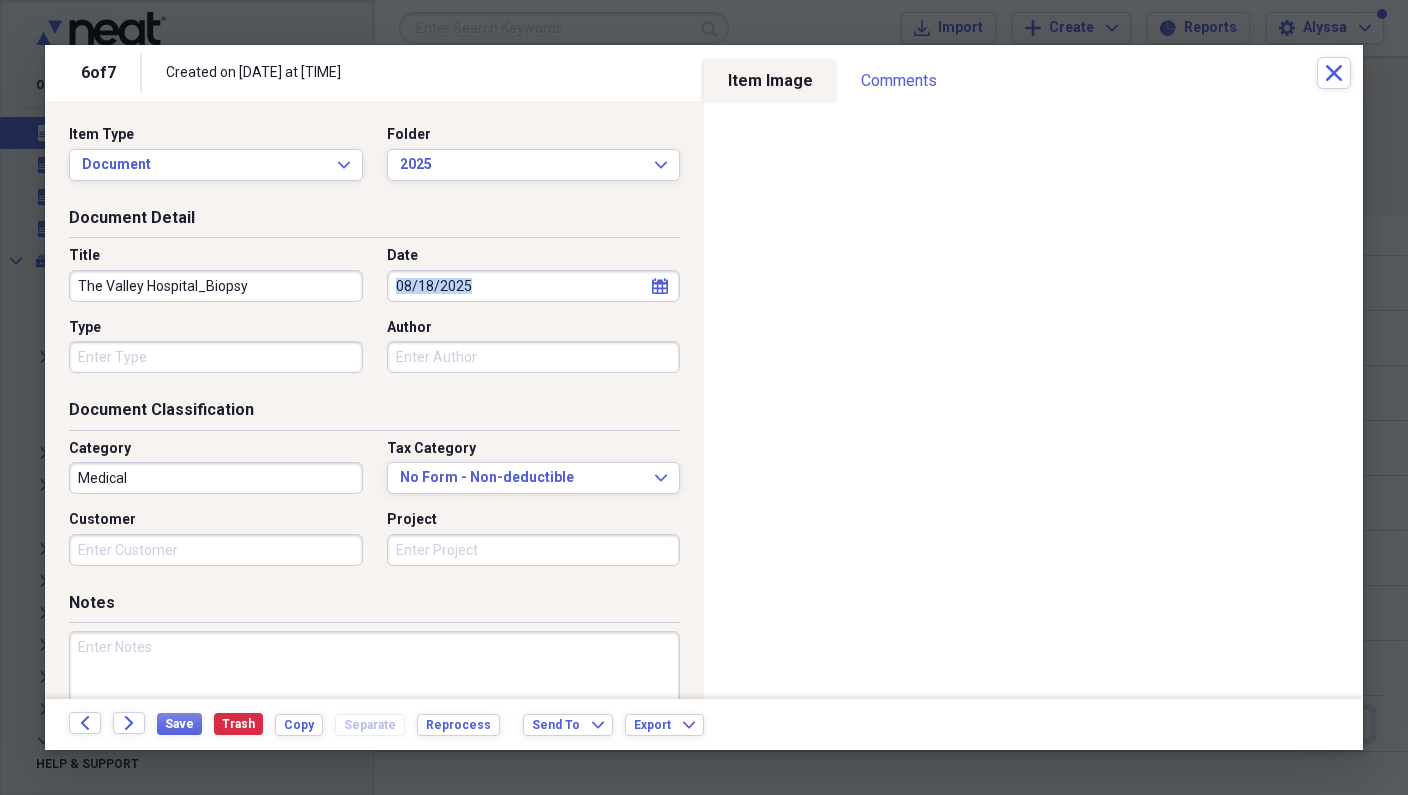 drag, startPoint x: 447, startPoint y: 258, endPoint x: 663, endPoint y: 283, distance: 217.44194 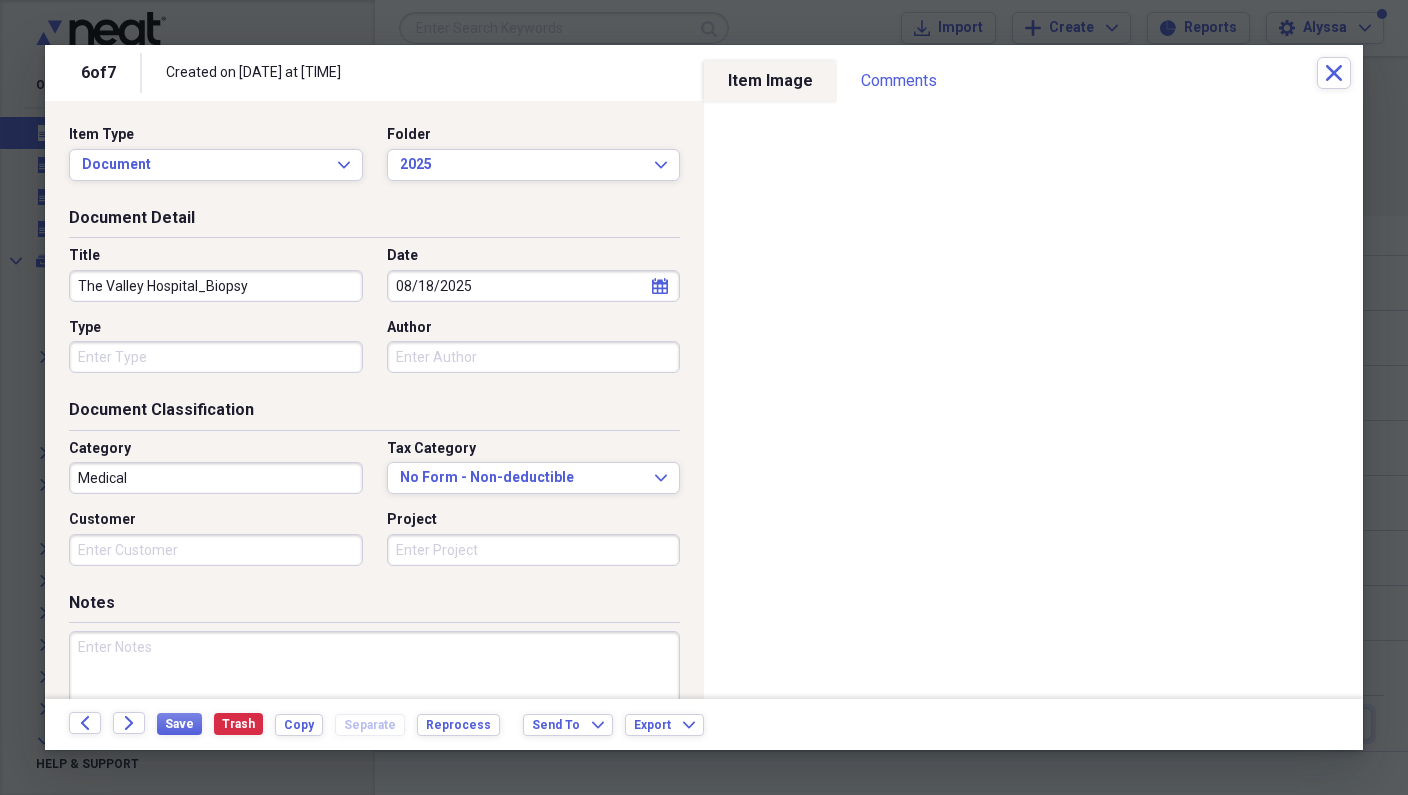 click 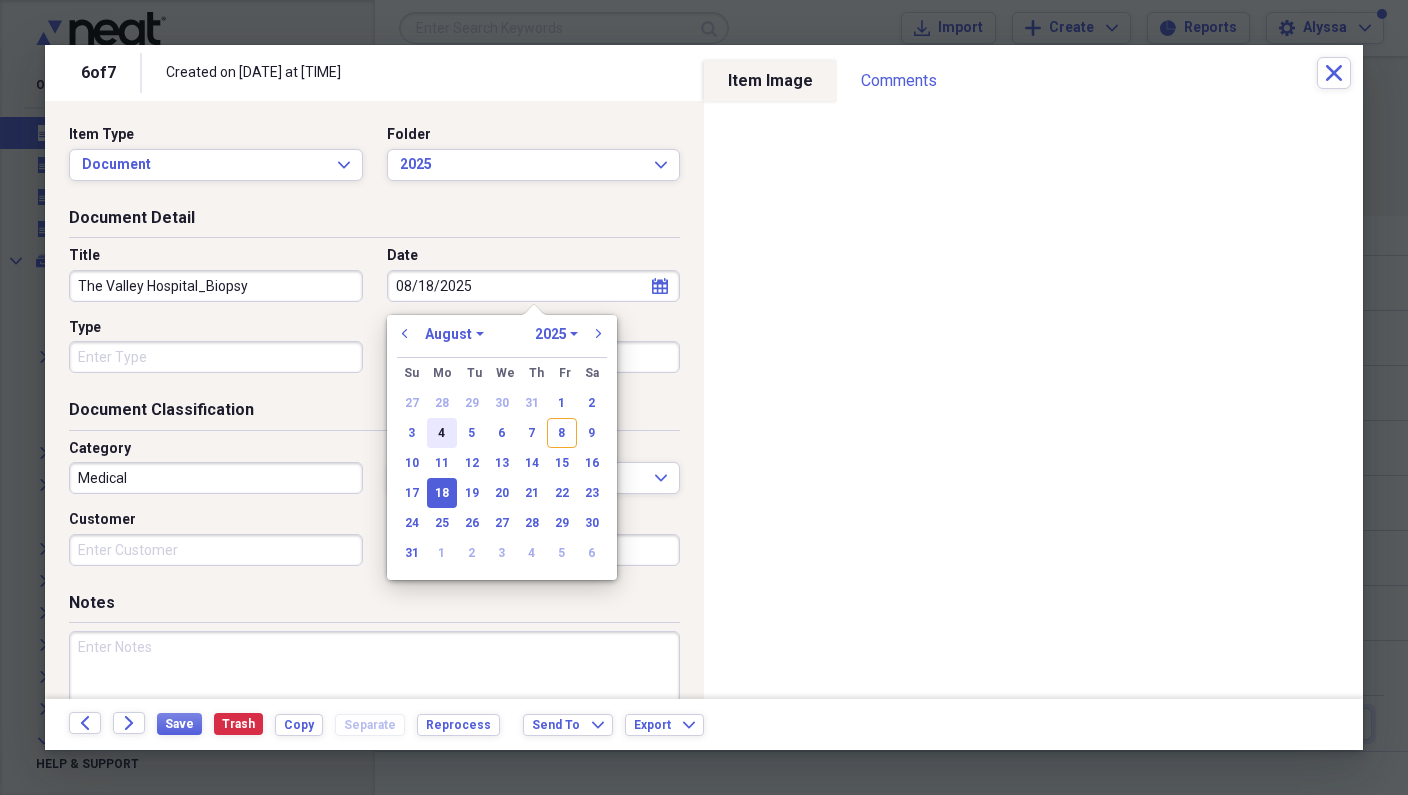 click on "4" at bounding box center (442, 433) 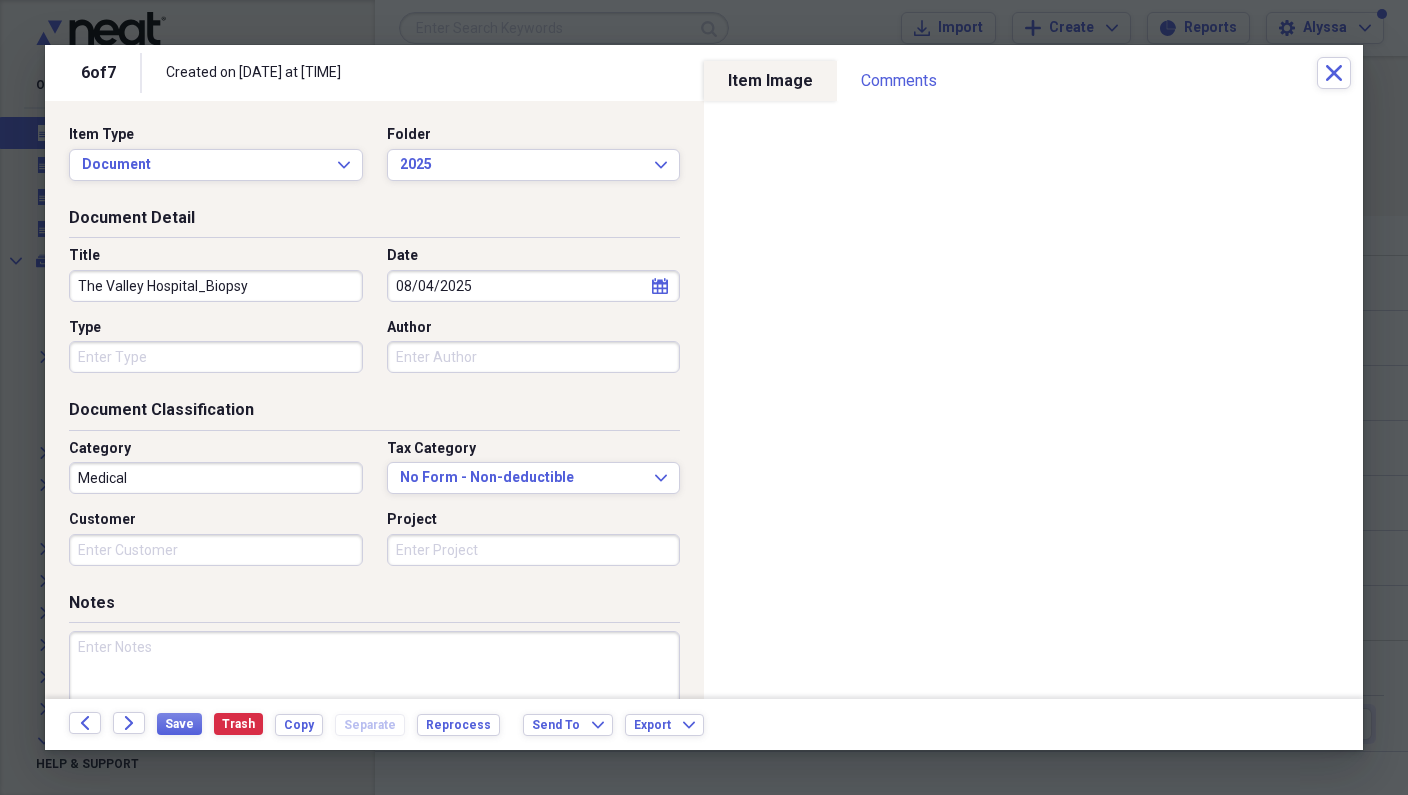 click on "Type" at bounding box center [216, 357] 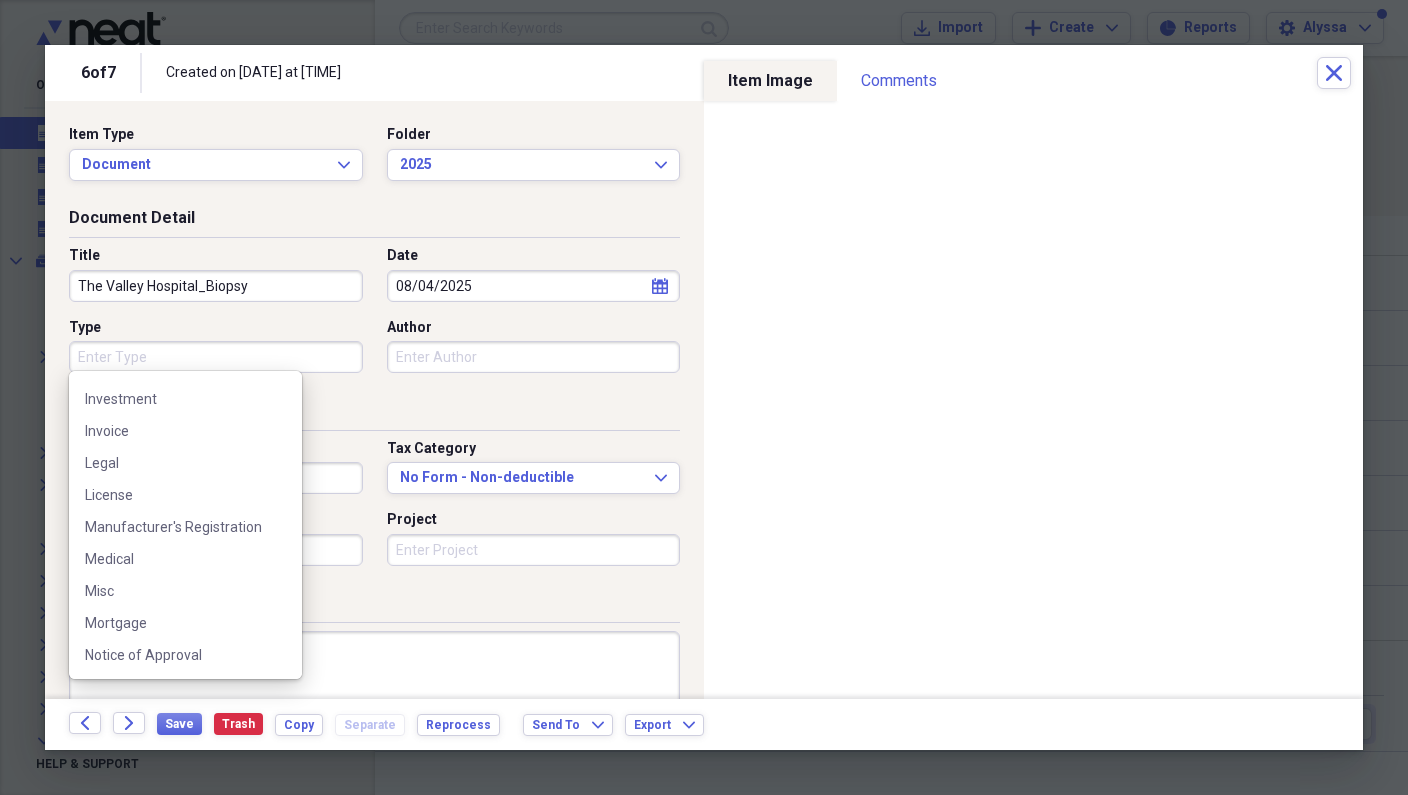 scroll, scrollTop: 285, scrollLeft: 0, axis: vertical 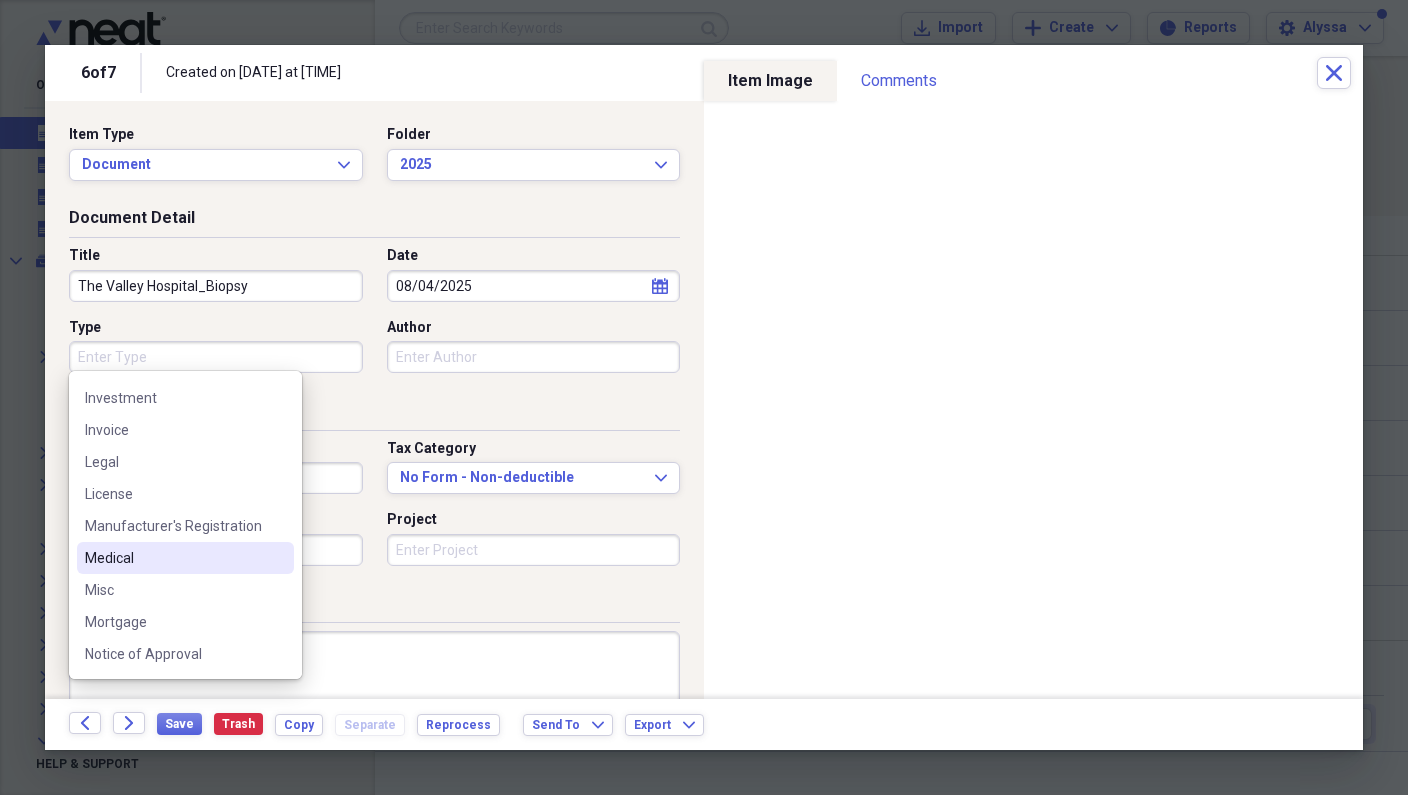 click on "Medical" at bounding box center [185, 558] 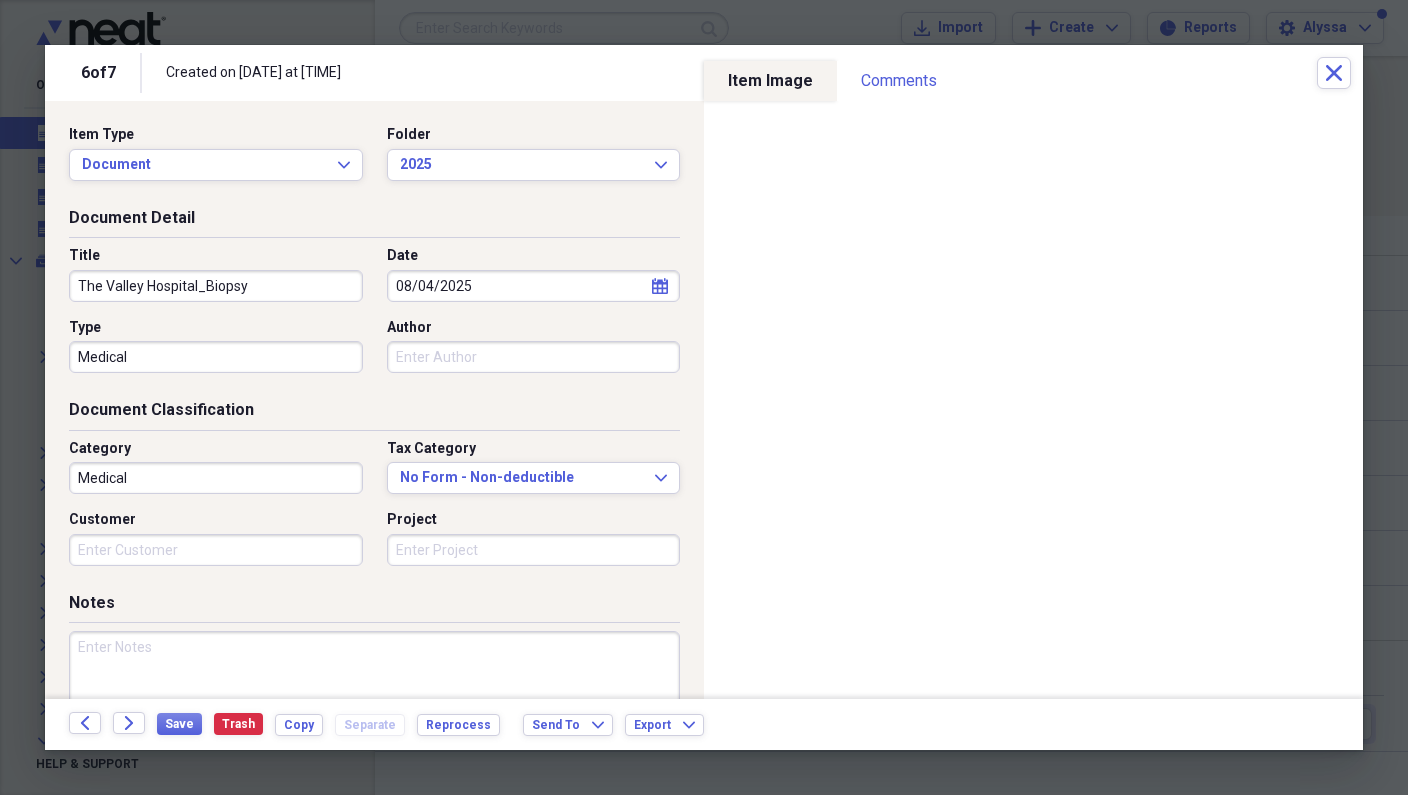 scroll, scrollTop: 2, scrollLeft: 0, axis: vertical 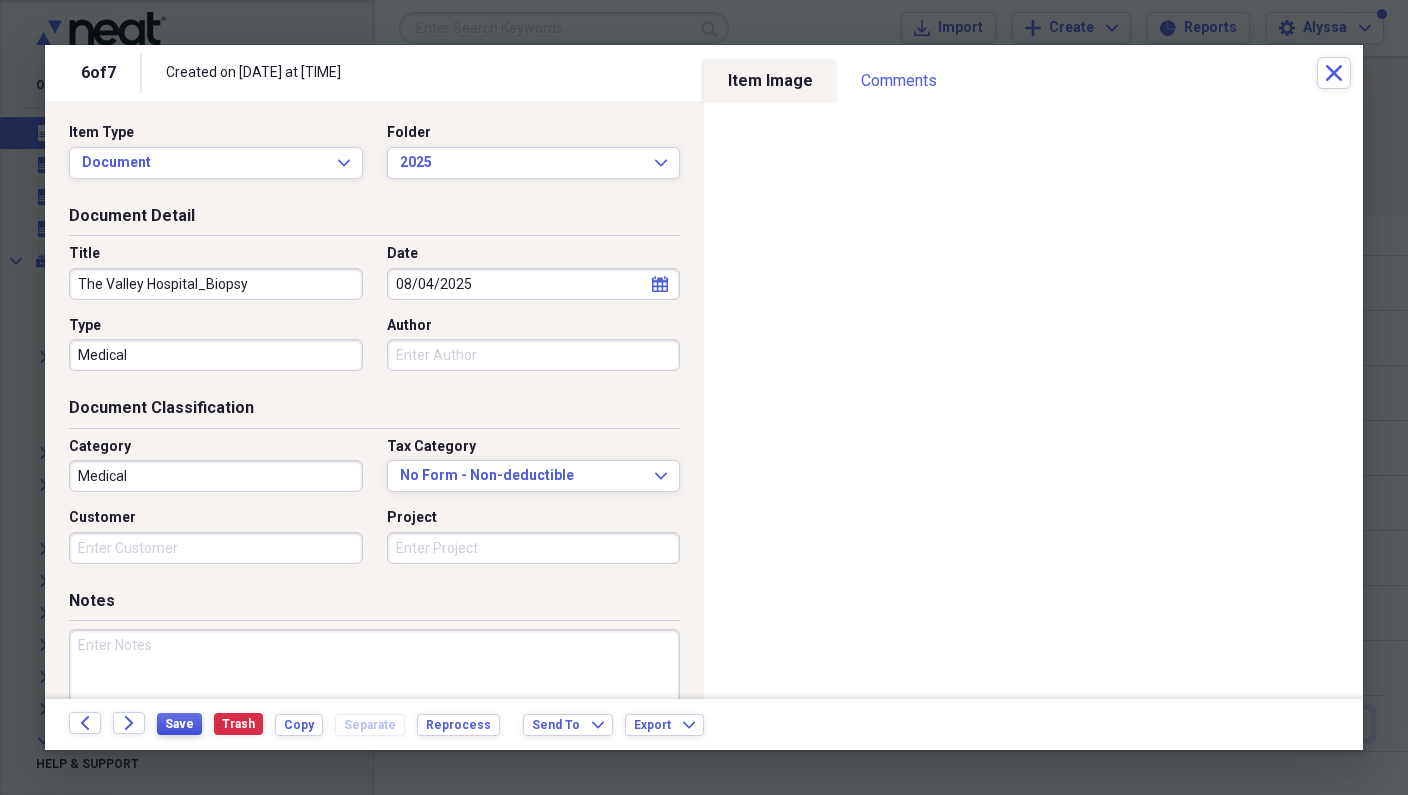 click on "Save" at bounding box center (179, 724) 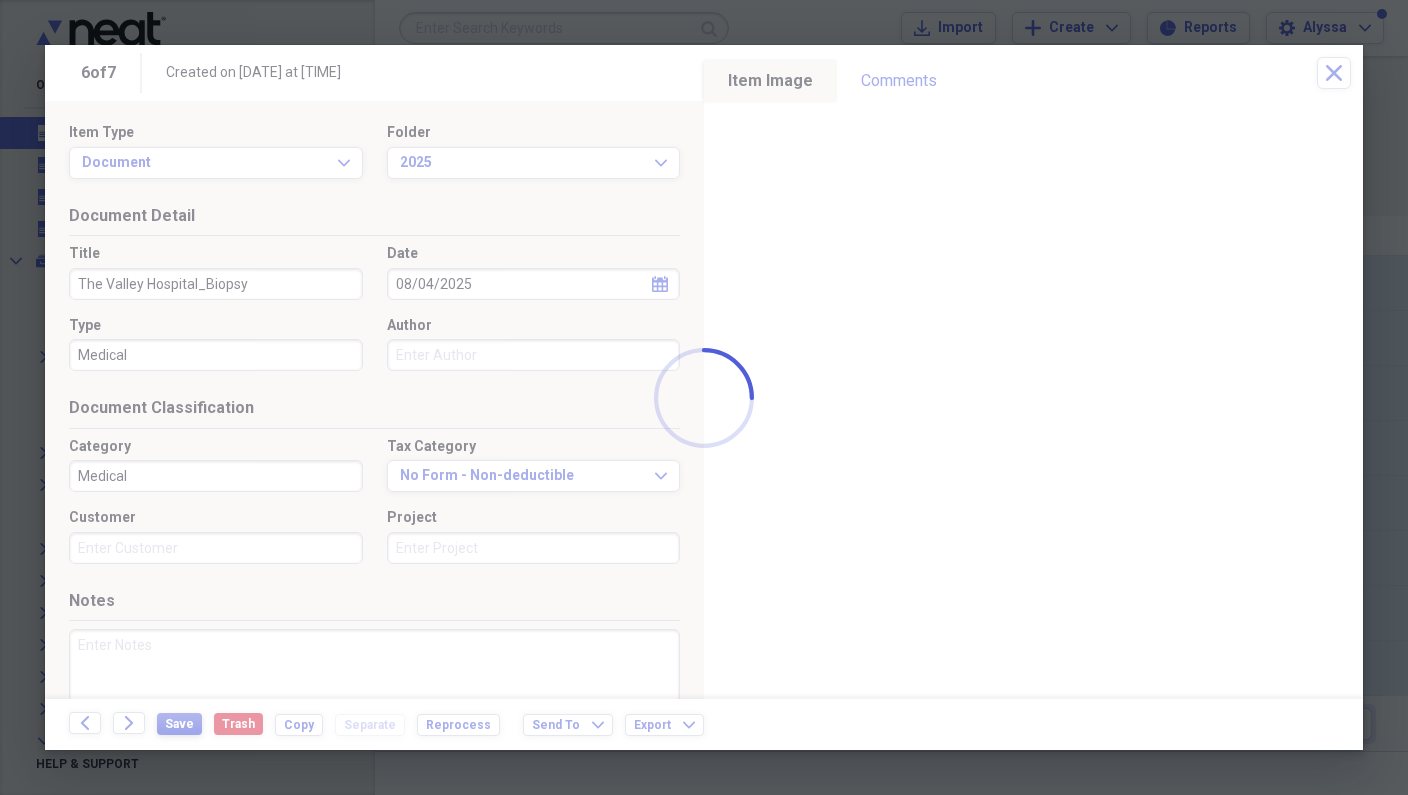 type on "The Valley Hospital_Biopsy" 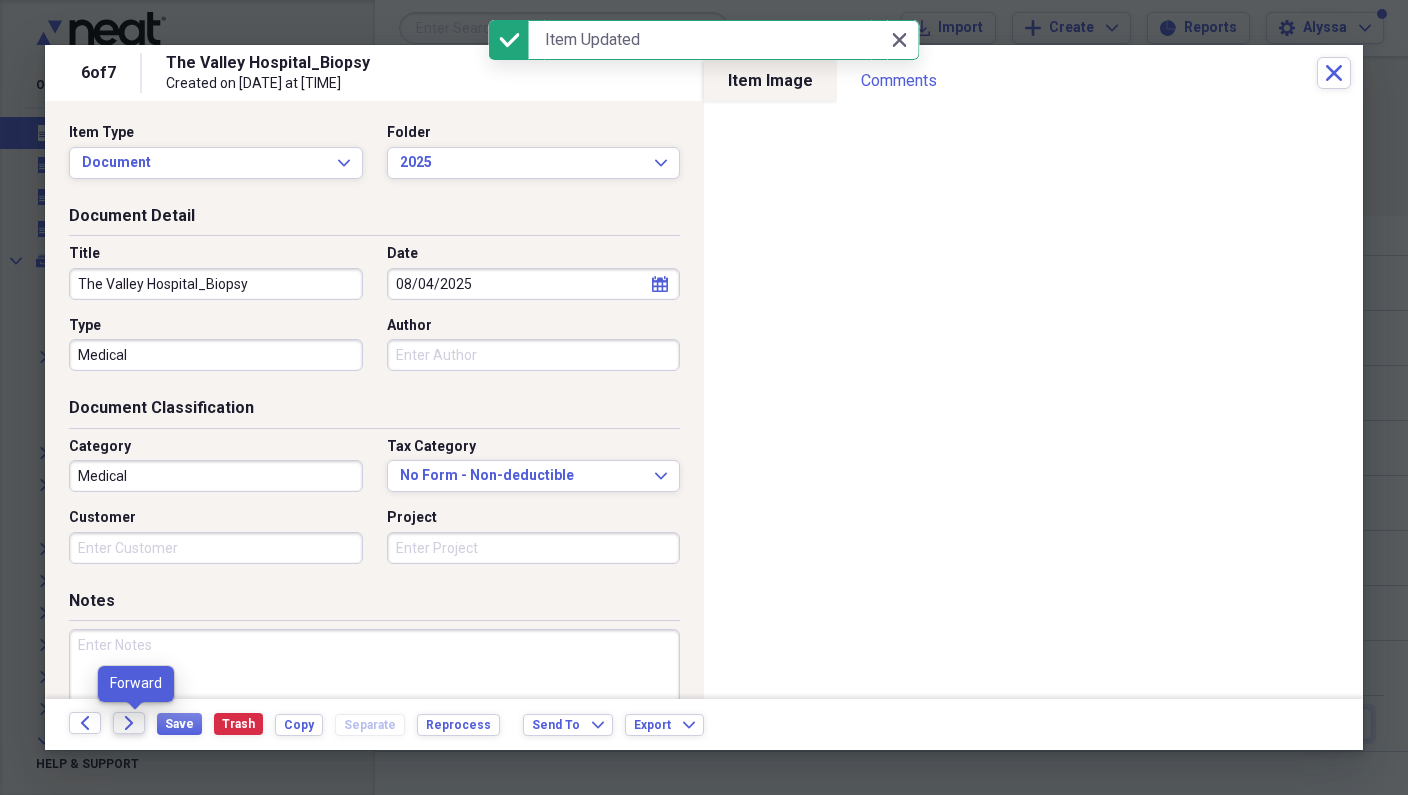 click on "Forward" 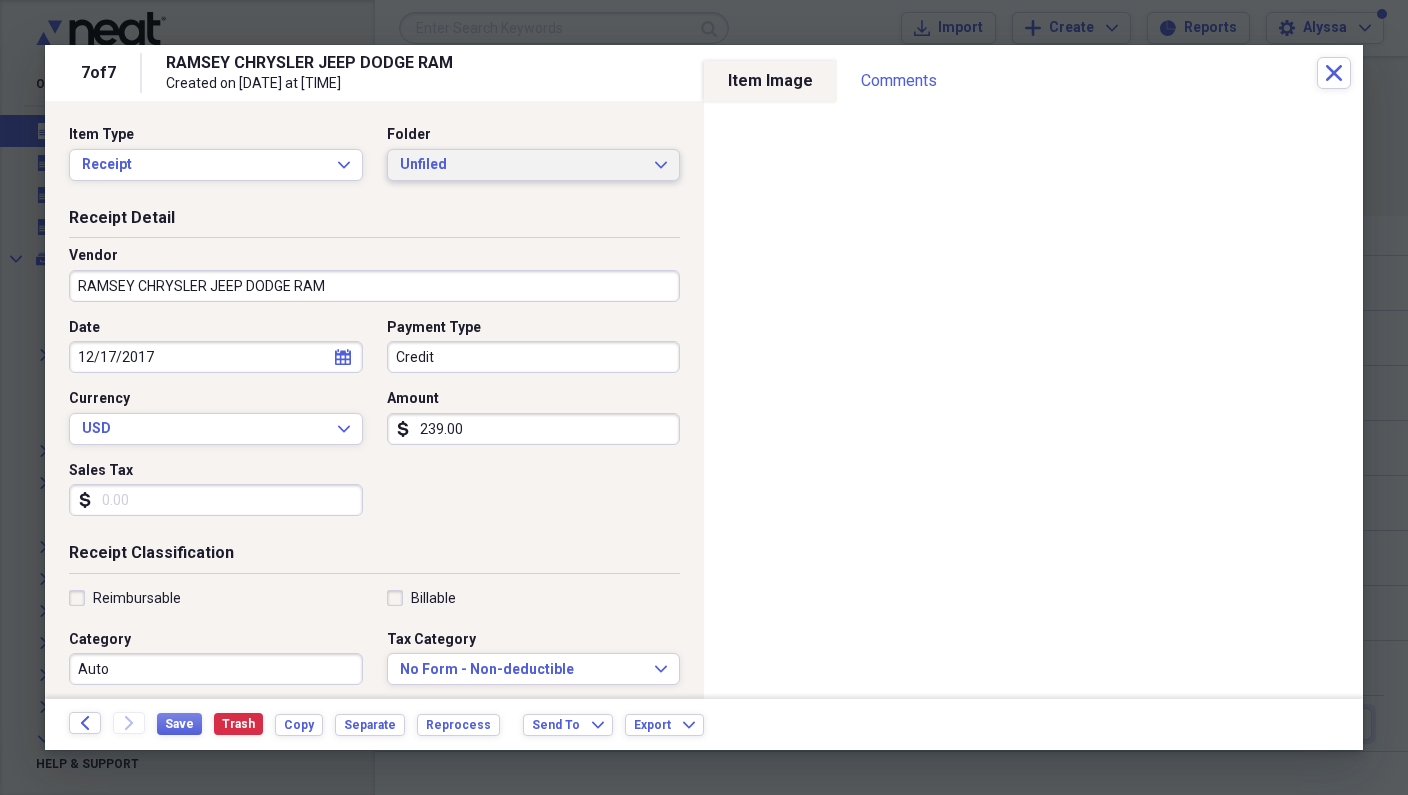 click on "Unfiled" at bounding box center (522, 165) 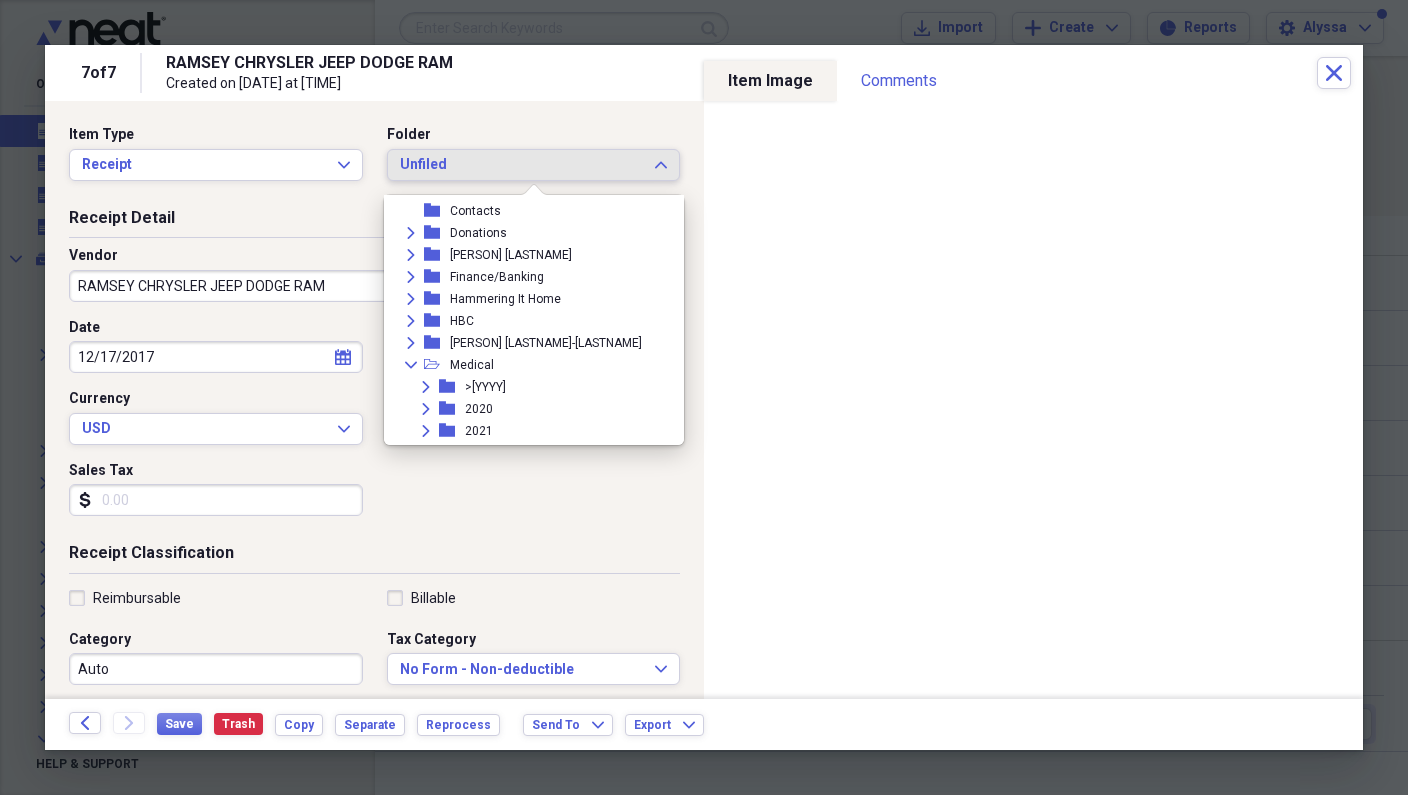 scroll, scrollTop: 221, scrollLeft: 0, axis: vertical 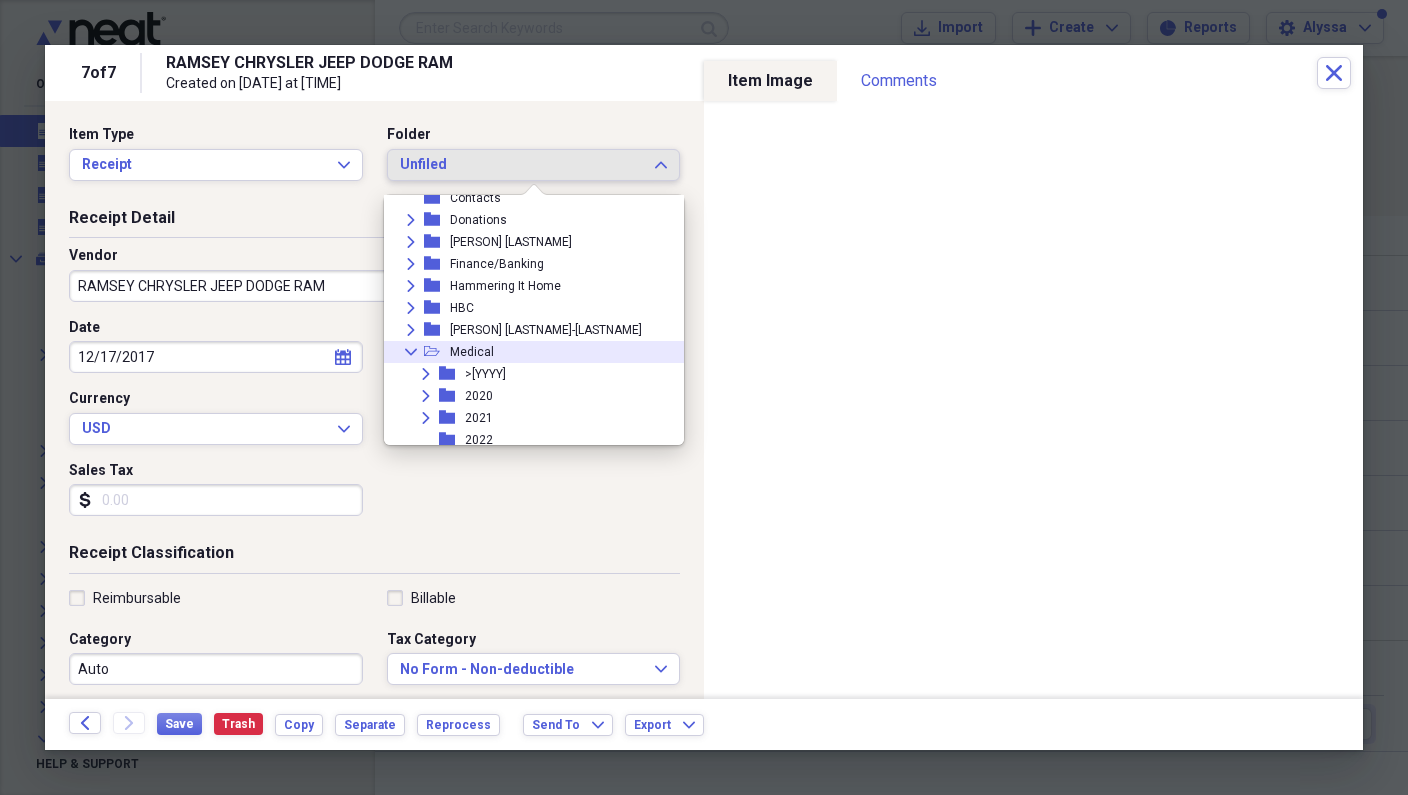 click on "Collapse" 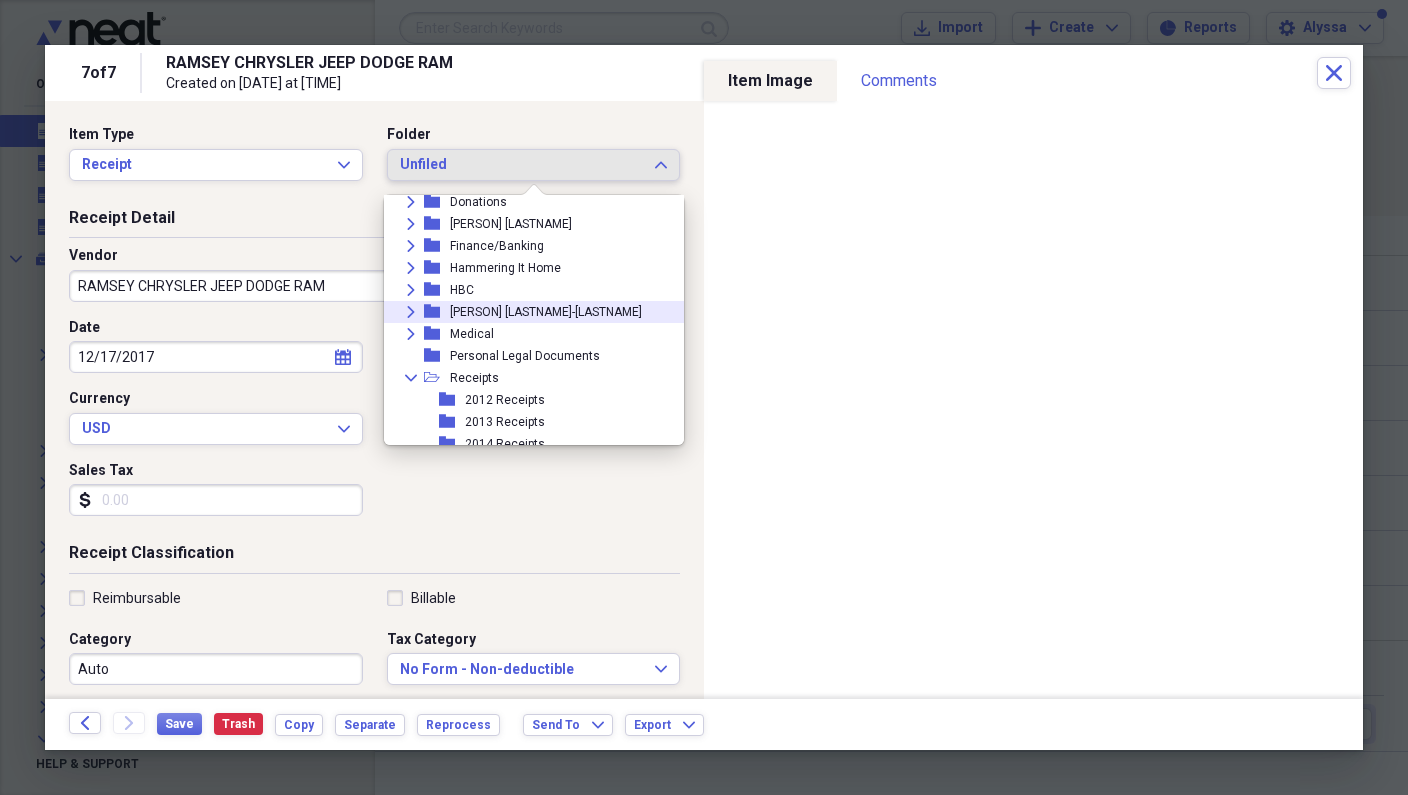 scroll, scrollTop: 285, scrollLeft: 0, axis: vertical 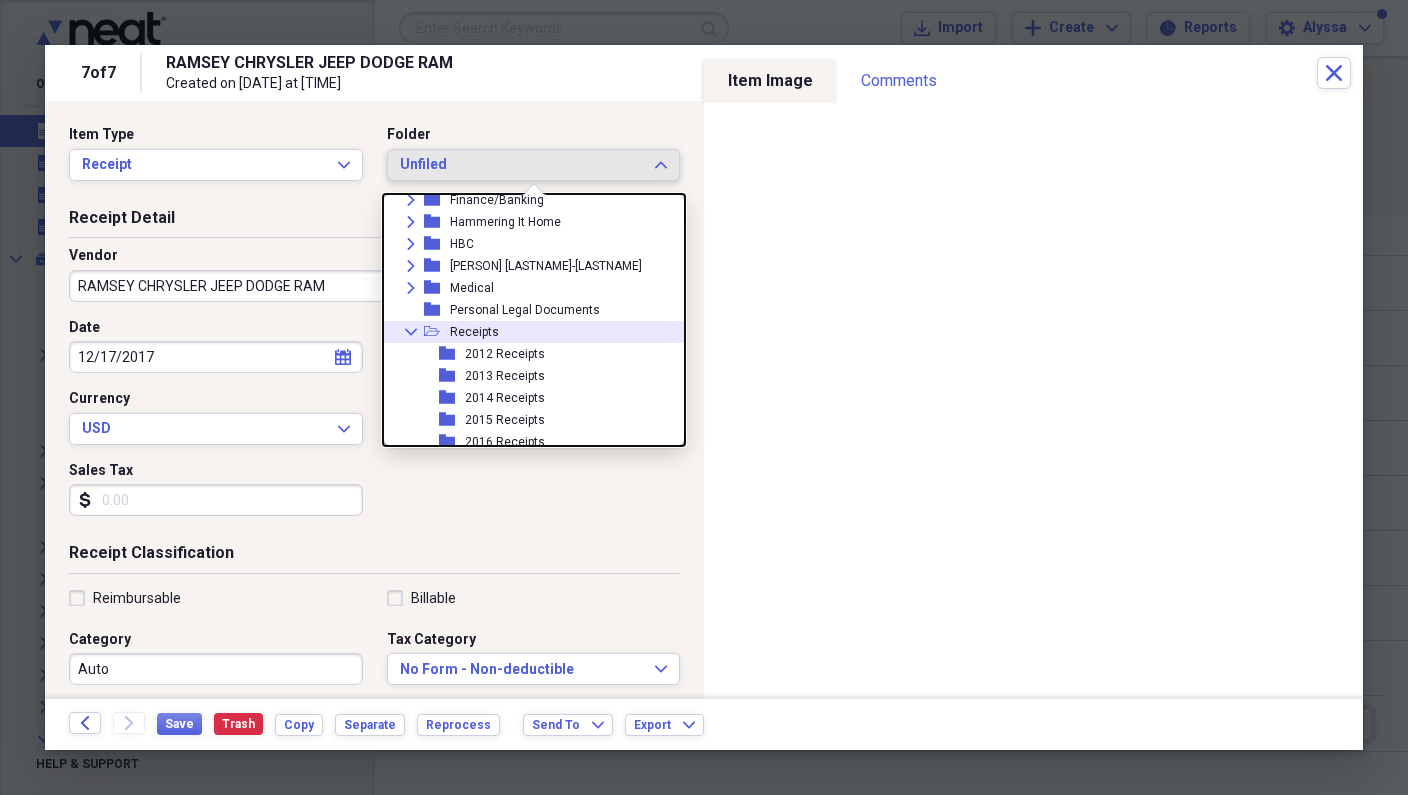 click 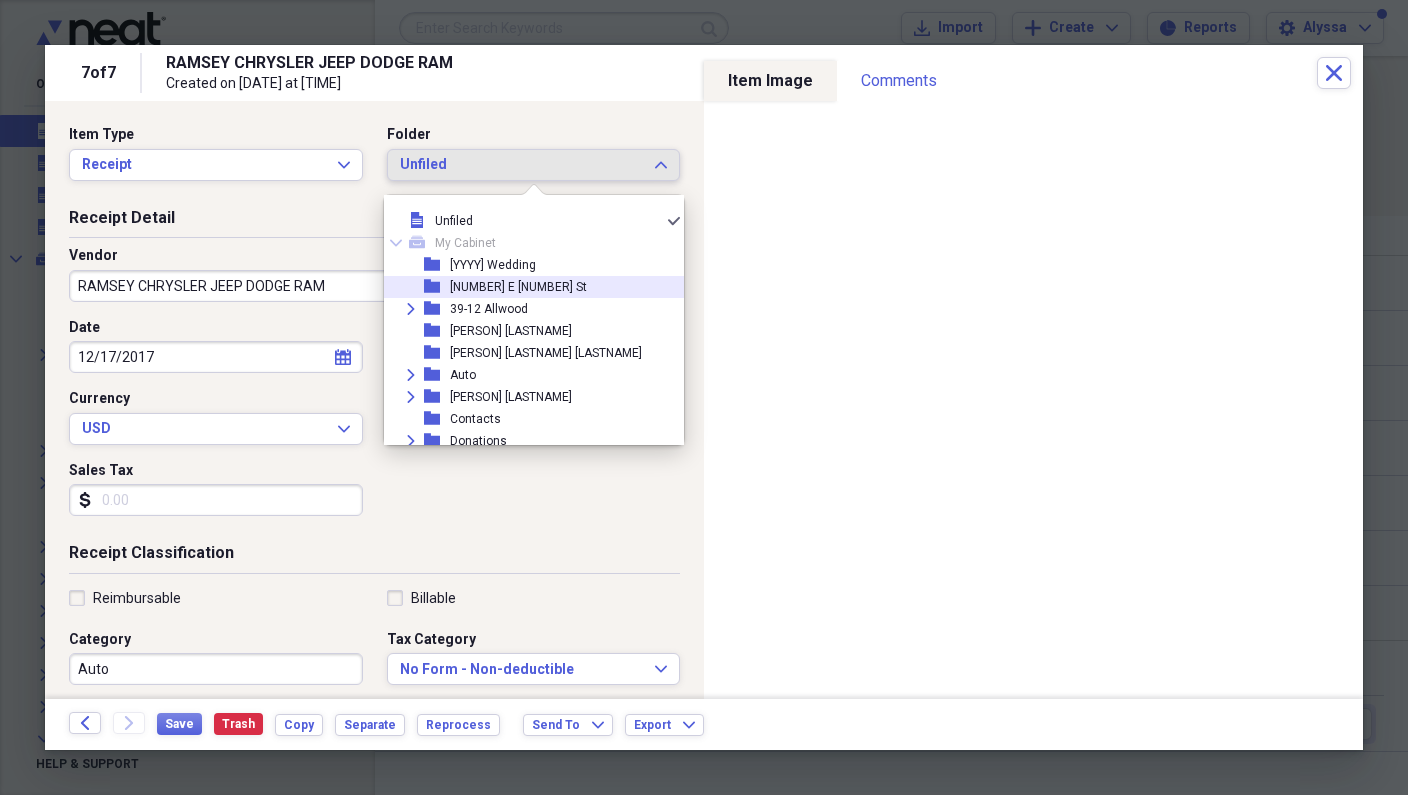 scroll, scrollTop: 0, scrollLeft: 0, axis: both 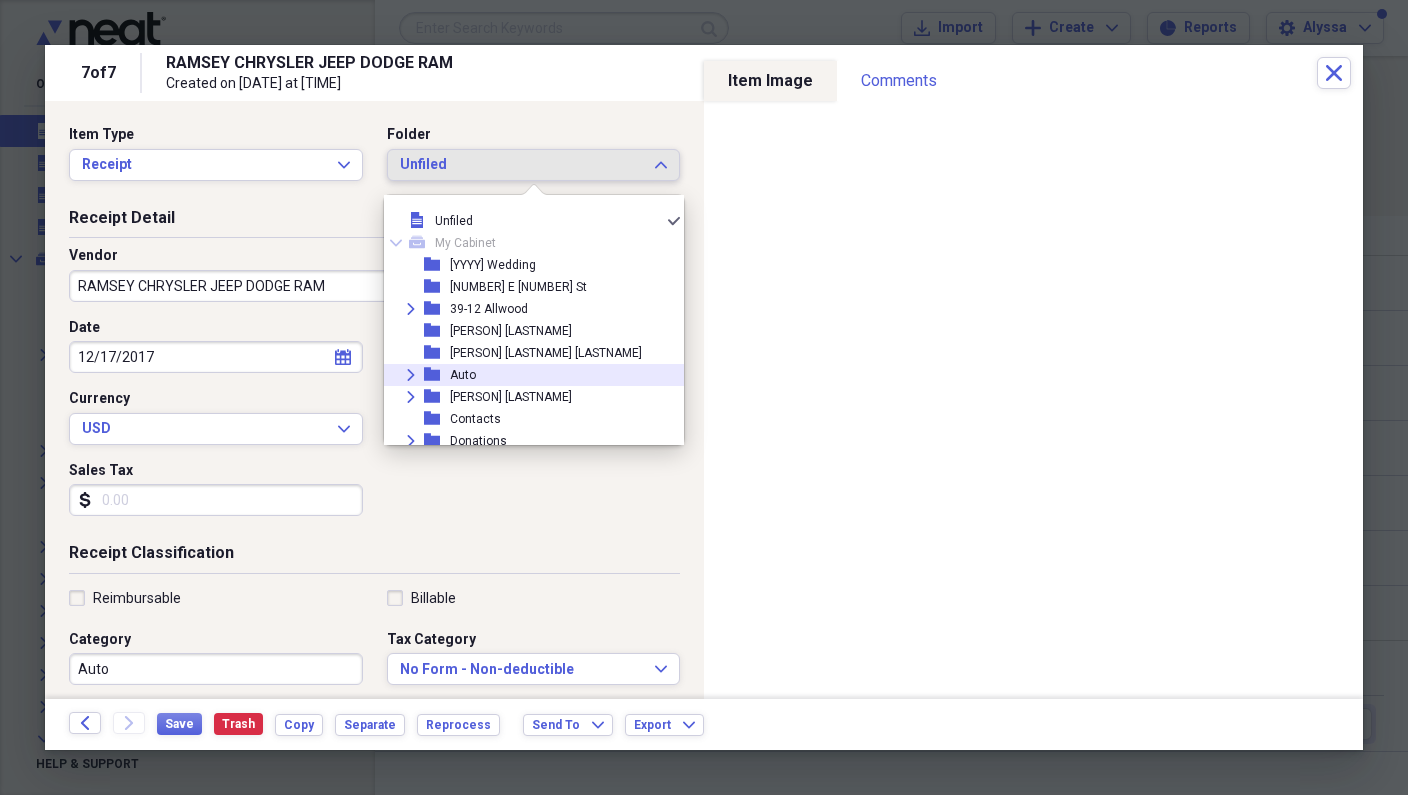 click on "Expand" 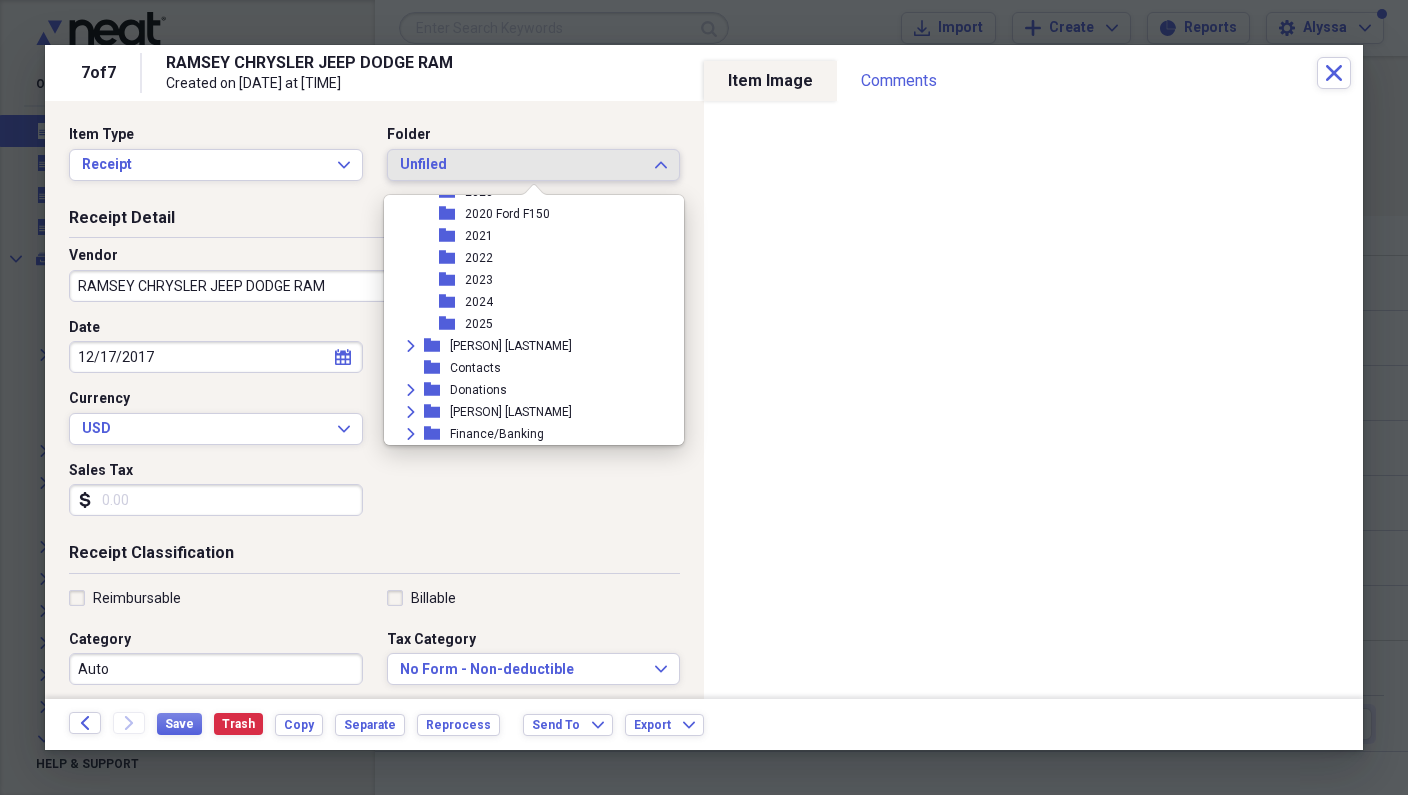 scroll, scrollTop: 276, scrollLeft: 0, axis: vertical 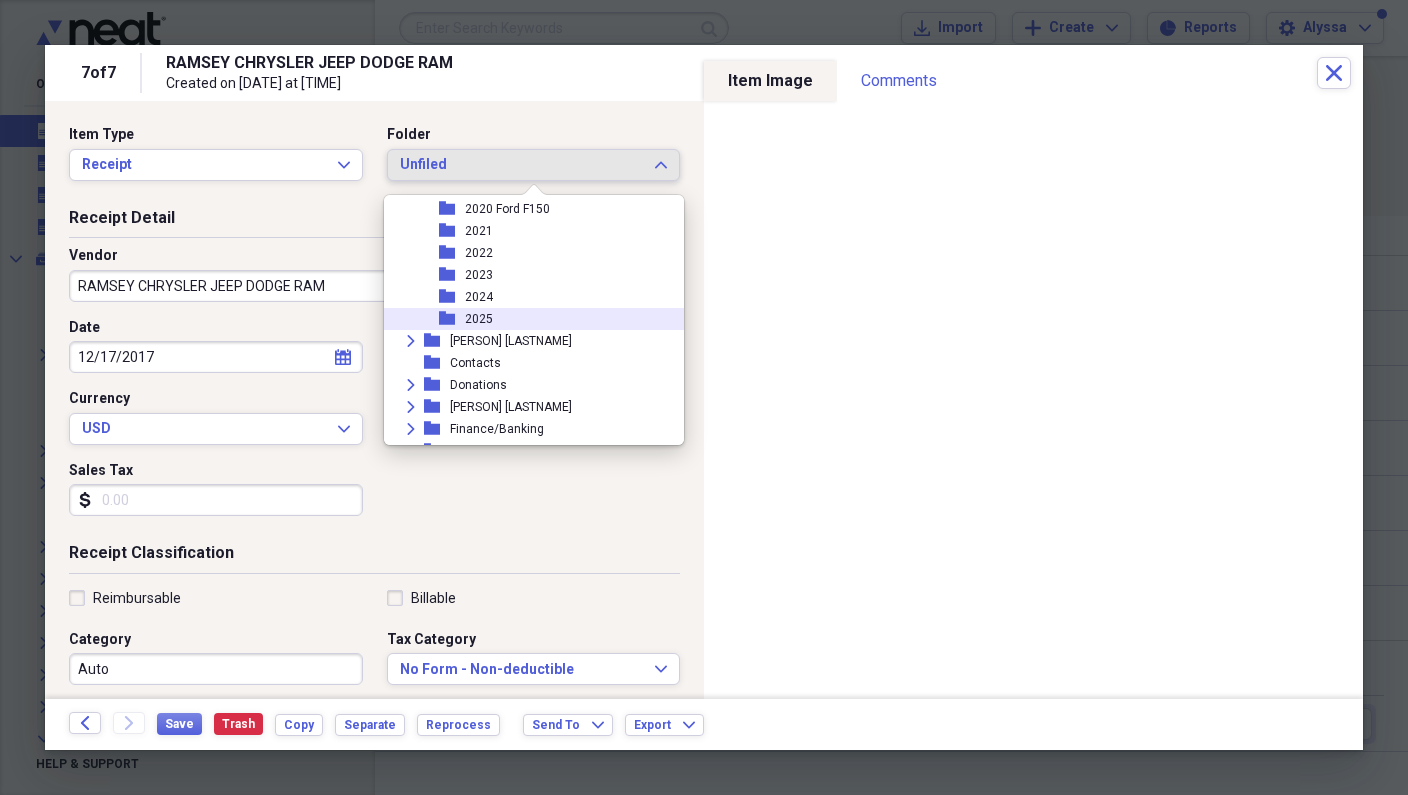 click on "2025" at bounding box center (479, 319) 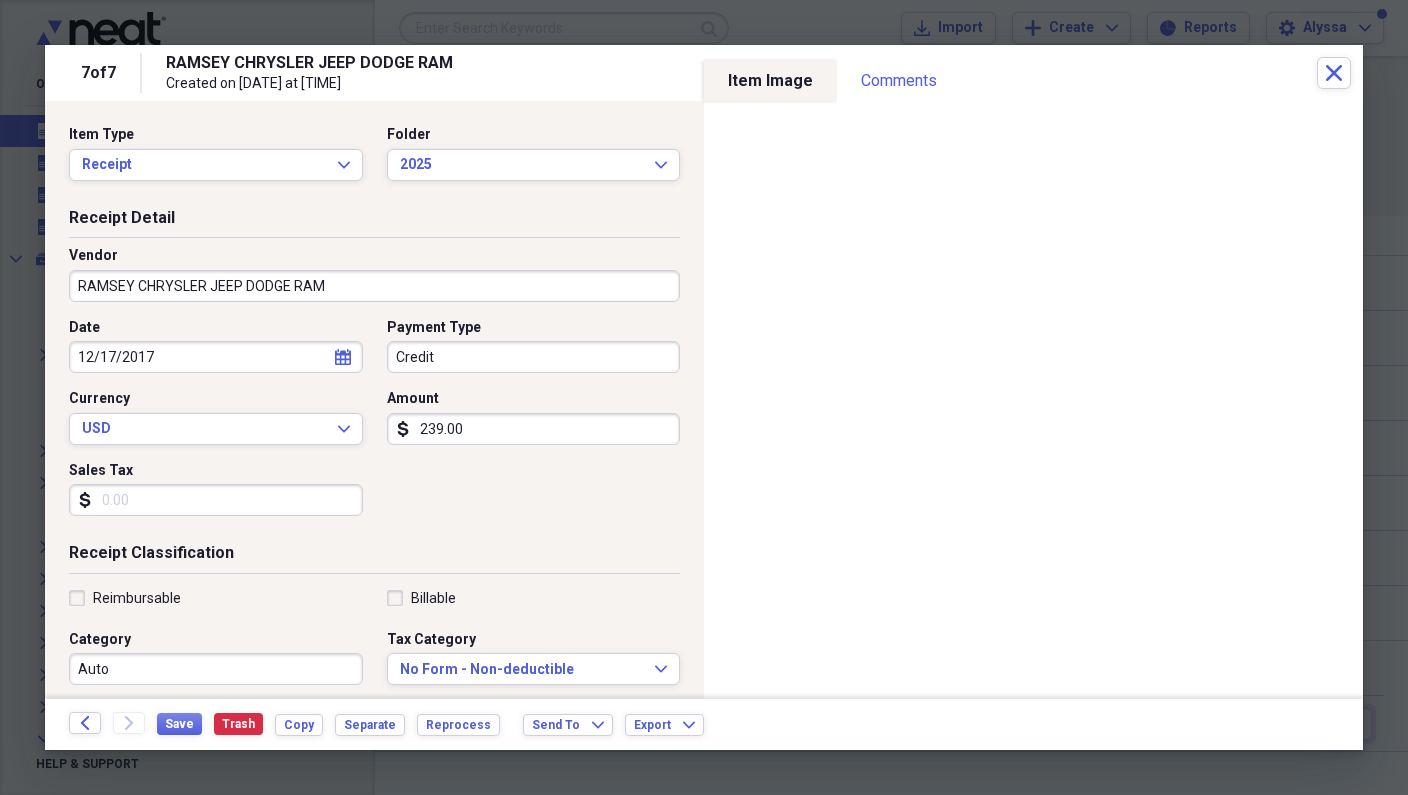 click 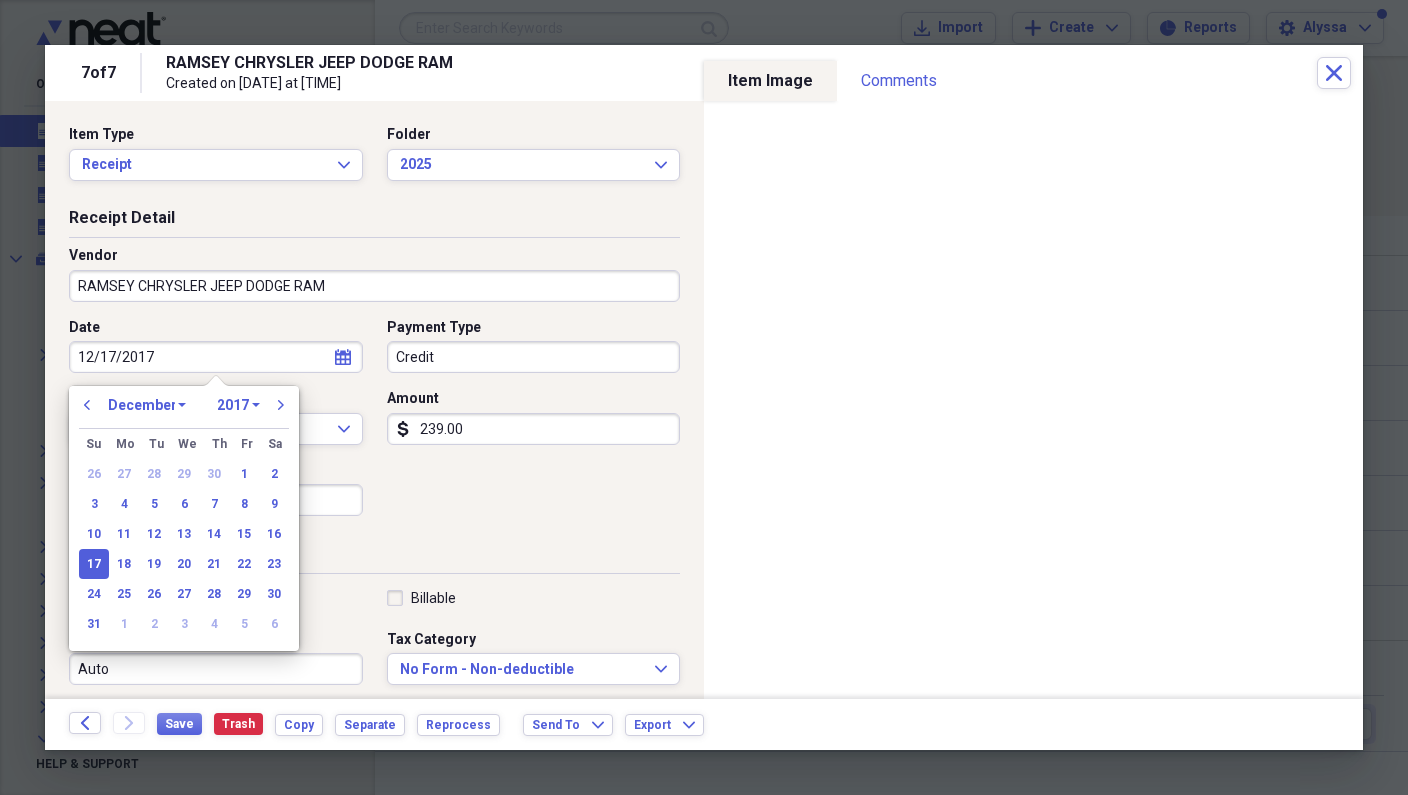 drag, startPoint x: 164, startPoint y: 359, endPoint x: 51, endPoint y: 342, distance: 114.27161 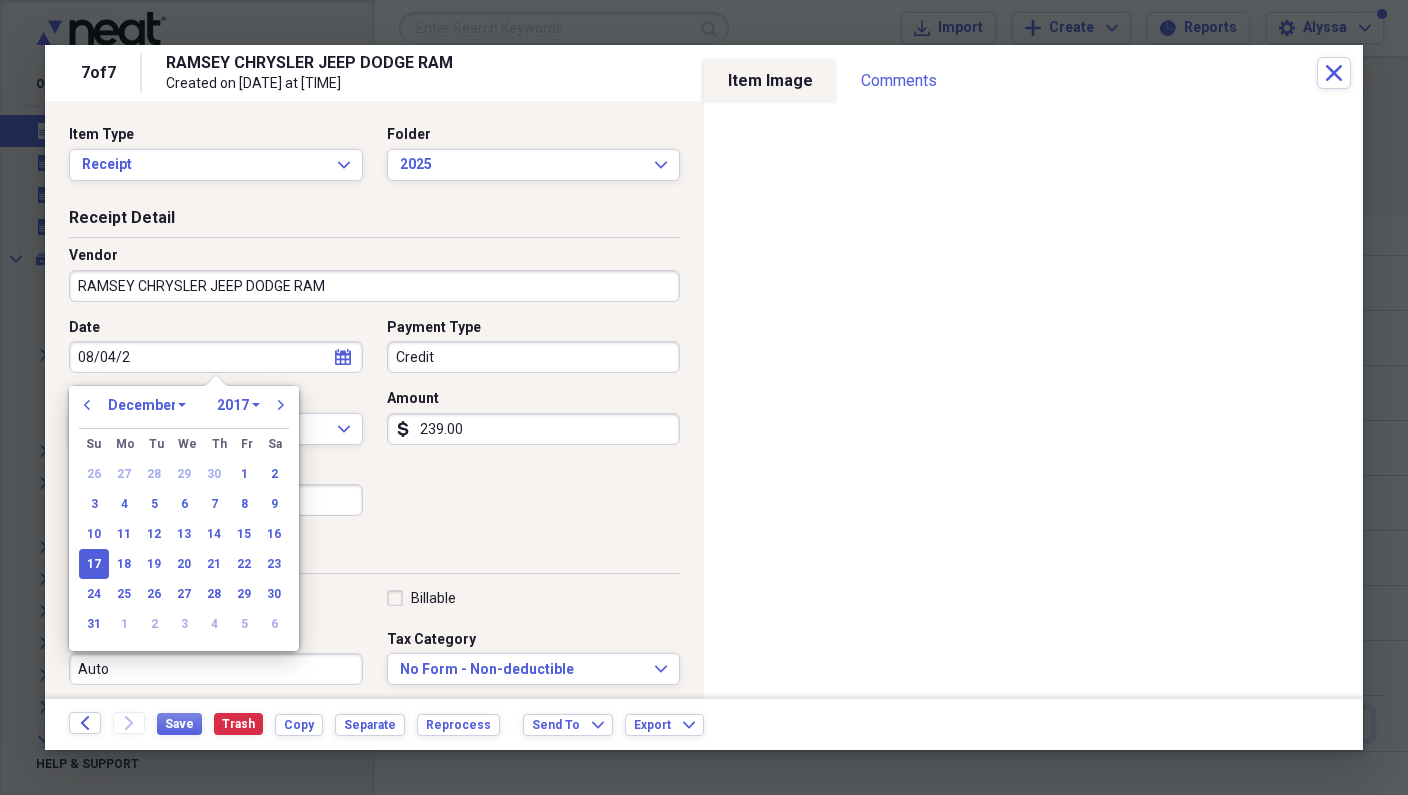 type on "08/04/20" 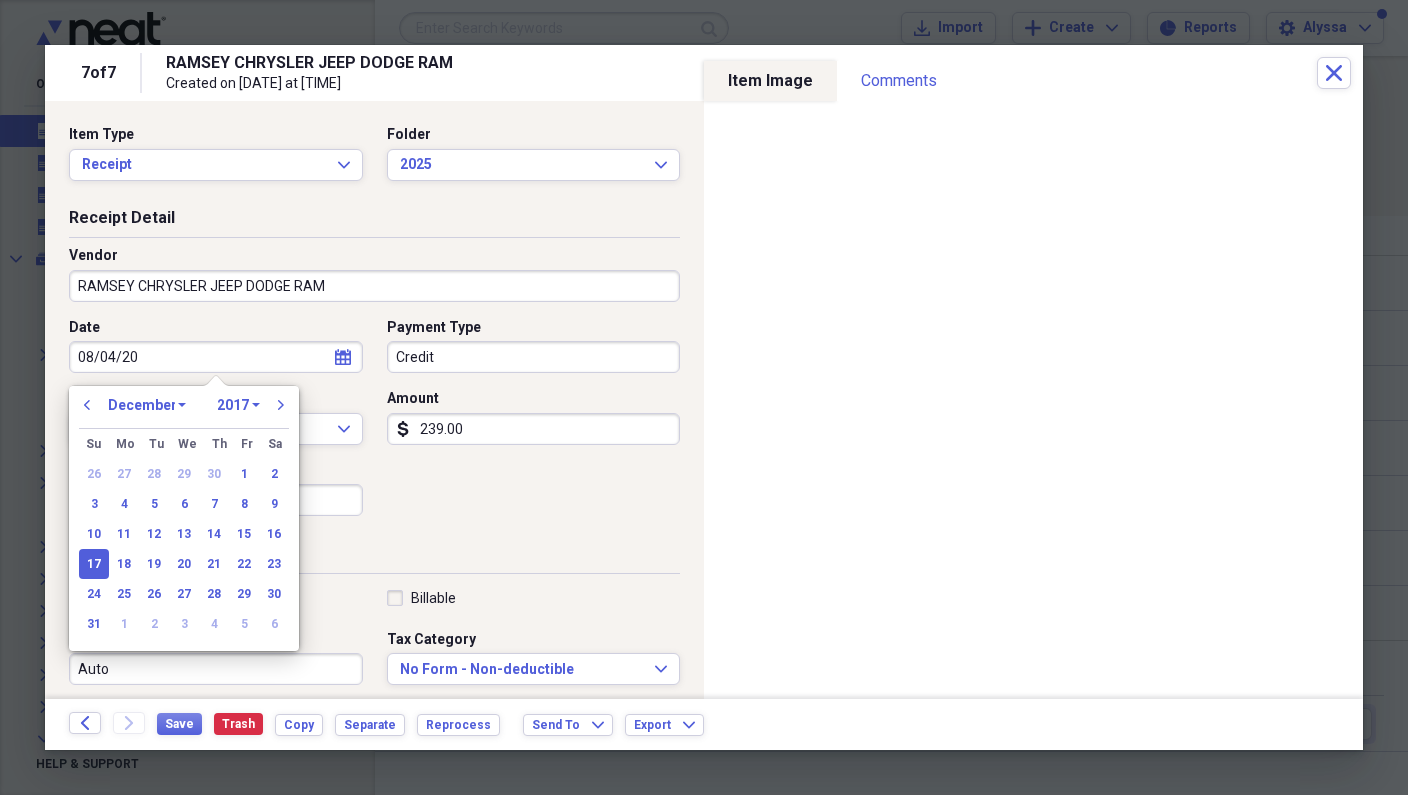 select on "7" 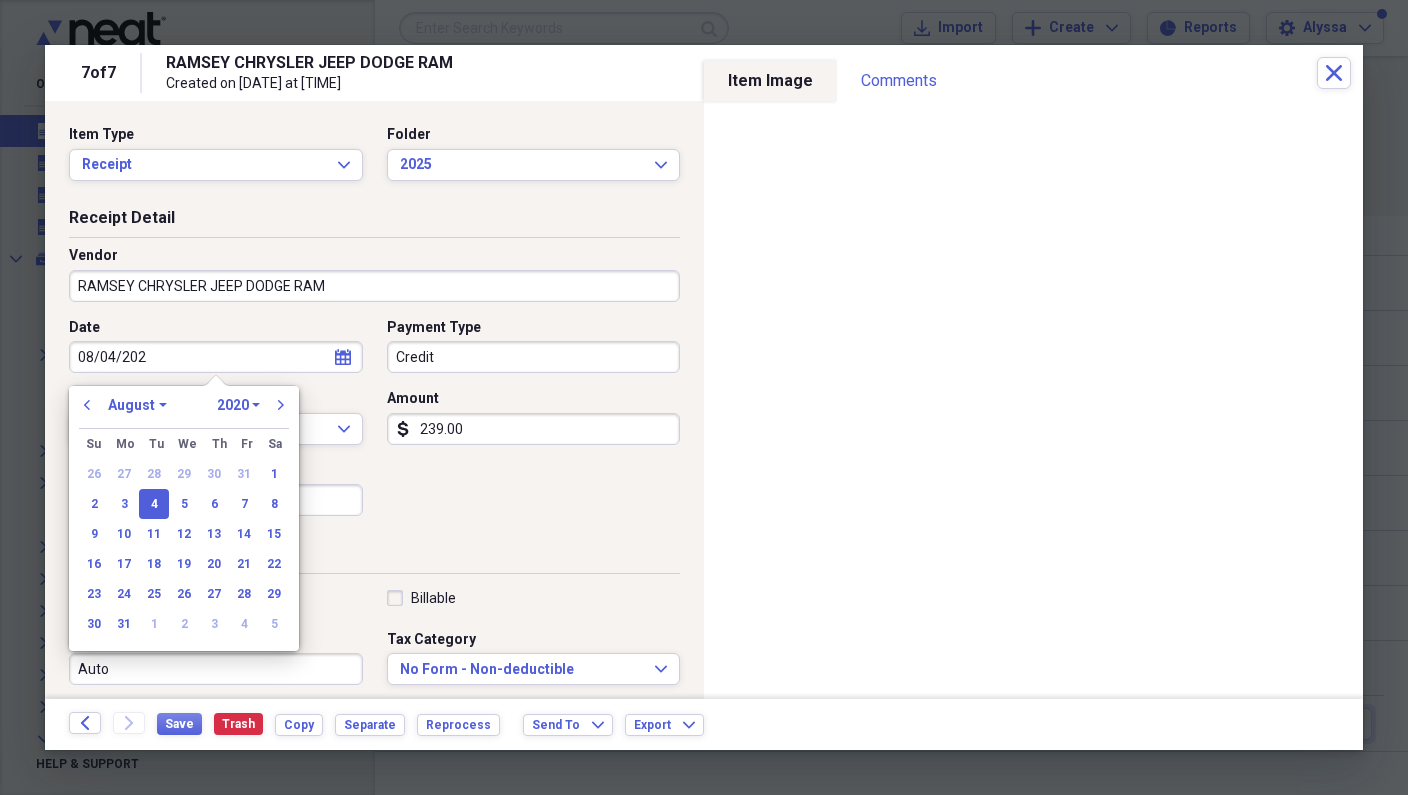 type on "08/04/2025" 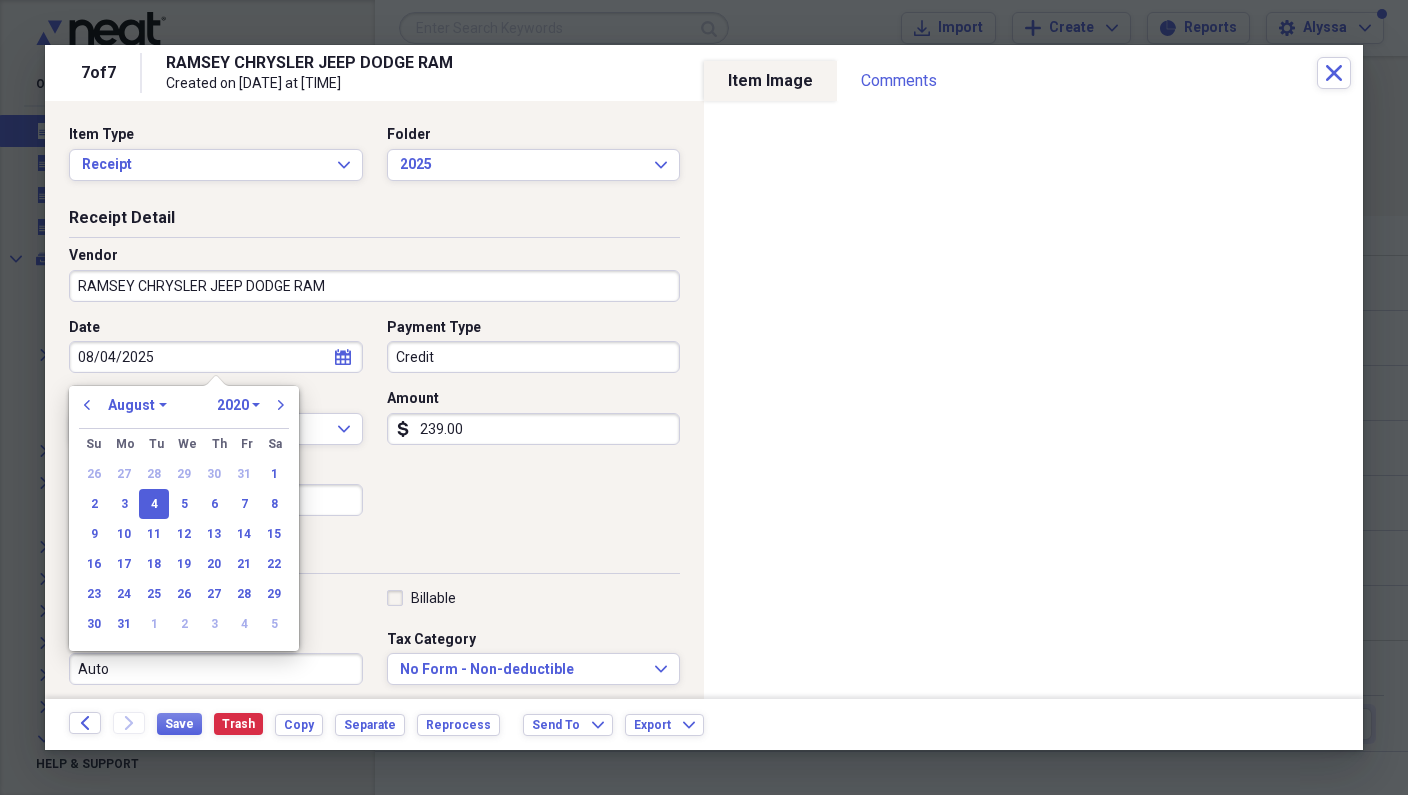 select on "2025" 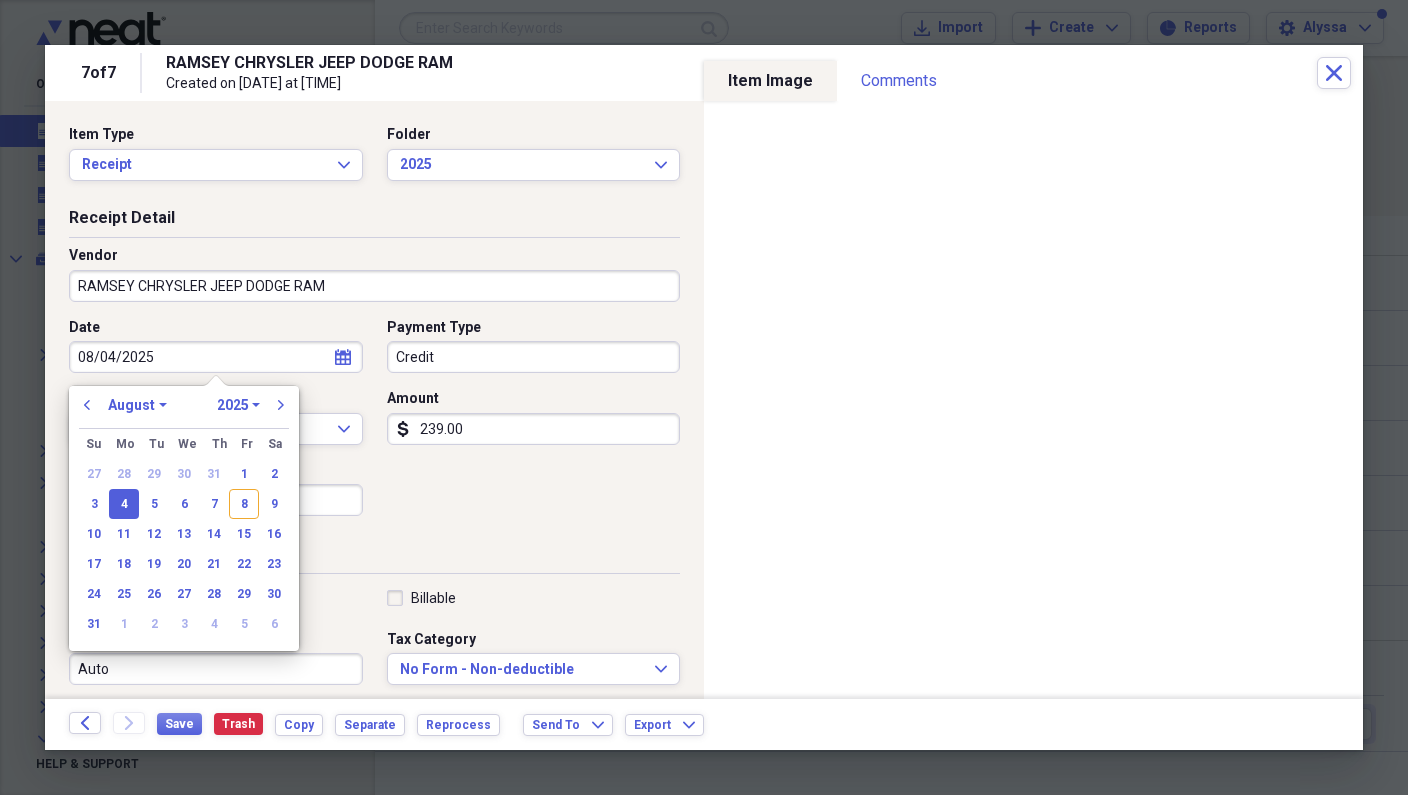 type on "08/04/2025" 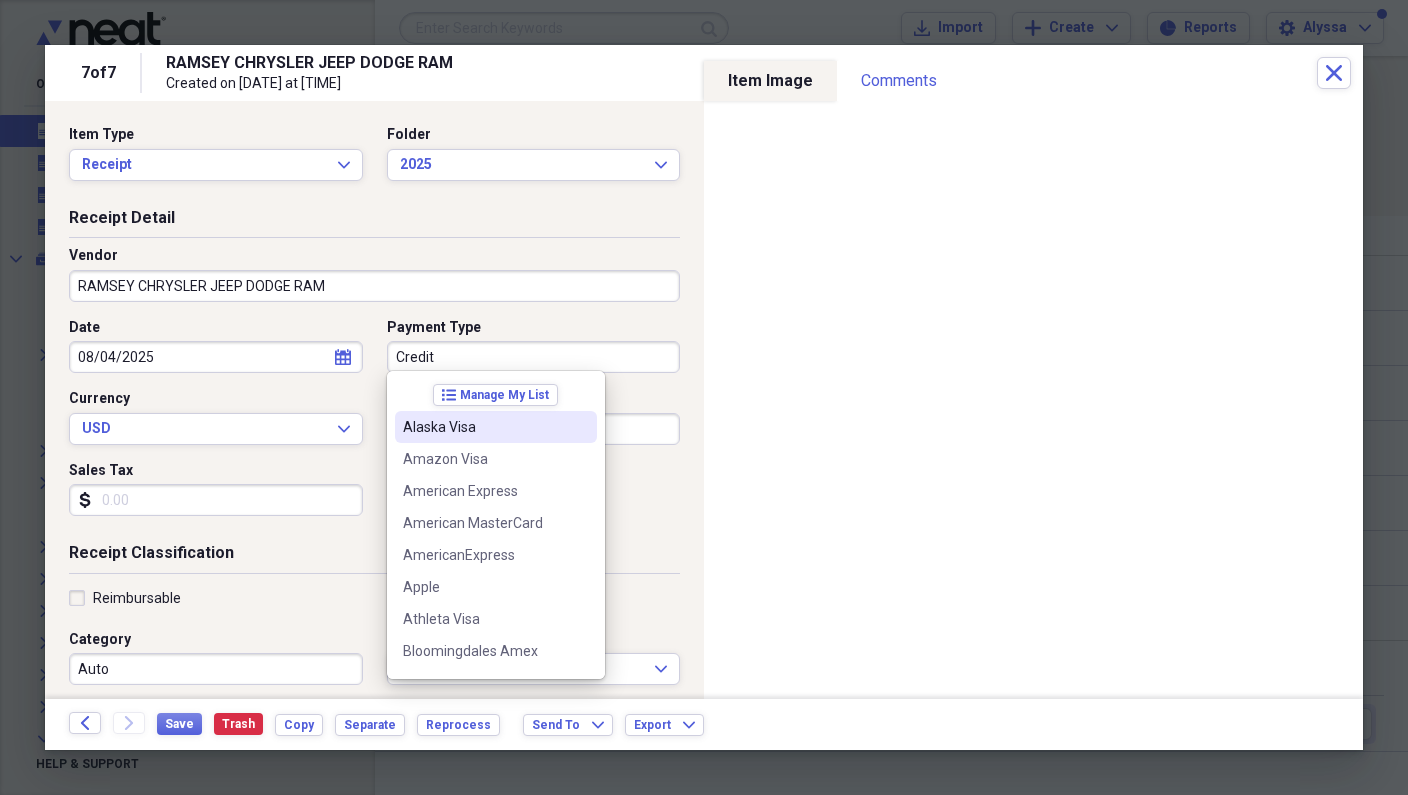 click on "Alaska Visa" at bounding box center [484, 427] 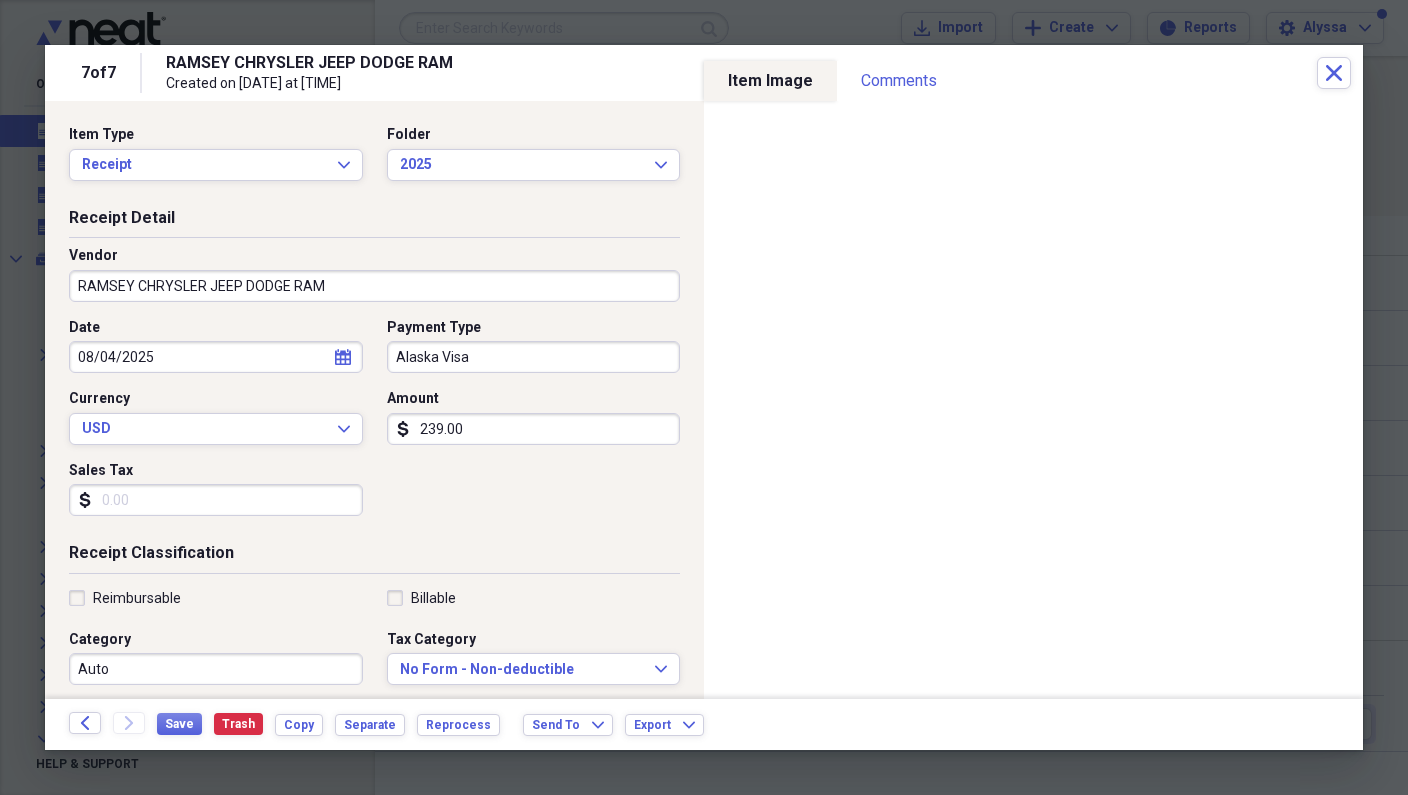 drag, startPoint x: 481, startPoint y: 425, endPoint x: 402, endPoint y: 421, distance: 79.101204 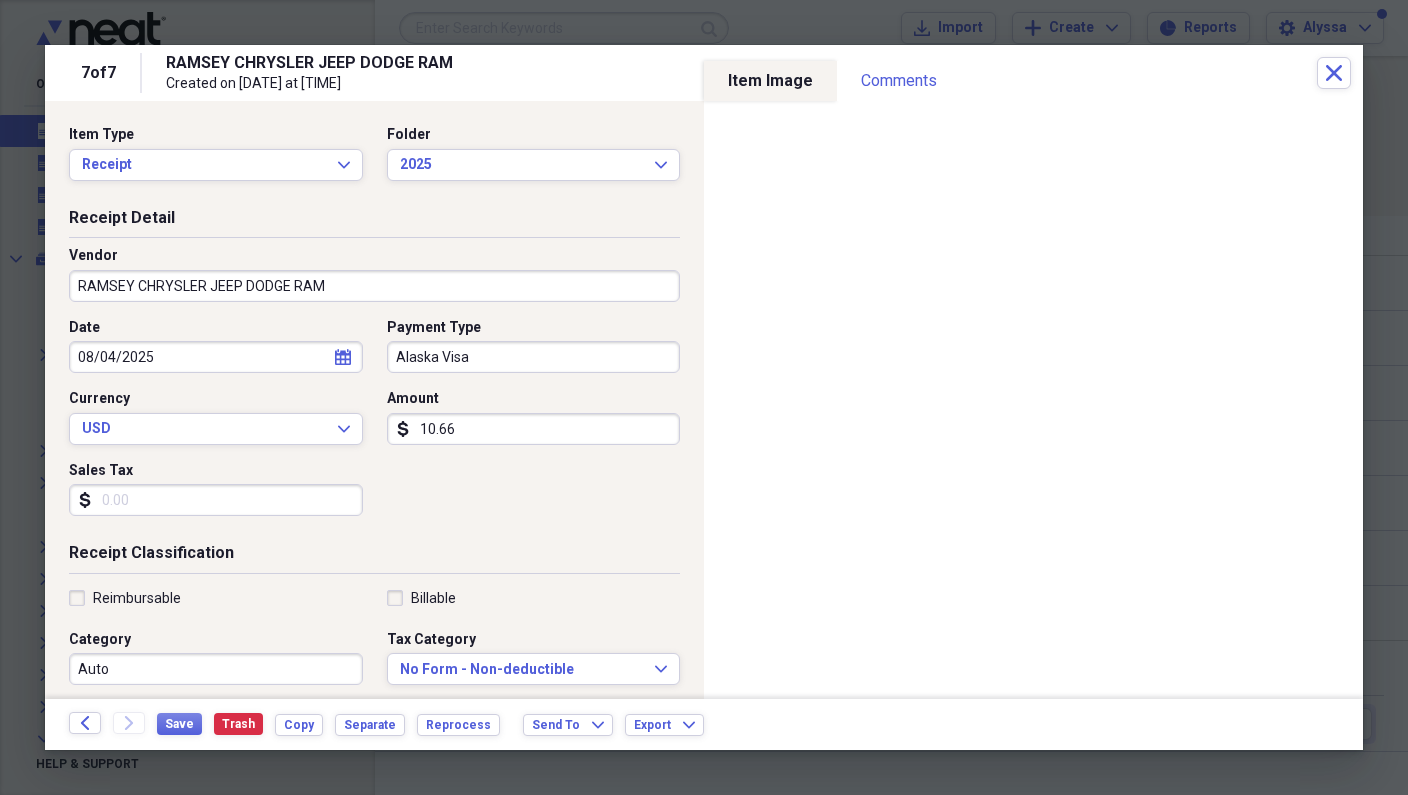 type on "106.63" 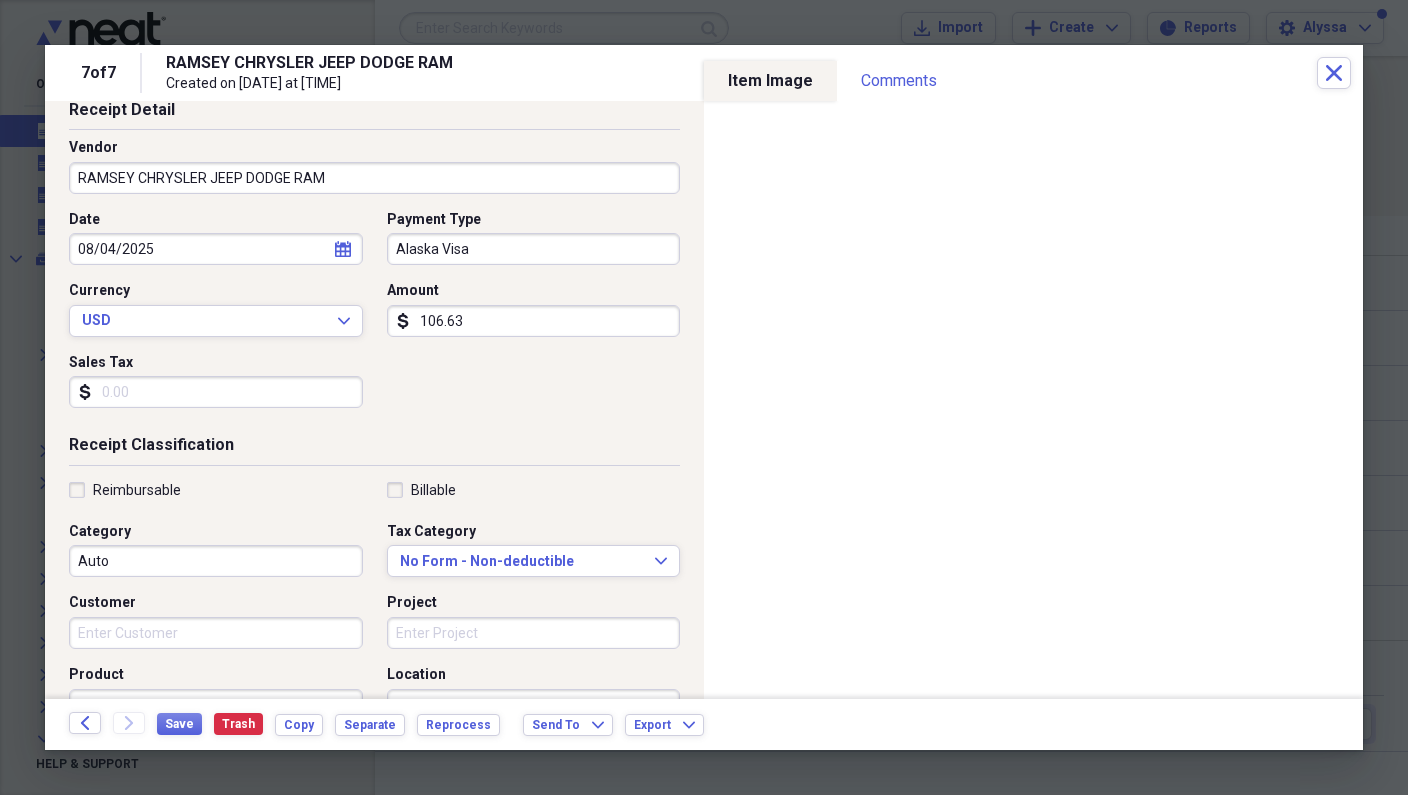 scroll, scrollTop: 112, scrollLeft: 0, axis: vertical 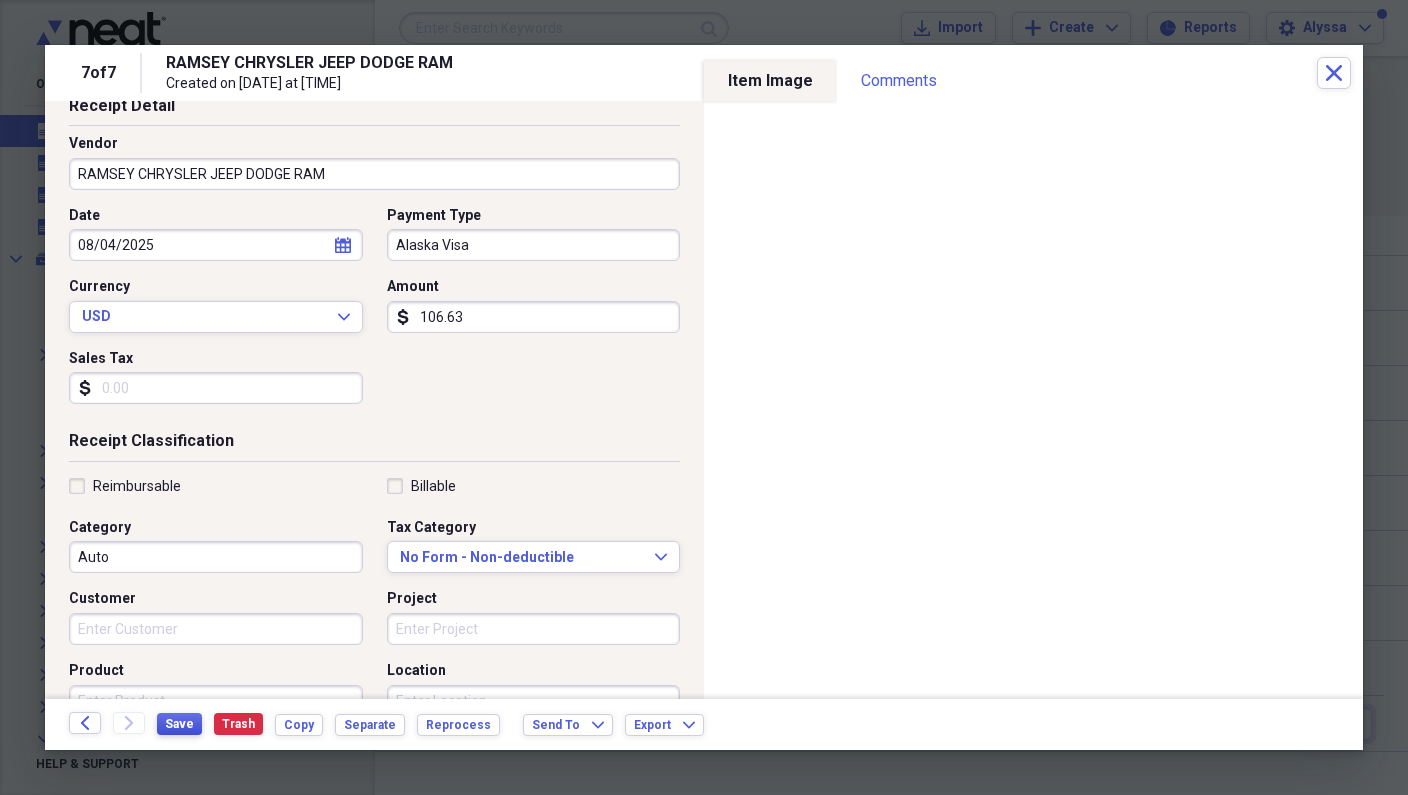 click on "Save" at bounding box center [179, 724] 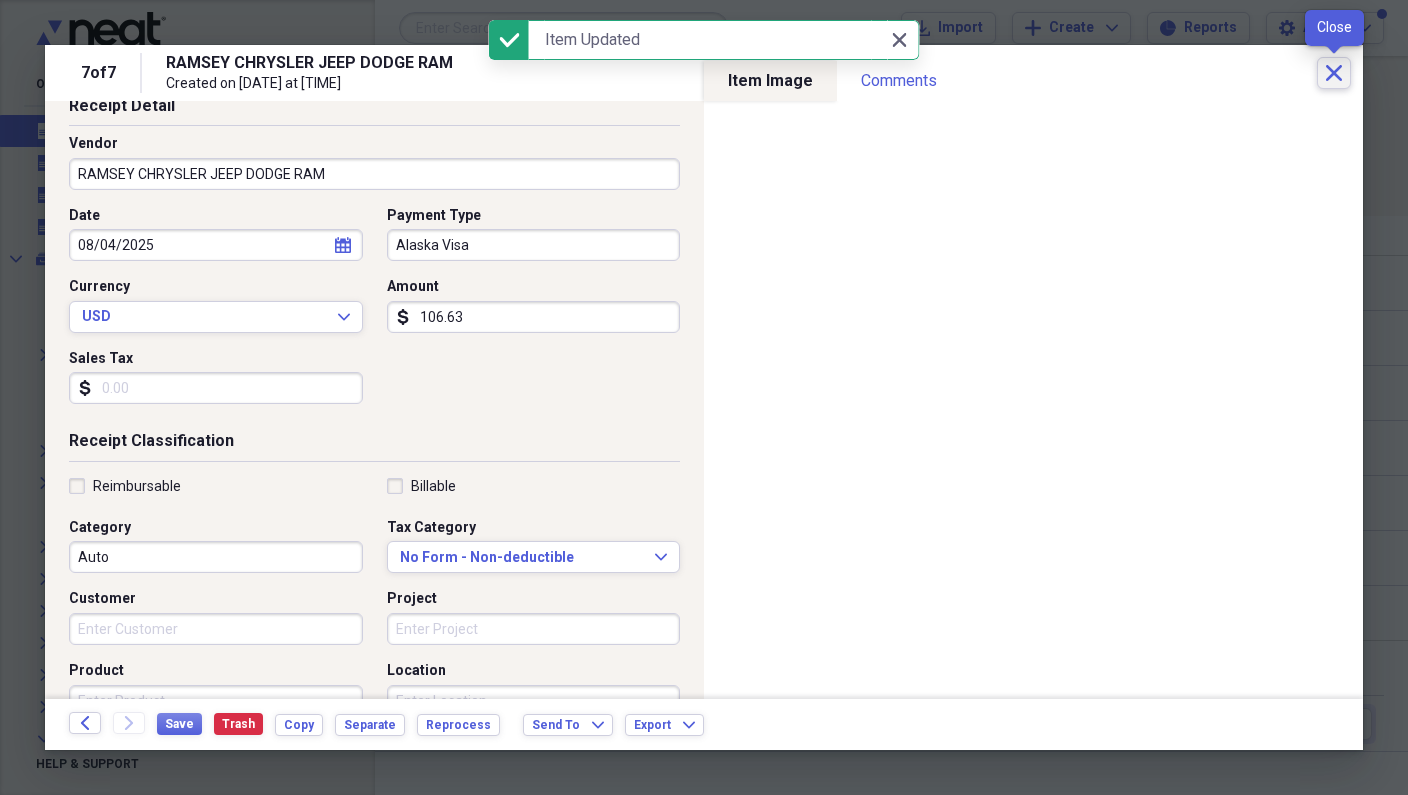 click on "Close" 